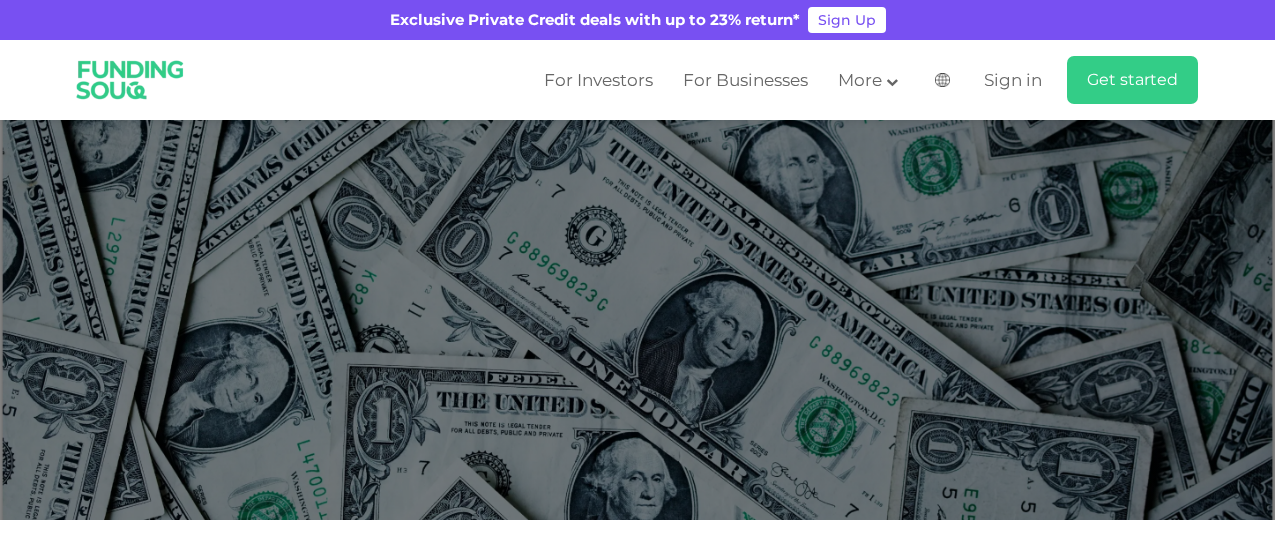 scroll, scrollTop: 0, scrollLeft: 0, axis: both 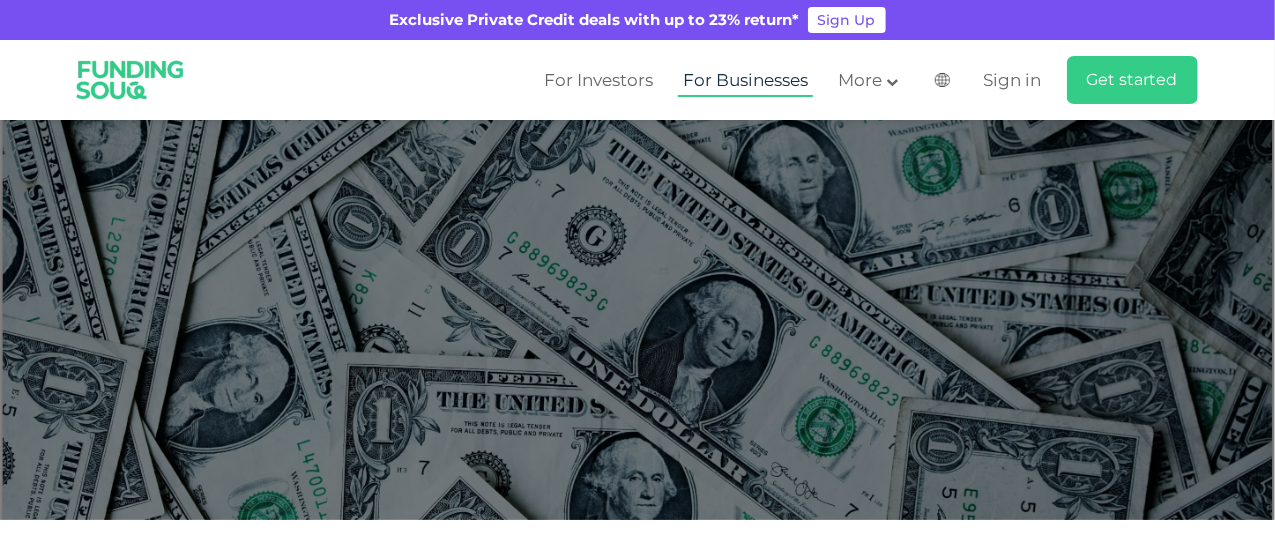click on "For Businesses" at bounding box center (745, 80) 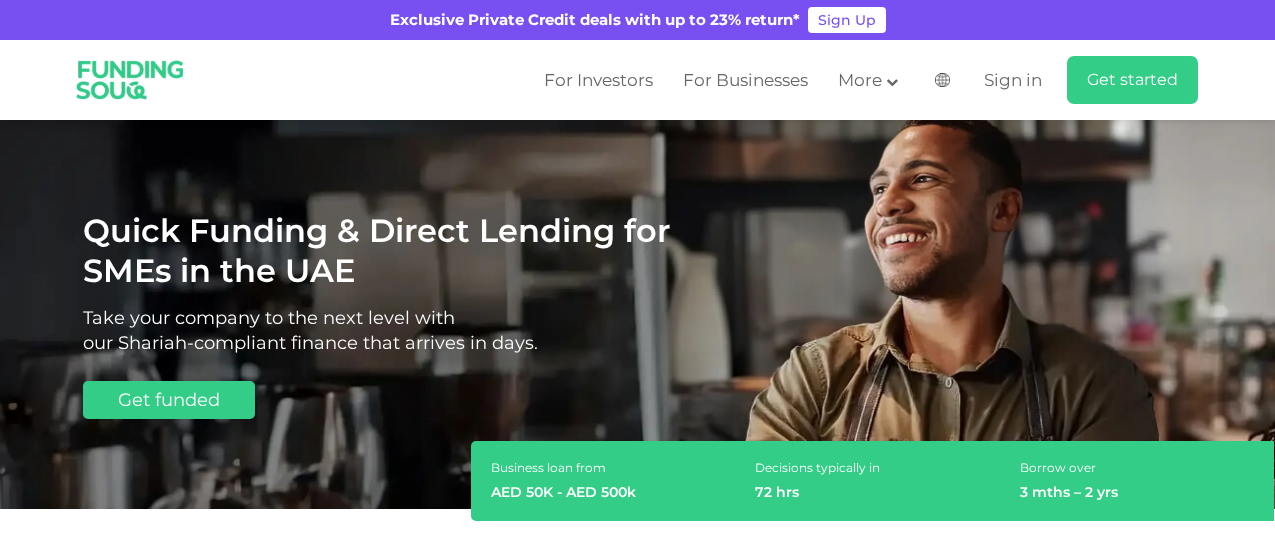 scroll, scrollTop: 0, scrollLeft: 0, axis: both 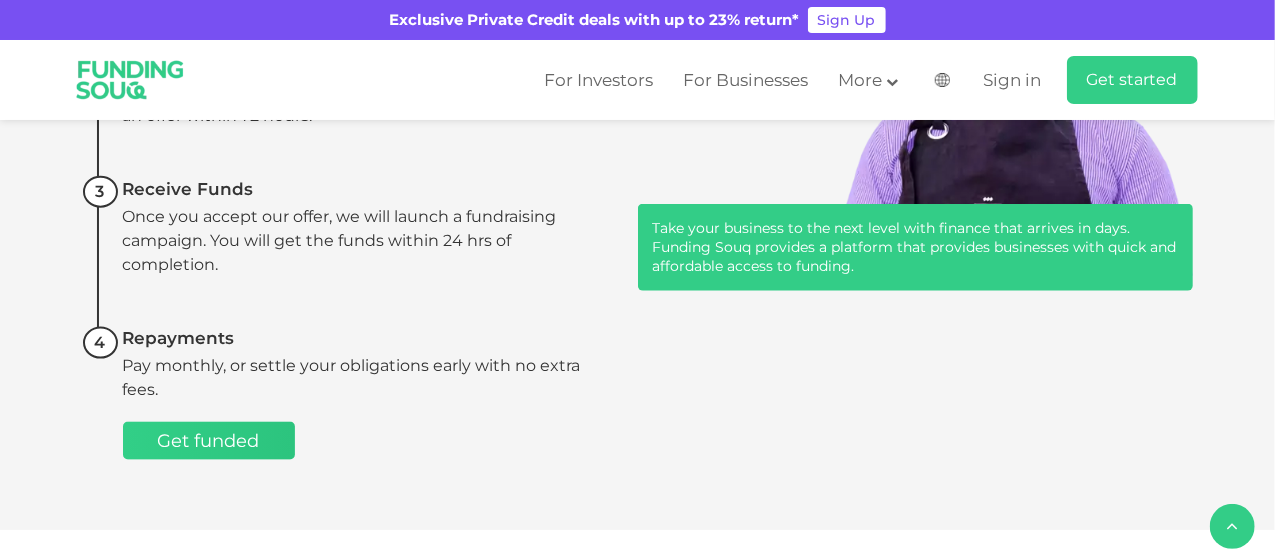 click on "Get funded" at bounding box center (209, 441) 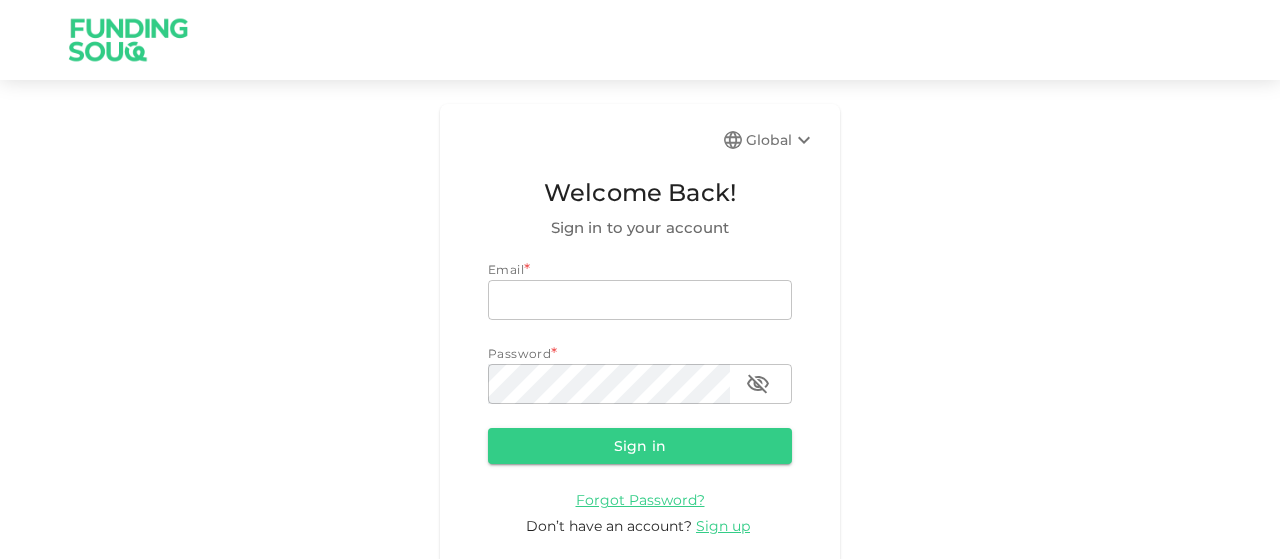scroll, scrollTop: 0, scrollLeft: 0, axis: both 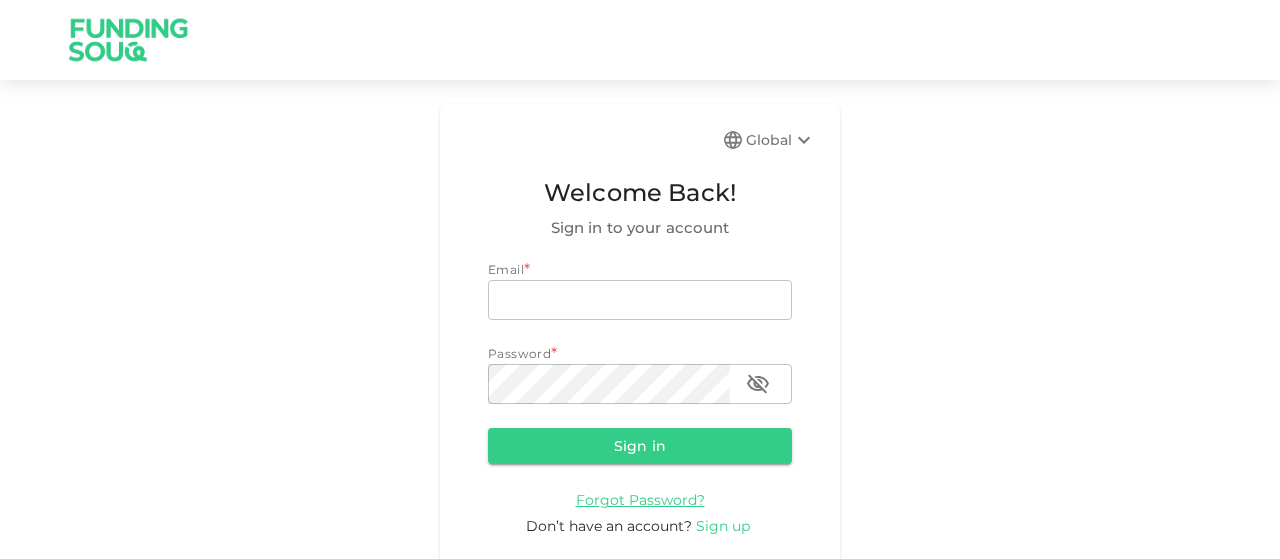click on "Sign up" at bounding box center [723, 526] 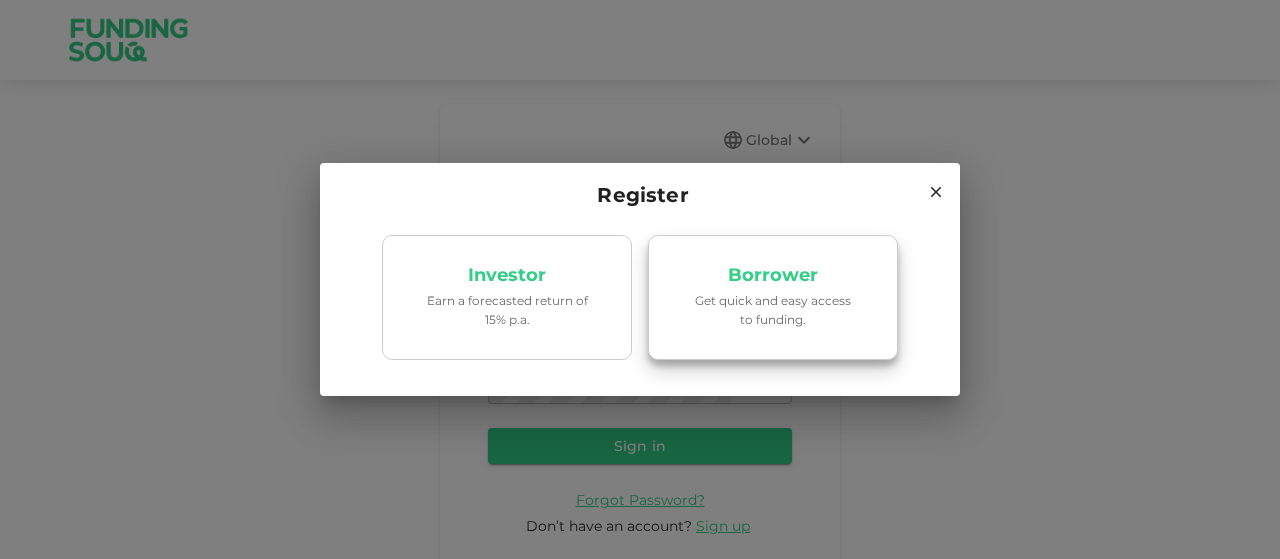 click on "Get quick and easy access to funding." at bounding box center (773, 310) 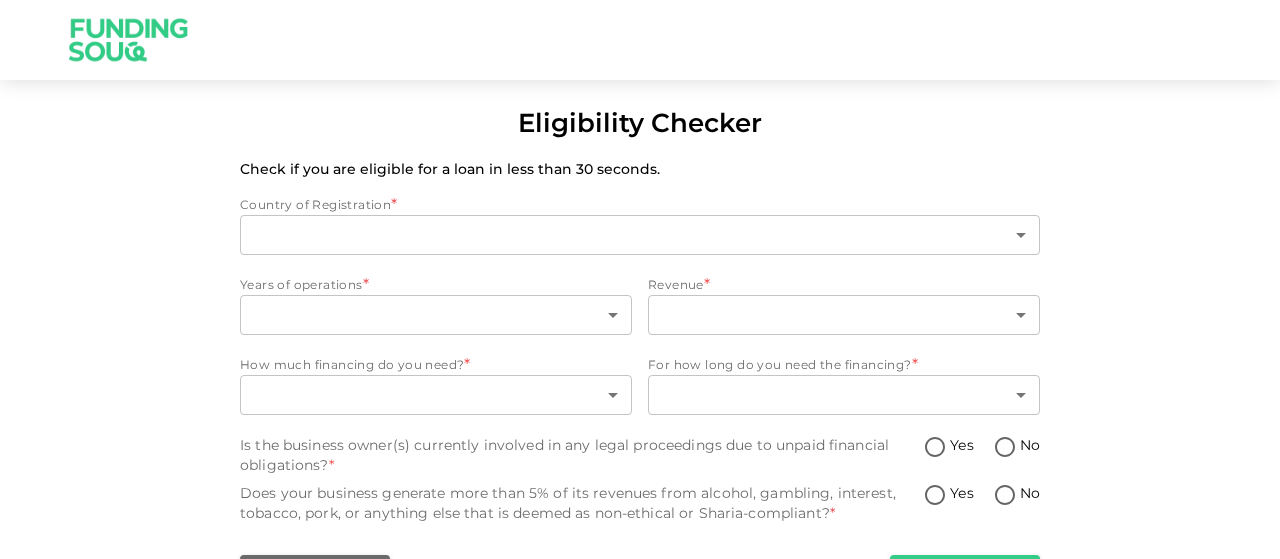 type on "1" 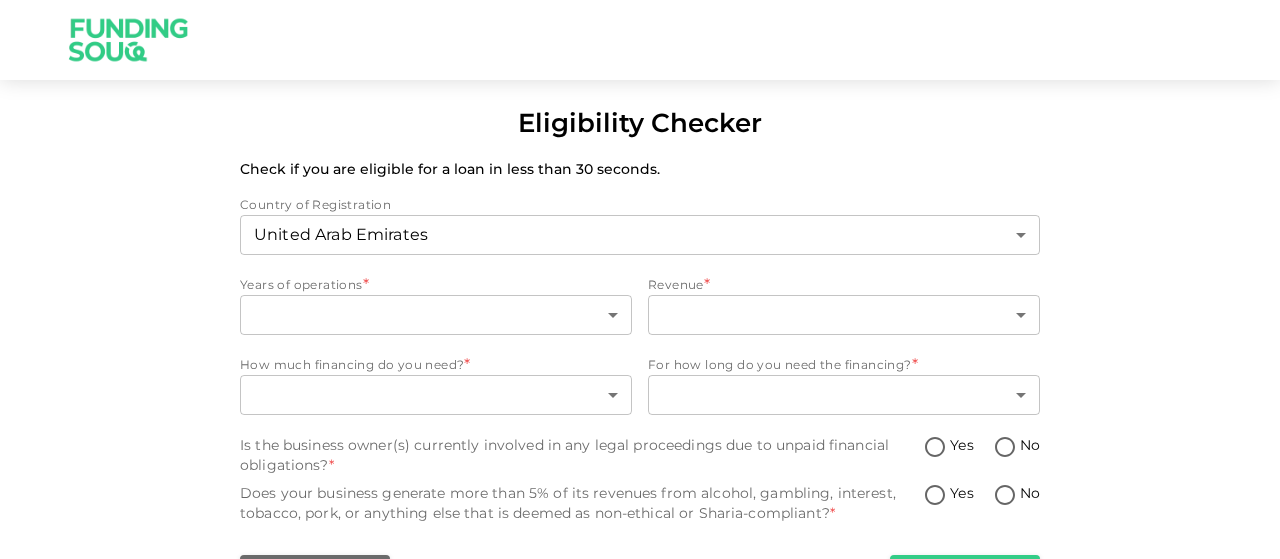 scroll, scrollTop: 32, scrollLeft: 0, axis: vertical 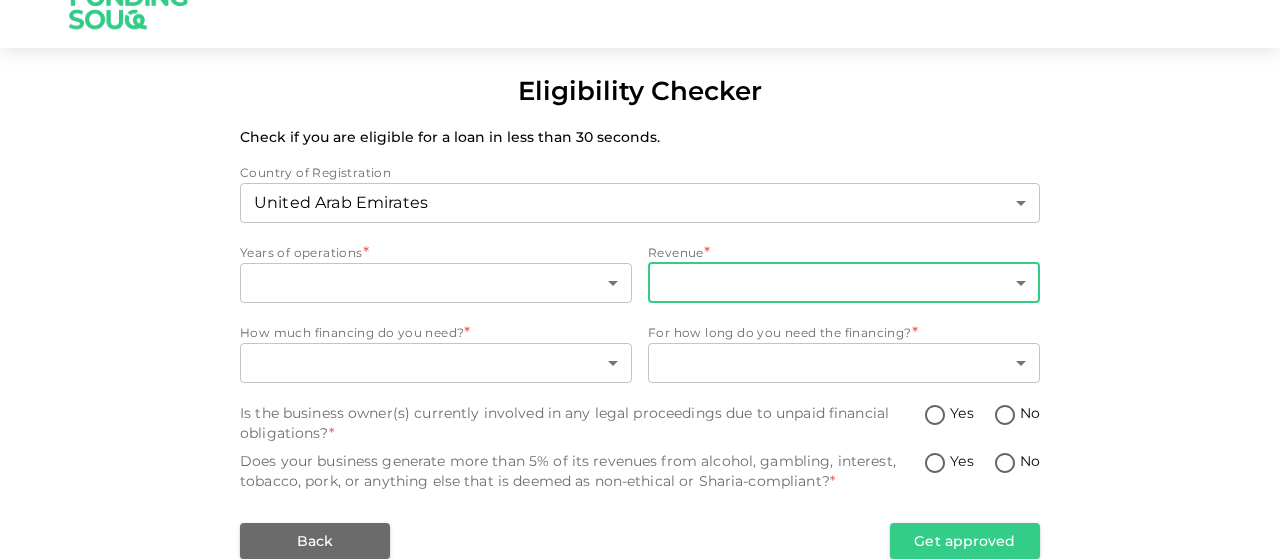 click on "Eligibility Checker Check if you are eligible for a loan in less than 30 seconds.   Country of Registration United Arab Emirates 1 ​   Years of operations * ​ ​   Revenue * ​ ​   How much financing do you need? * ​ ​   For how long do you need the financing? * ​ ​ Is the business owner(s) currently involved in any legal proceedings due to unpaid financial obligations? * Yes No Does your business generate more than 5% of its revenues from alcohol, gambling, interest, tobacco, pork, or anything else that is deemed as non-ethical or Sharia-compliant? * Yes No Back Get approved" at bounding box center (640, 279) 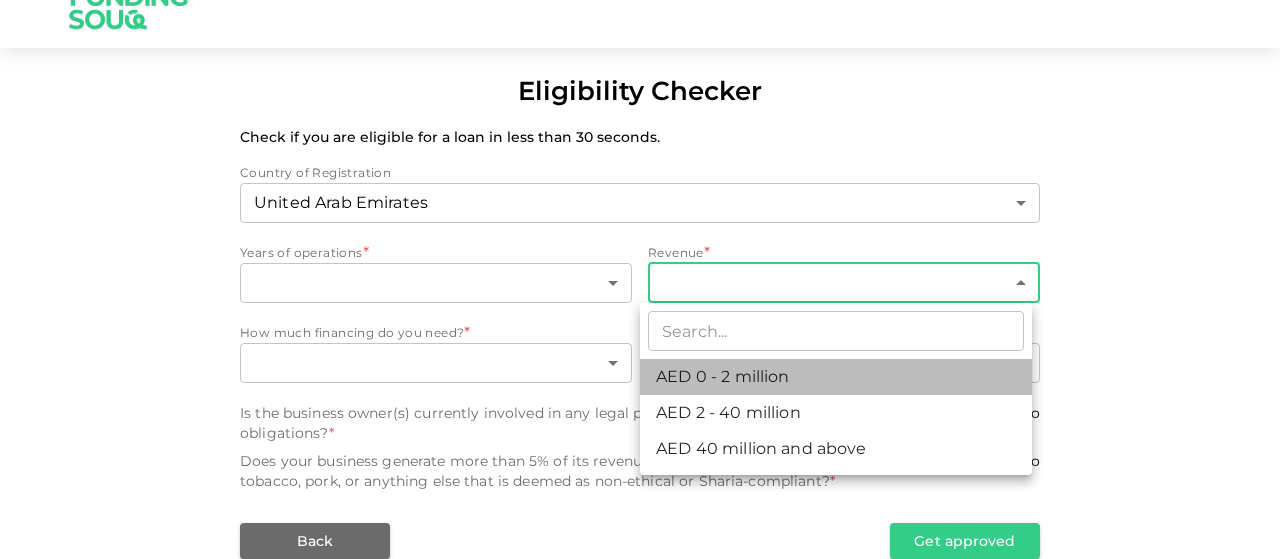 click on "AED 0 - 2 million" at bounding box center (836, 377) 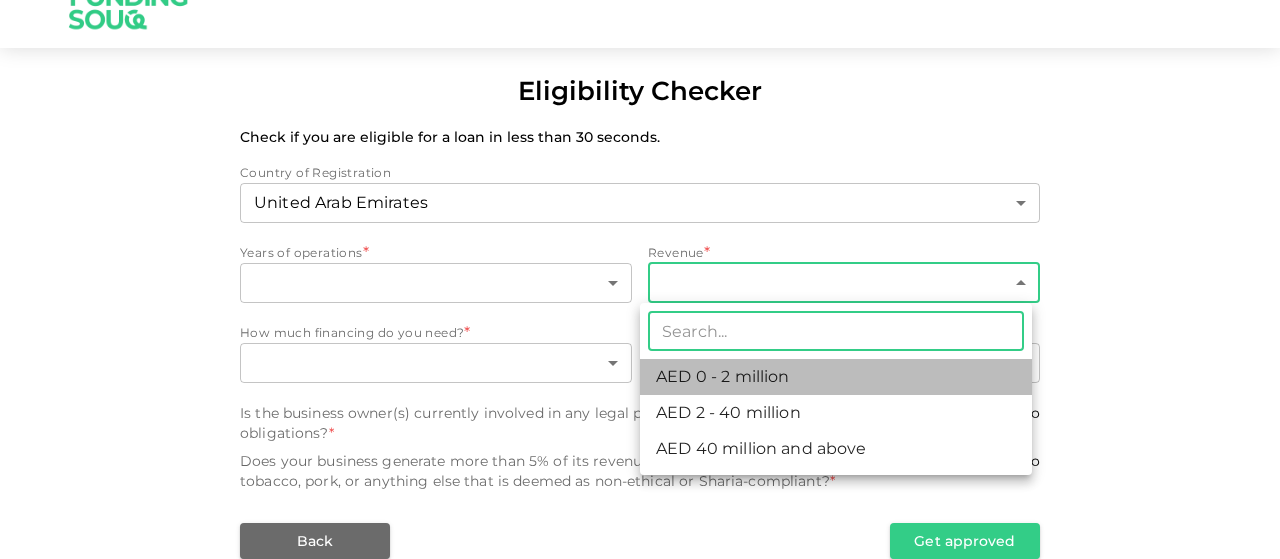 type on "1" 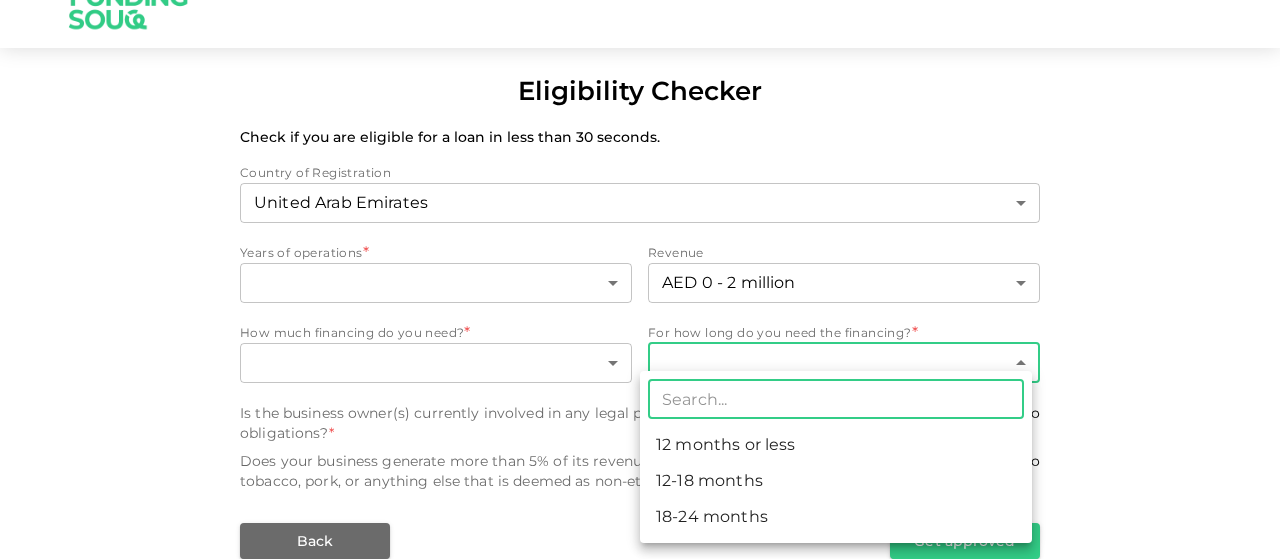 click on "Eligibility Checker Check if you are eligible for a loan in less than 30 seconds.   Country of Registration United Arab Emirates 1 ​   Years of operations * ​ ​   Revenue AED 0 - 2 million 1 ​   How much financing do you need? * ​ ​   For how long do you need the financing? * ​ ​ Is the business owner(s) currently involved in any legal proceedings due to unpaid financial obligations? * Yes No Does your business generate more than 5% of its revenues from alcohol, gambling, interest, tobacco, pork, or anything else that is deemed as non-ethical or Sharia-compliant? * Yes No Back Get approved
​ 12 months or less  12-18 months 18-24 months" at bounding box center (640, 279) 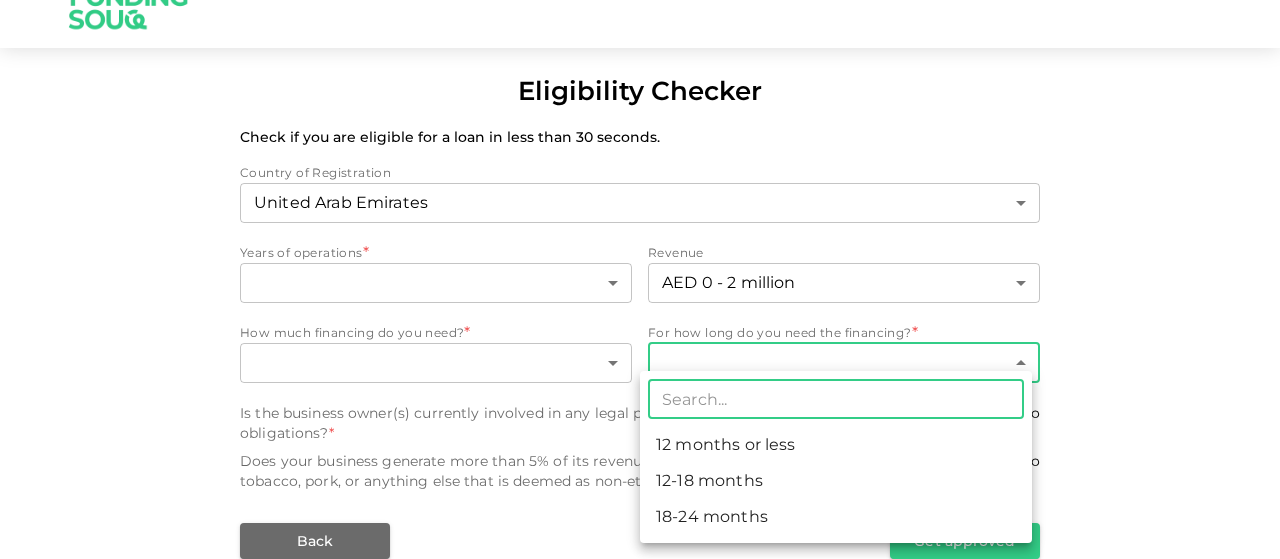 click on "12-18 months" at bounding box center (836, 481) 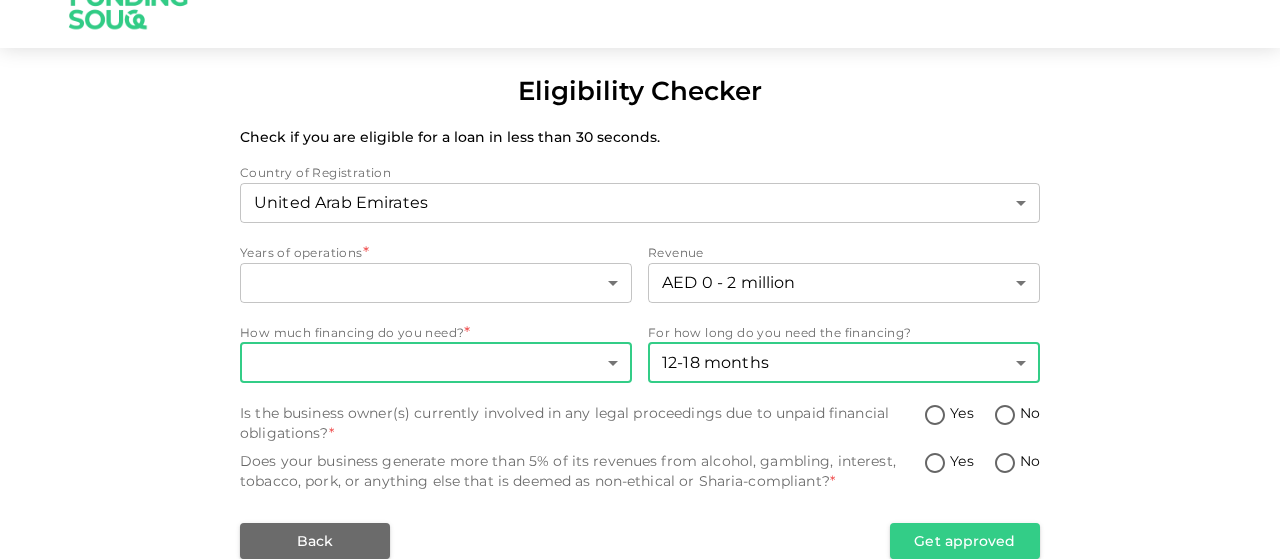 click on "Eligibility Checker Check if you are eligible for a loan in less than 30 seconds.   Country of Registration United Arab Emirates 1 ​   Years of operations * ​ ​   Revenue AED 0 - 2 million 1 ​   How much financing do you need? * ​ ​   For how long do you need the financing? 12-18 months 2 ​ Is the business owner(s) currently involved in any legal proceedings due to unpaid financial obligations? * Yes No Does your business generate more than 5% of its revenues from alcohol, gambling, interest, tobacco, pork, or anything else that is deemed as non-ethical or Sharia-compliant? * Yes No Back Get approved" at bounding box center (640, 279) 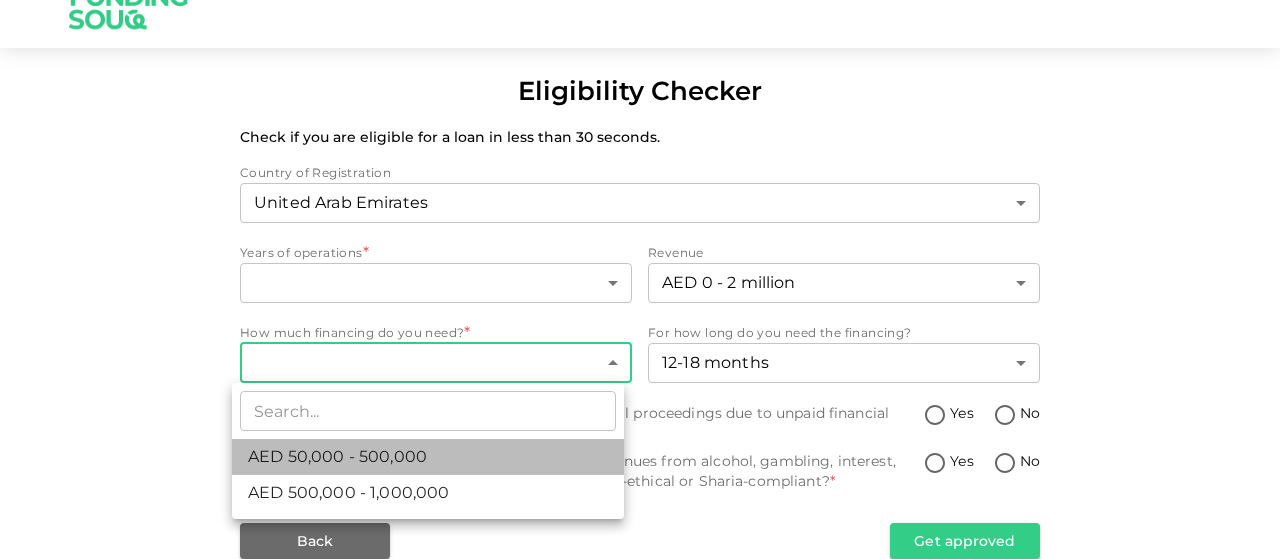 click on "AED 50,000 - 500,000" at bounding box center (337, 457) 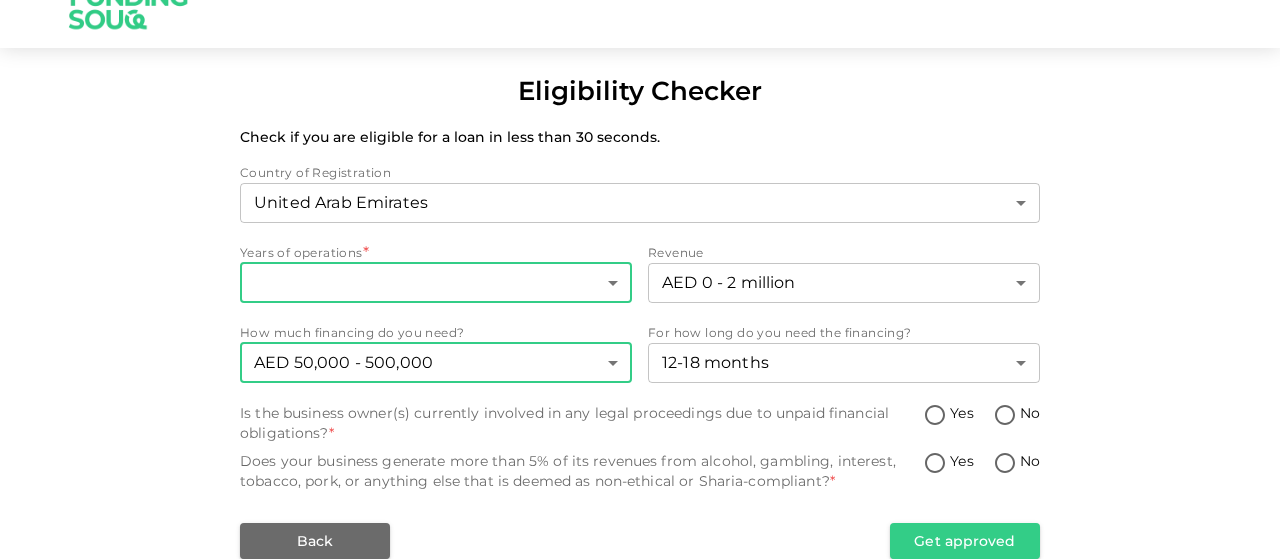 click on "Eligibility Checker Check if you are eligible for a loan in less than 30 seconds.   Country of Registration United Arab Emirates 1 ​   Years of operations * ​ ​   Revenue AED 0 - 2 million 1 ​   How much financing do you need? AED 50,000 - 500,000 1 ​   For how long do you need the financing? 12-18 months 2 ​ Is the business owner(s) currently involved in any legal proceedings due to unpaid financial obligations? * Yes No Does your business generate more than 5% of its revenues from alcohol, gambling, interest, tobacco, pork, or anything else that is deemed as non-ethical or Sharia-compliant? * Yes No Back Get approved" at bounding box center (640, 279) 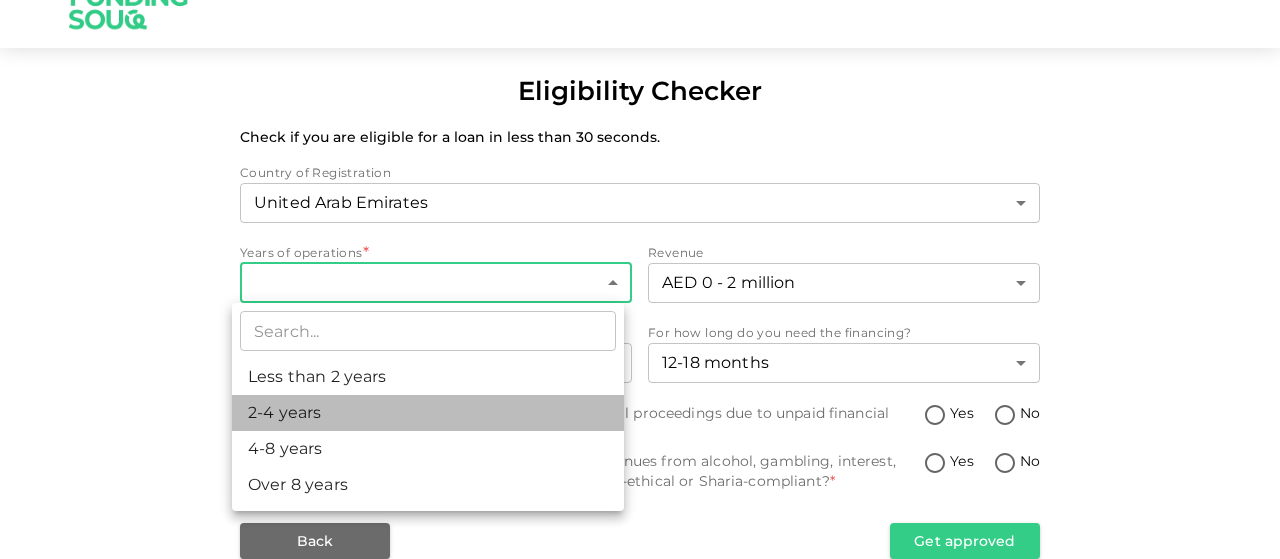 click on "2-4 years" at bounding box center (428, 413) 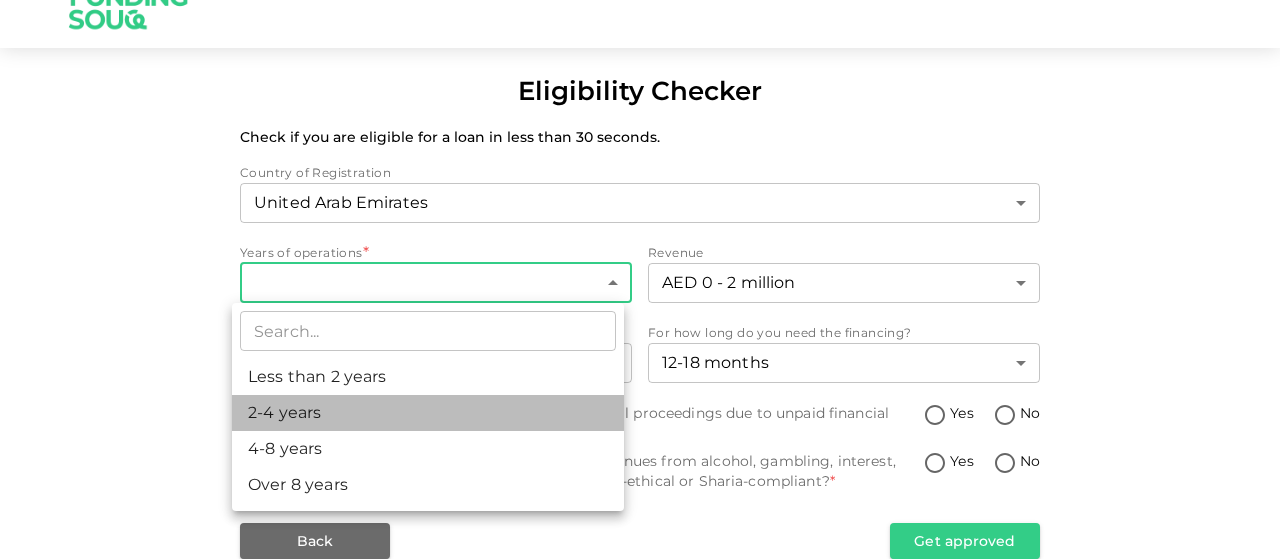 type on "2" 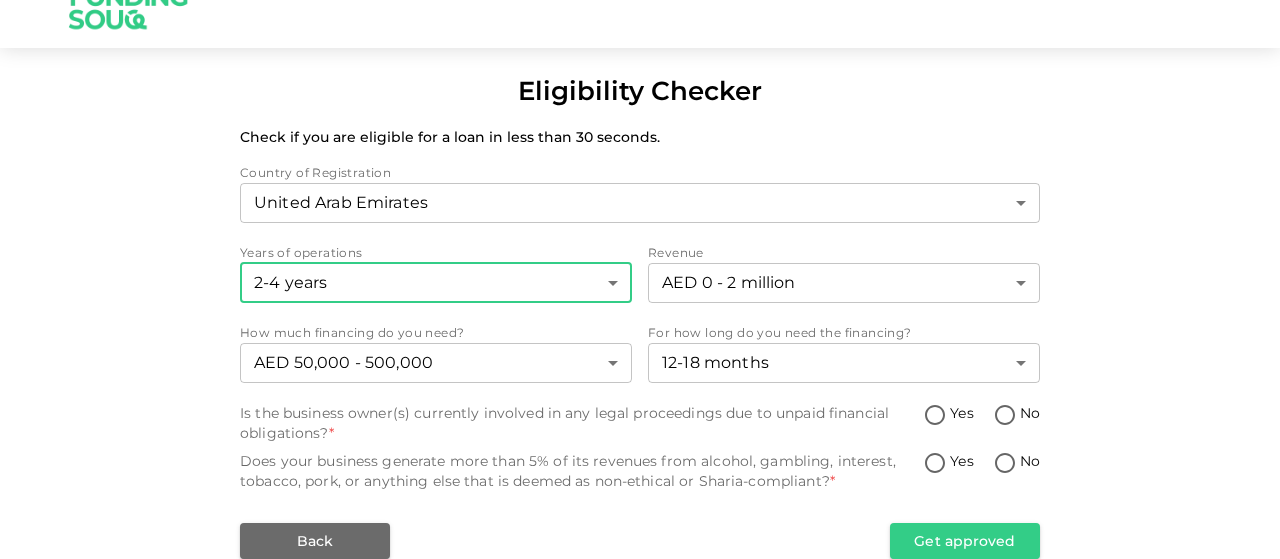 click on "No" at bounding box center [1005, 416] 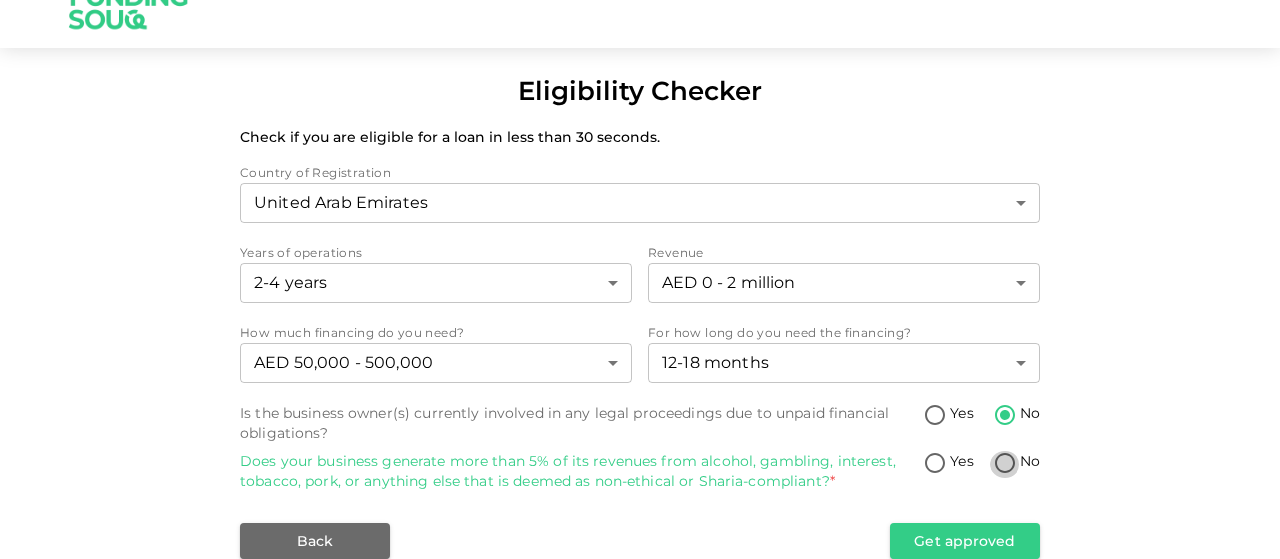 click on "No" at bounding box center (1005, 464) 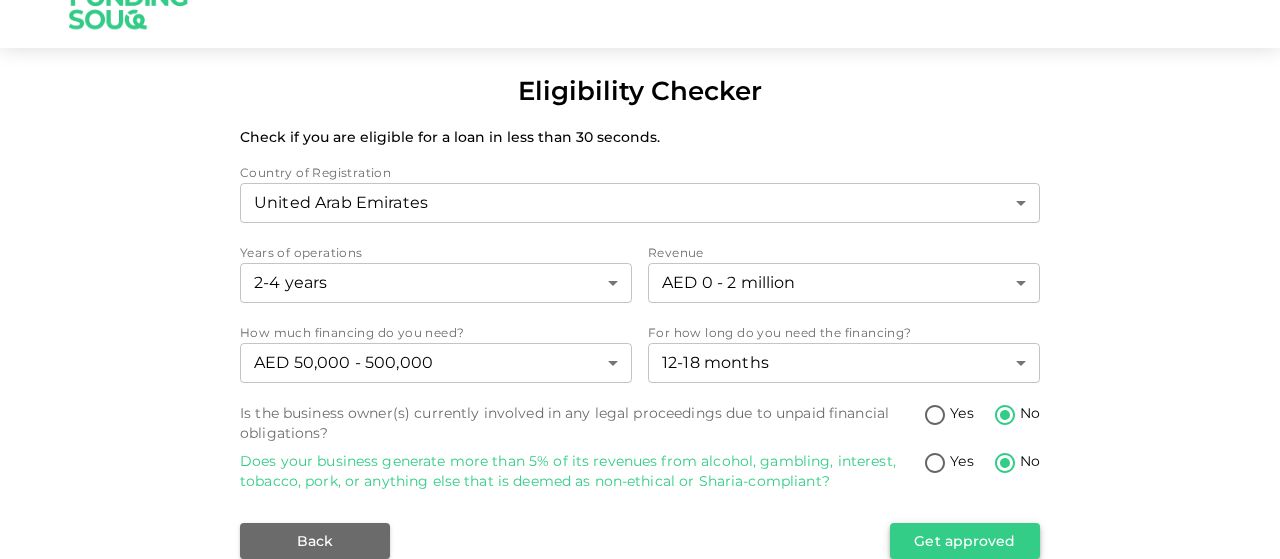 click on "Get approved" at bounding box center [965, 541] 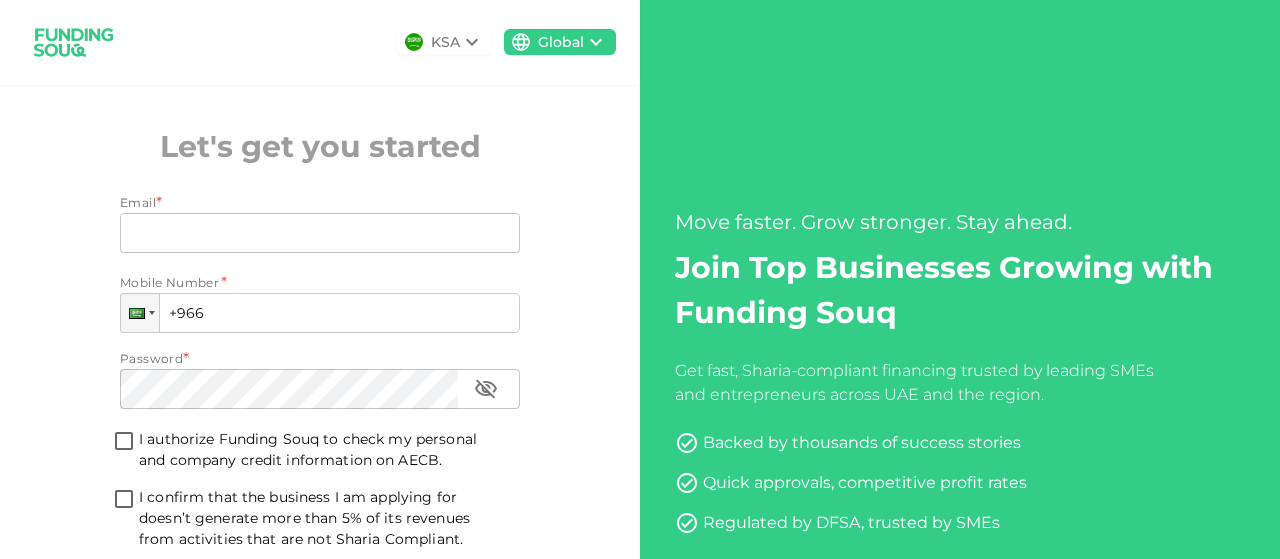 scroll, scrollTop: 0, scrollLeft: 0, axis: both 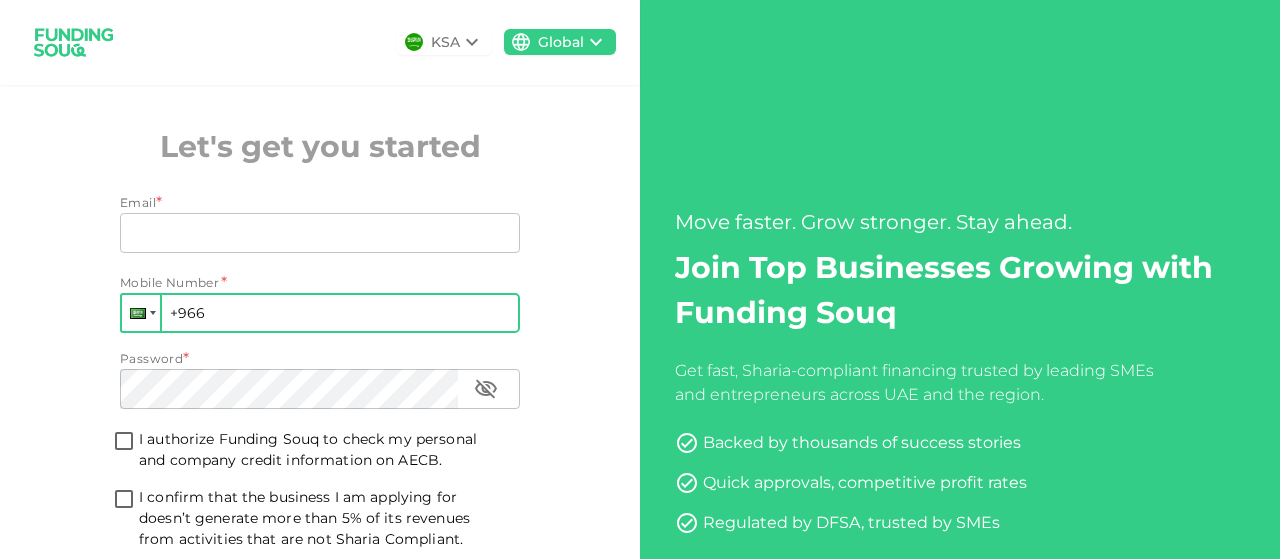 click at bounding box center [141, 313] 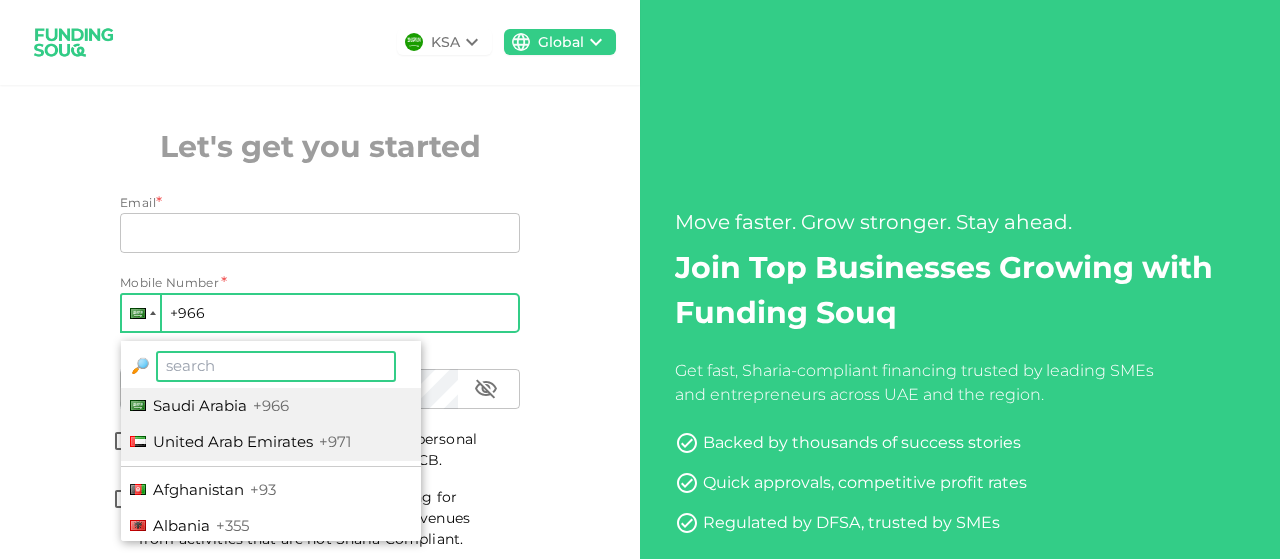 click on "United Arab Emirates" at bounding box center (233, 441) 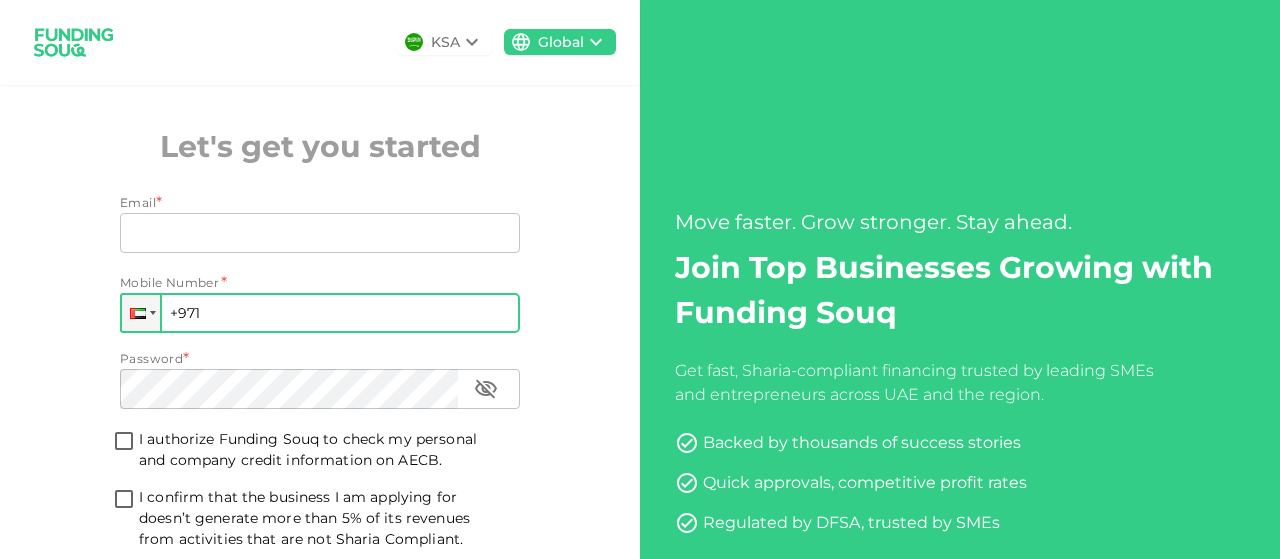 click on "+971" at bounding box center (320, 313) 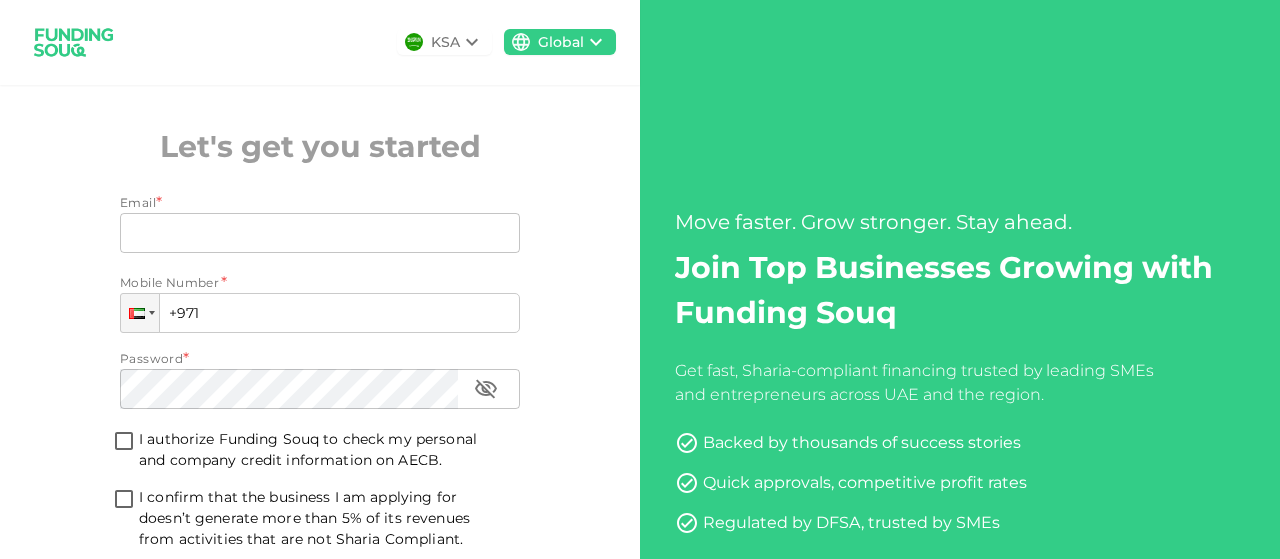 type on "+971 564 428 558" 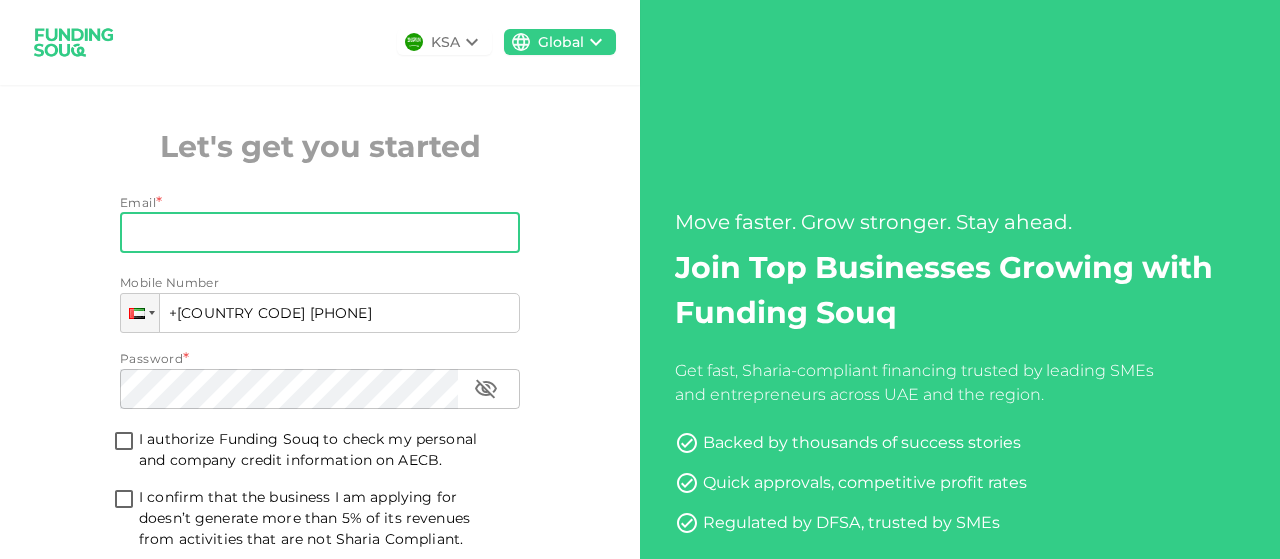 click on "Email" at bounding box center [309, 233] 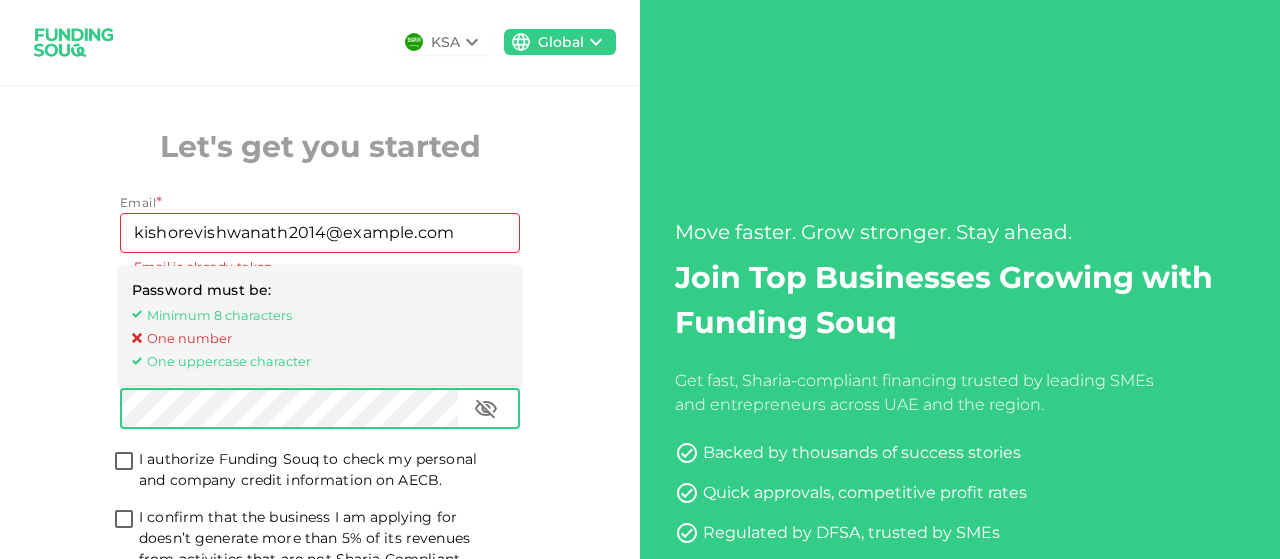click 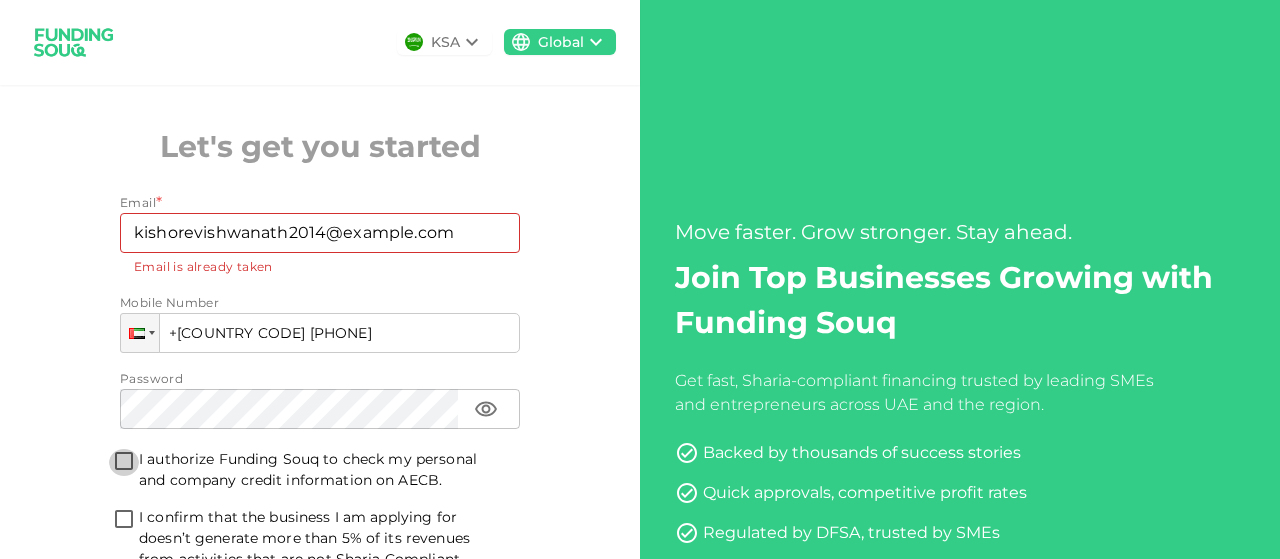click on "I authorize Funding Souq to check my personal and company credit information on AECB." at bounding box center (124, 462) 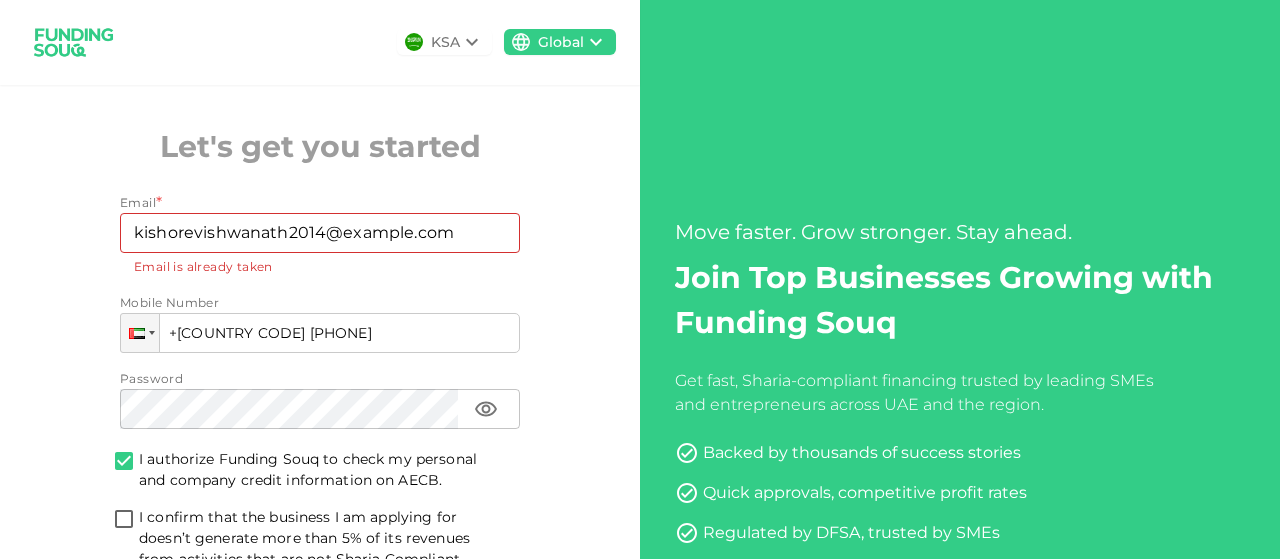 click on "I confirm that the business I am applying for doesn’t generate more than 5% of its revenues from activities that are not Sharia Compliant." at bounding box center (124, 520) 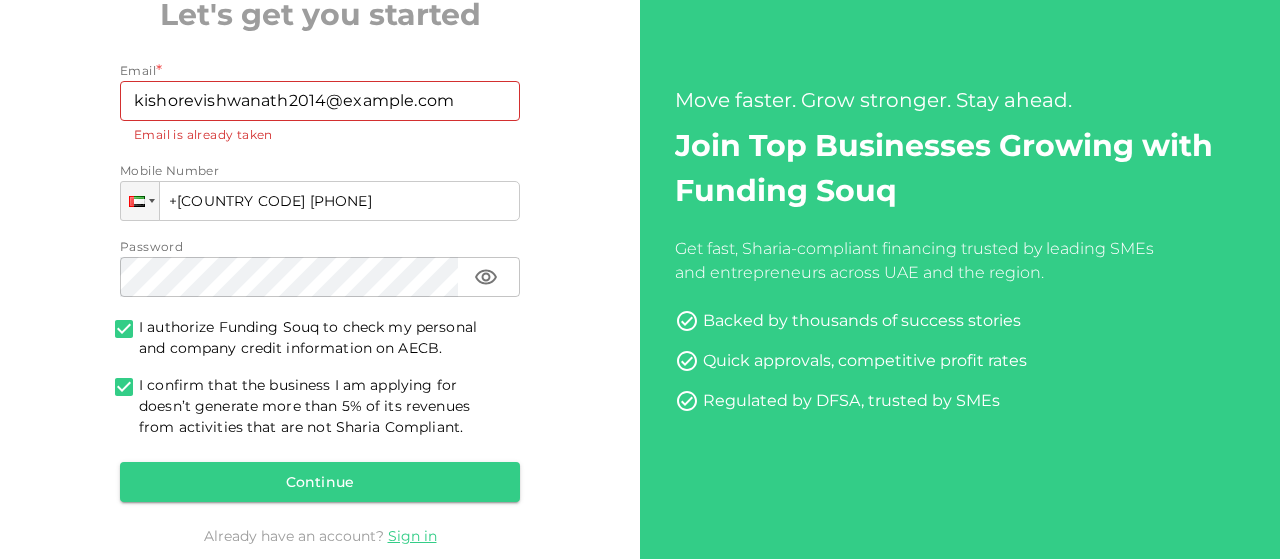 scroll, scrollTop: 133, scrollLeft: 0, axis: vertical 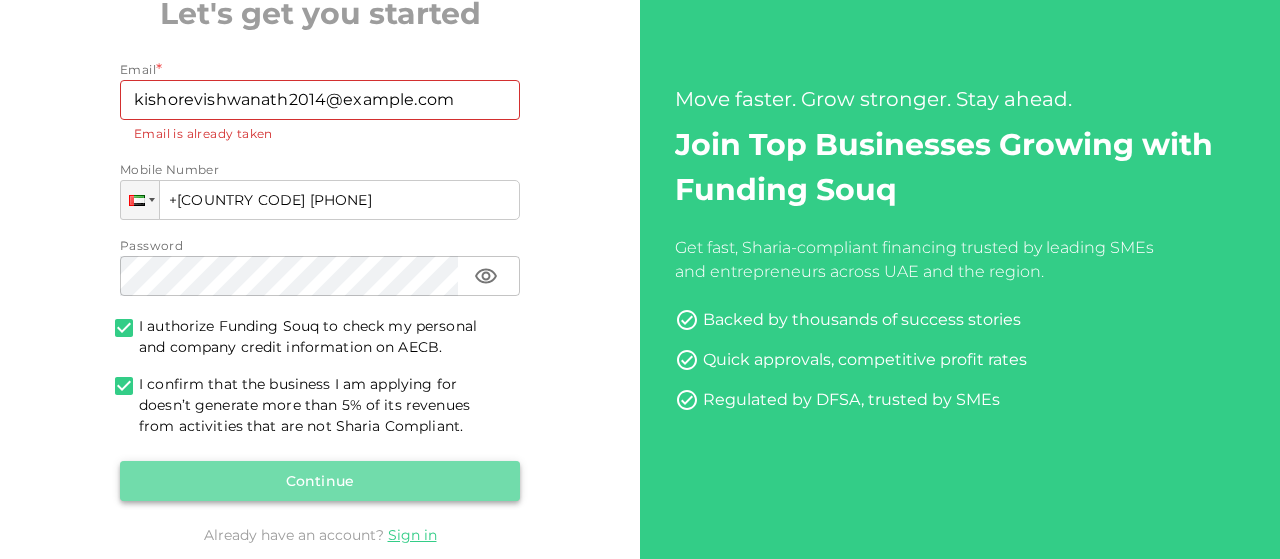 click on "Continue" at bounding box center [320, 481] 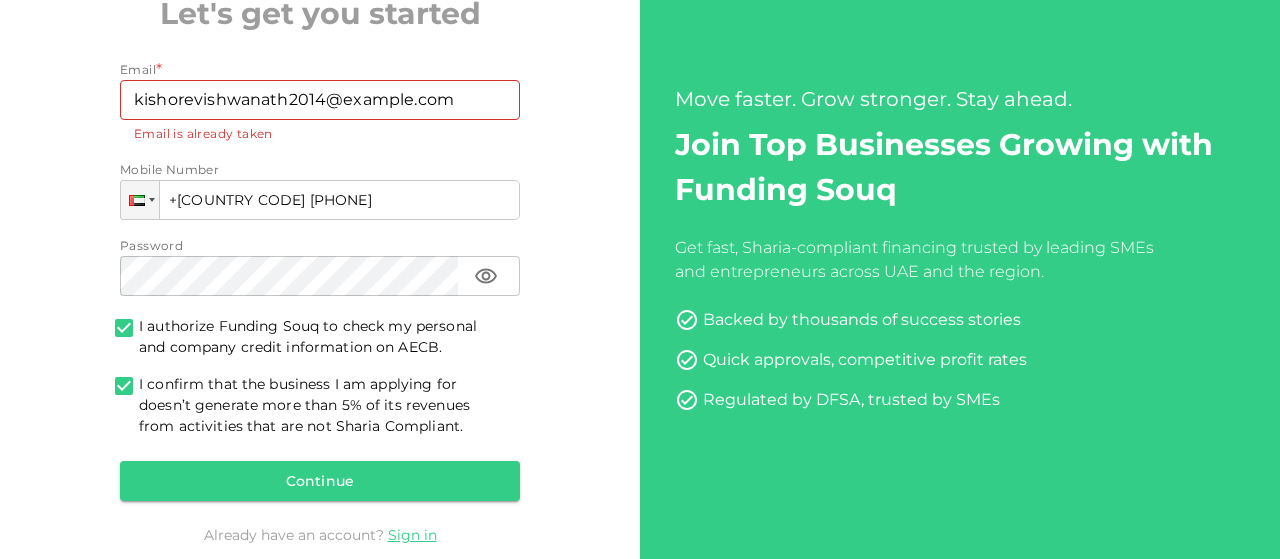 scroll, scrollTop: 0, scrollLeft: 0, axis: both 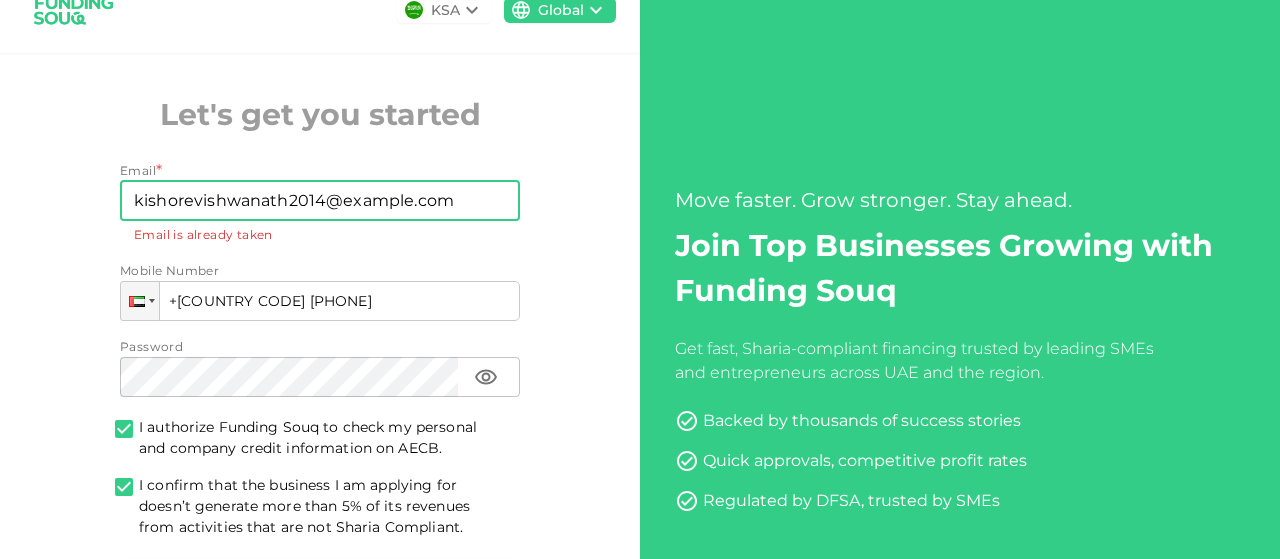click on "[EMAIL]" at bounding box center (309, 201) 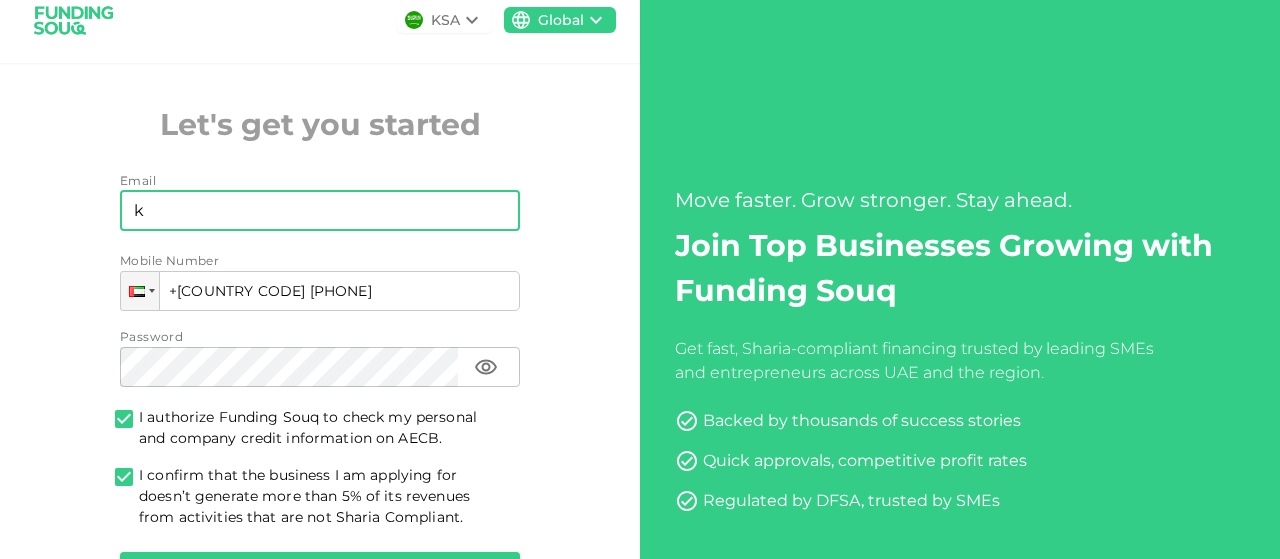 scroll, scrollTop: 32, scrollLeft: 0, axis: vertical 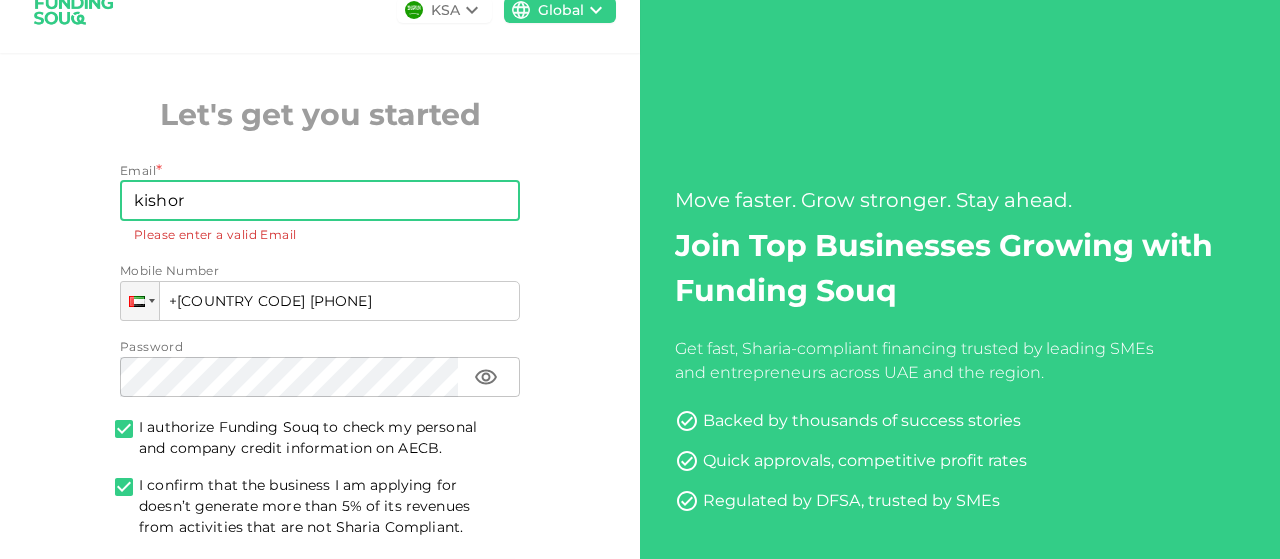 type on "[EMAIL]" 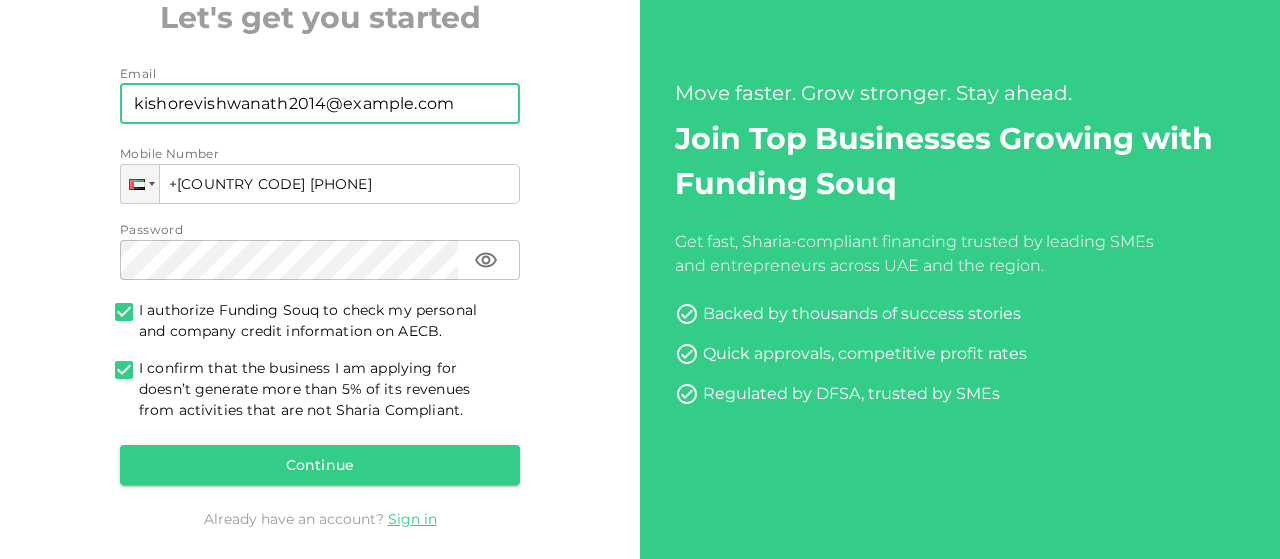 scroll, scrollTop: 131, scrollLeft: 0, axis: vertical 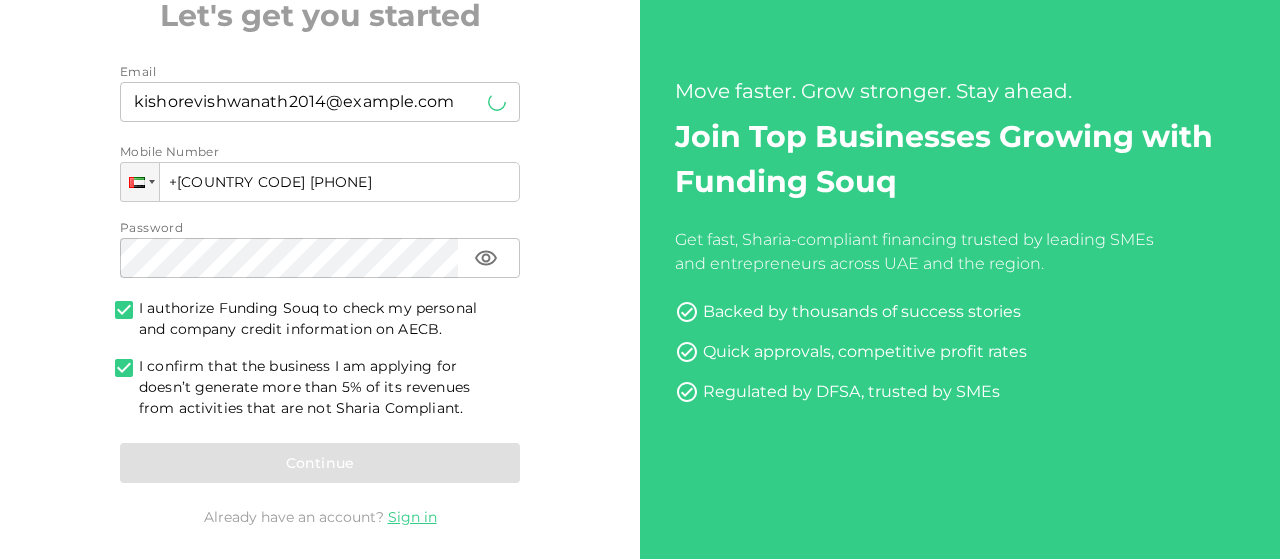 click on "Continue" at bounding box center (320, 463) 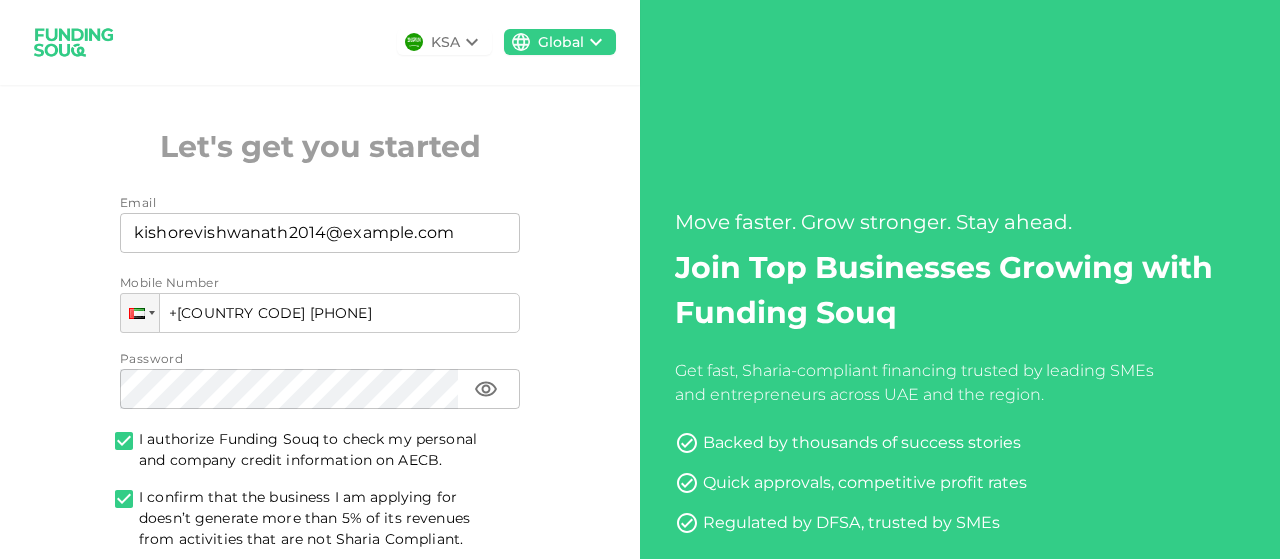 scroll, scrollTop: 190, scrollLeft: 0, axis: vertical 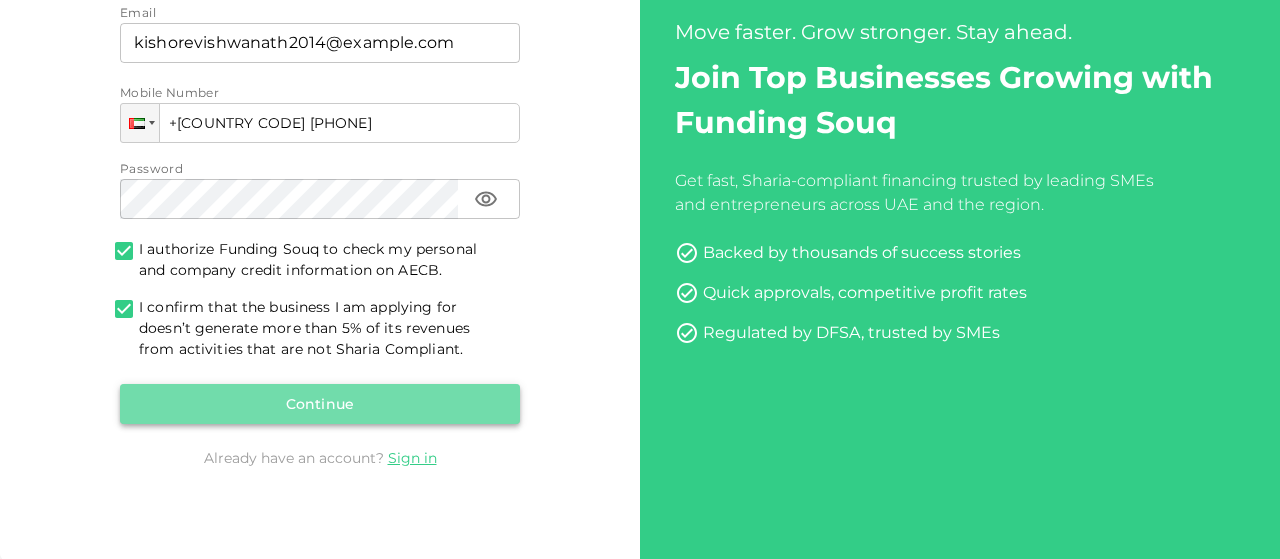 click on "Continue" at bounding box center [320, 404] 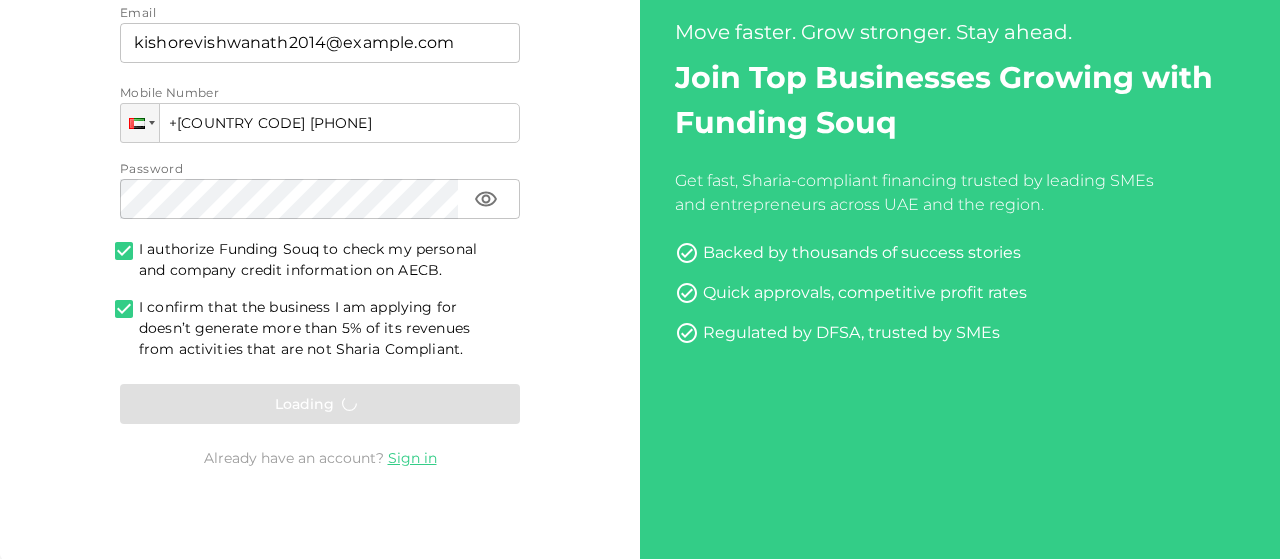 scroll, scrollTop: 0, scrollLeft: 0, axis: both 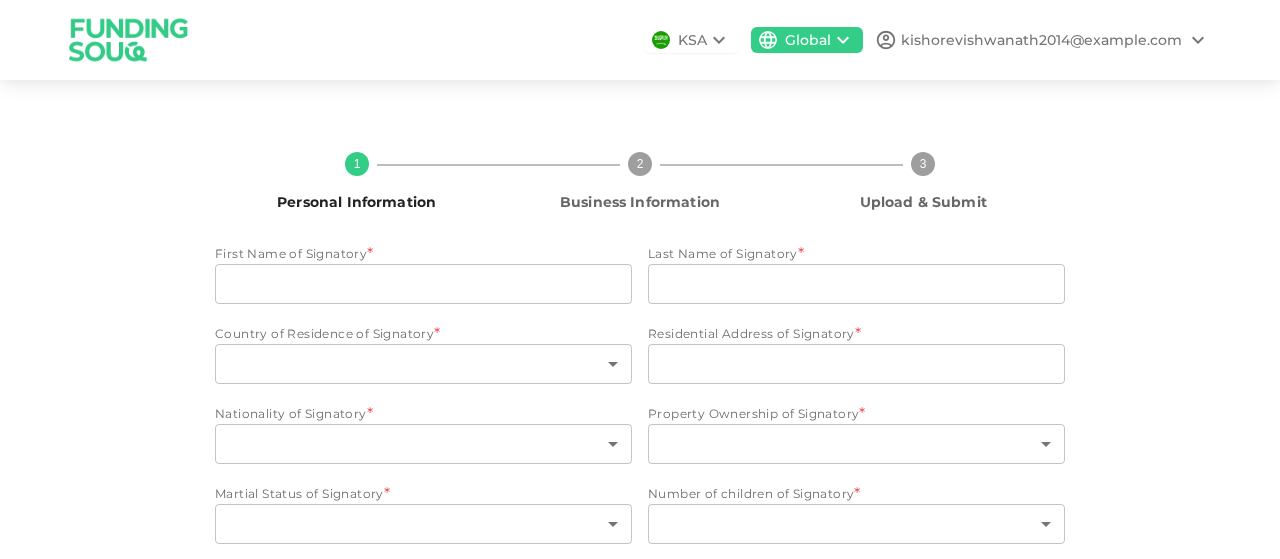 click 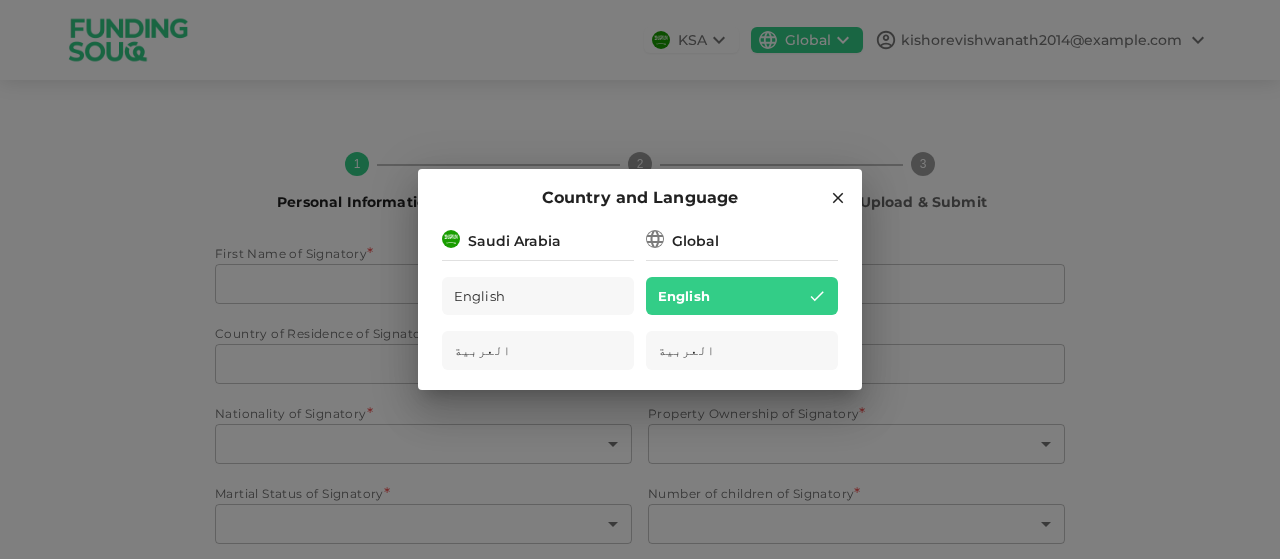 click 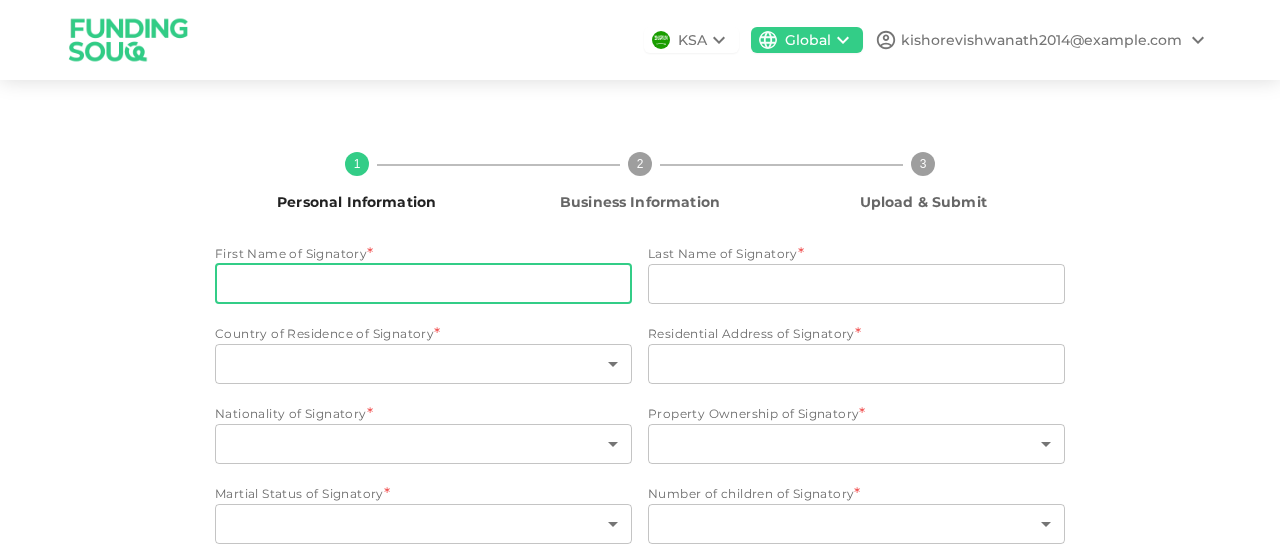 click on "First Name of Signatory" at bounding box center (423, 284) 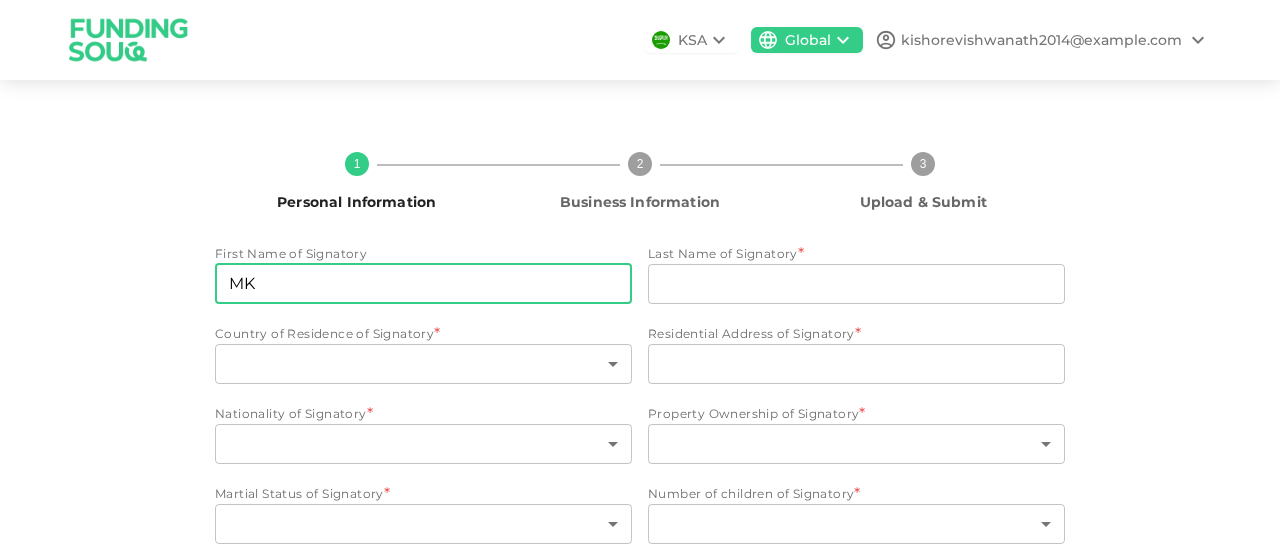 type on "M" 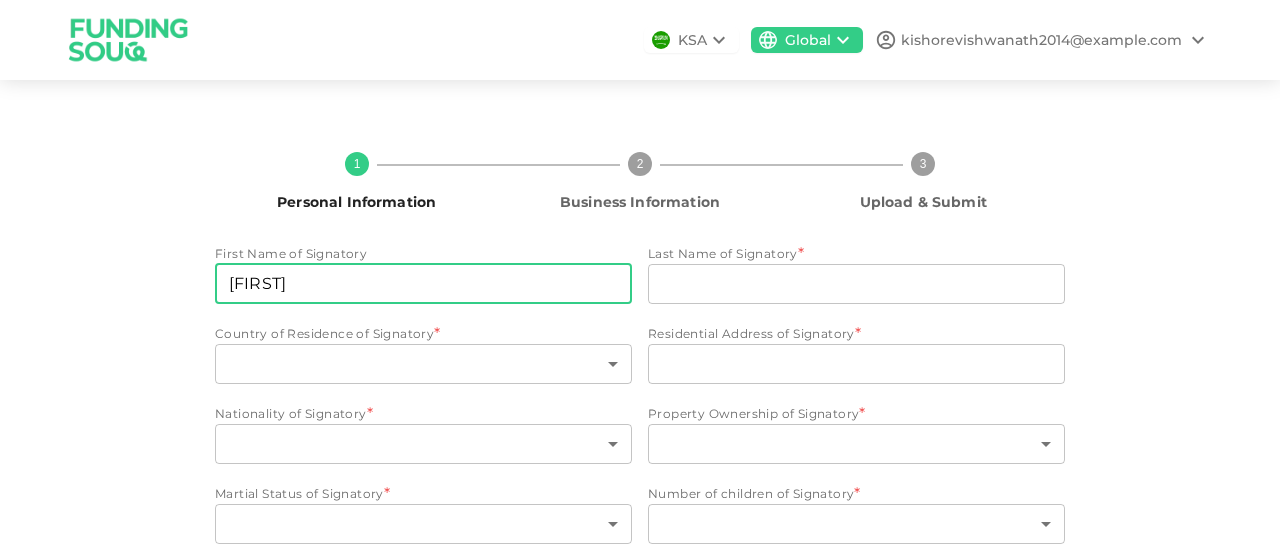type on "Kishore" 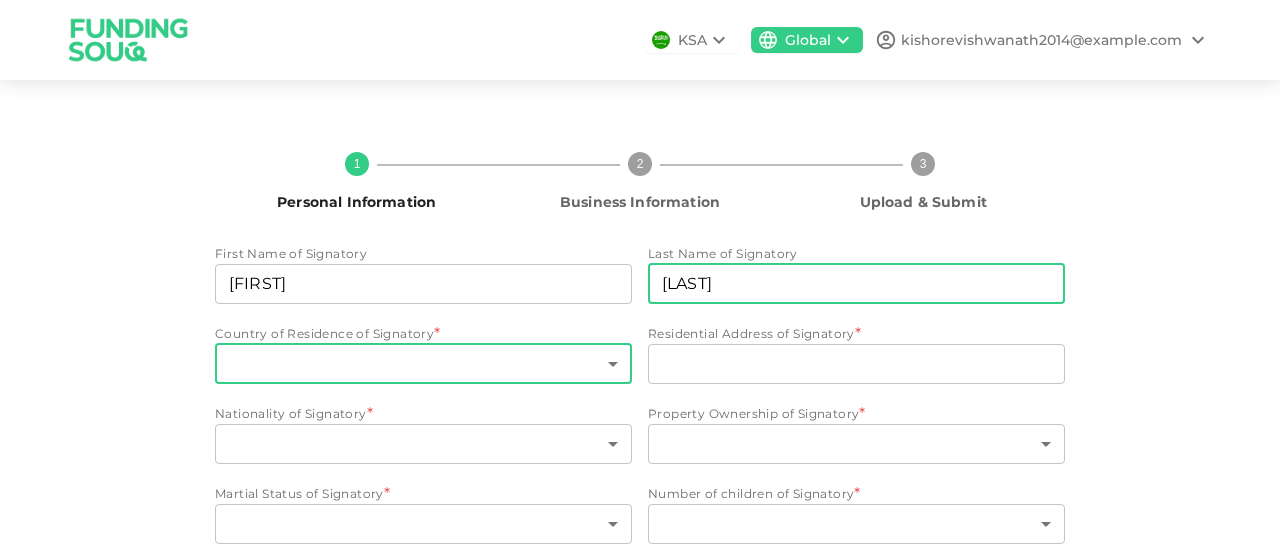 type on "Vishwanath" 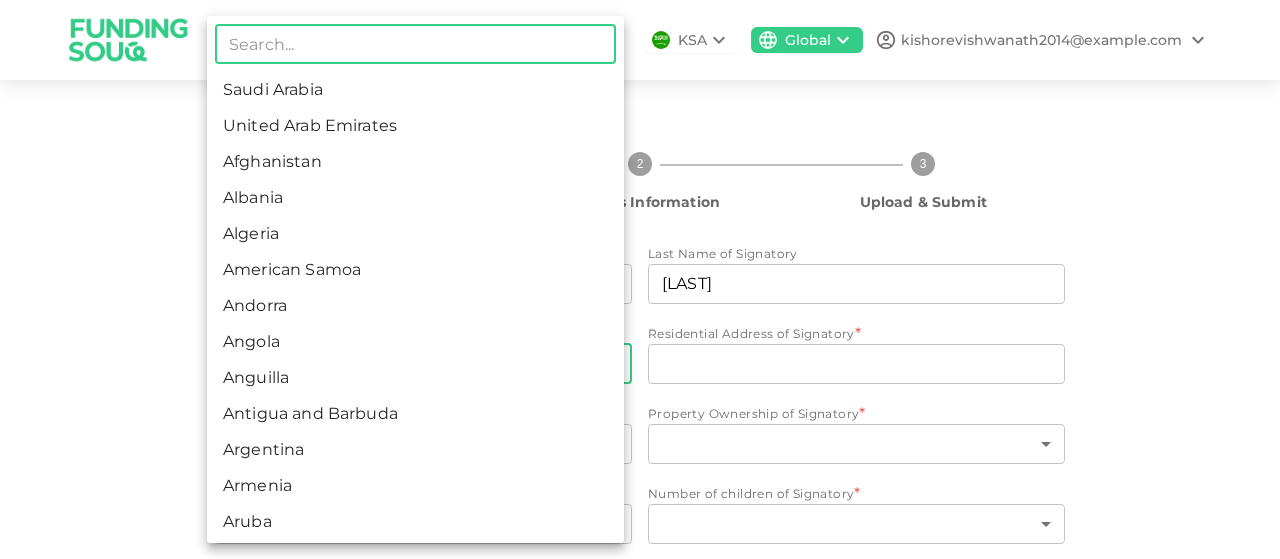 click on "United Arab Emirates" at bounding box center [415, 126] 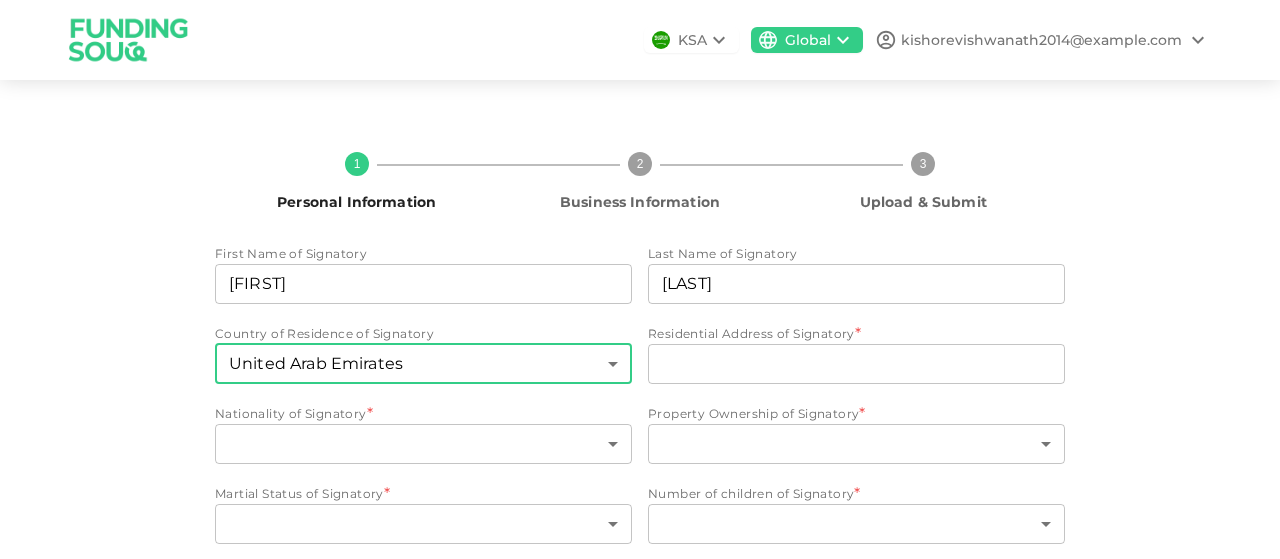 type on "2" 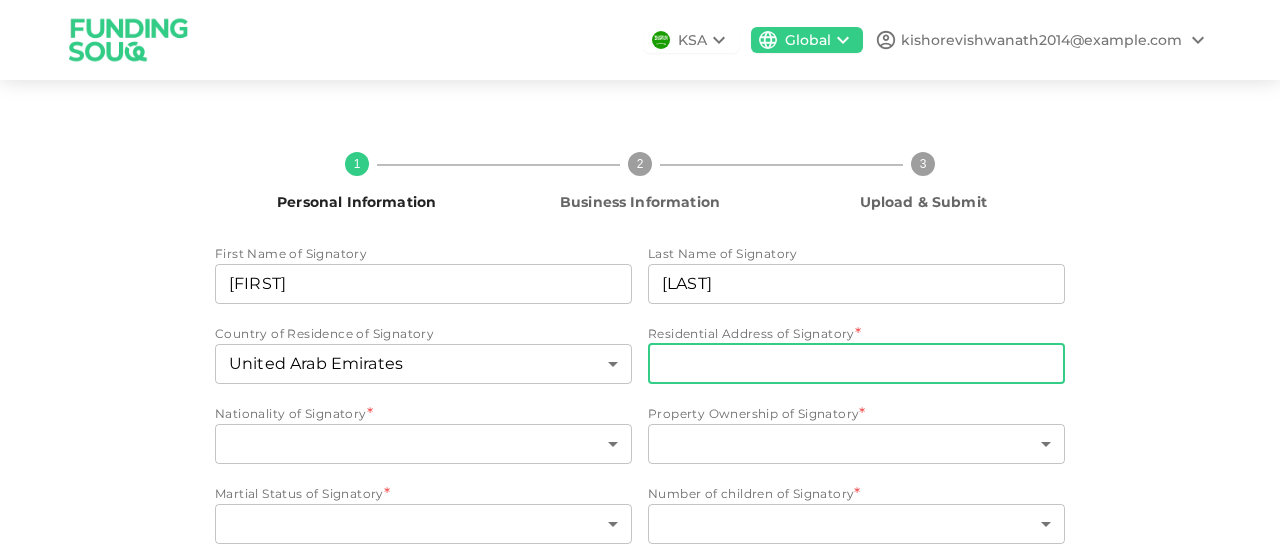 click on "Residential Address of Signatory" at bounding box center [856, 364] 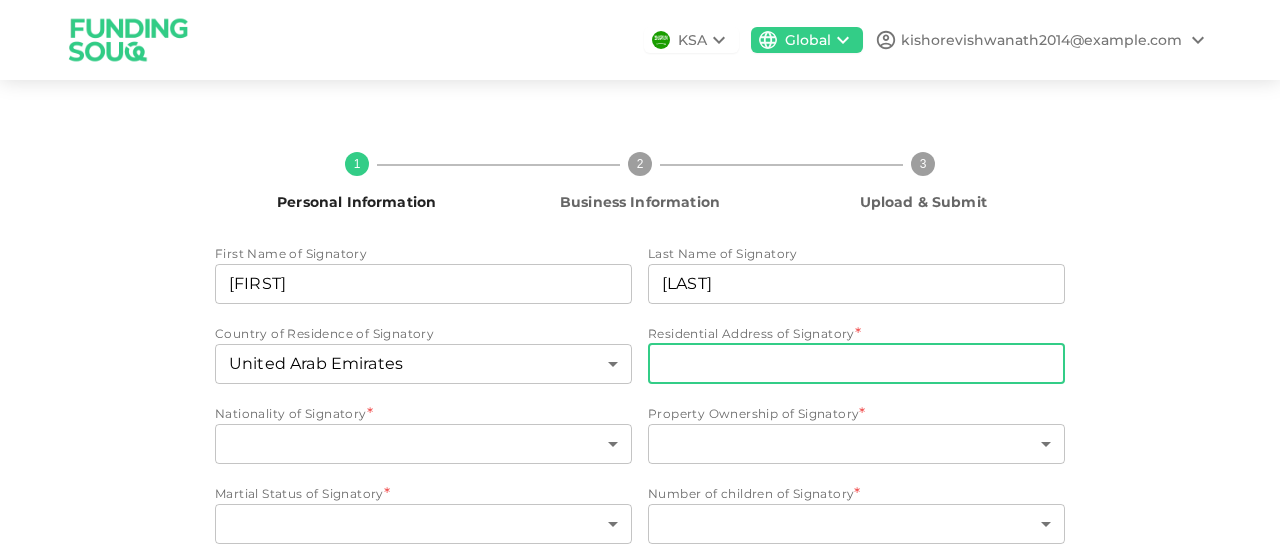 type on "806 P705 Al Zahiyah, Abu Dhabi" 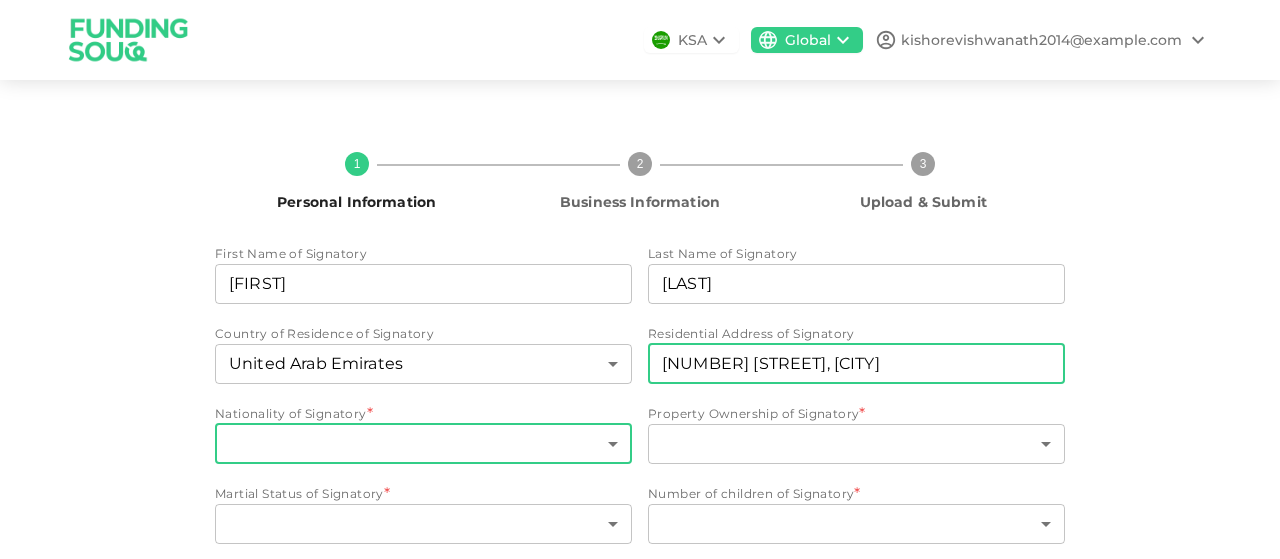 click on "KSA Global kishorevishwanath2014@gmail.com 1 Personal Information 2 Business Information 3 Upload & Submit   First Name of Signatory First Name of Signatory Kishore First Name of Signatory   Last Name of Signatory Last Name of Signatory Vishwanath Last Name of Signatory   Country of Residence of Signatory United Arab Emirates 2 ​   Residential Address of Signatory Residential Address of Signatory 806 P705 Al Zahiyah, Abu Dhabi Residential Address of Signatory   Nationality of Signatory * ​ ​   Property Ownership of Signatory * ​ ​   Martial Status of Signatory * ​ ​   Number of children of Signatory * ​ ​   Do you have an important public function? * ​ ​   How did you hear about us * ​ ​ Next" at bounding box center (640, 279) 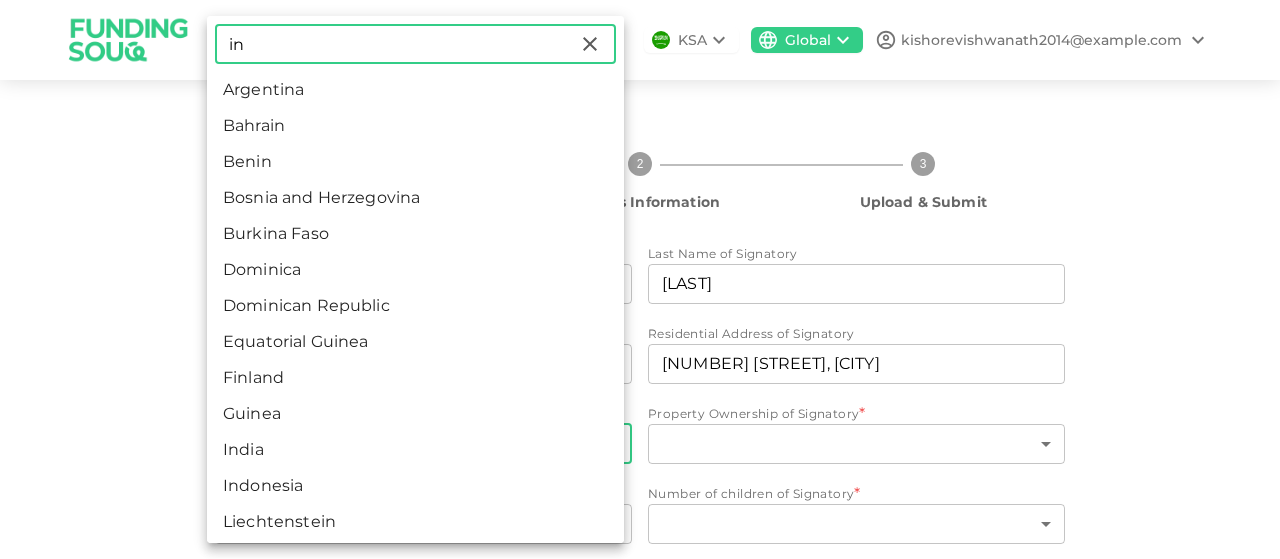 type on "in" 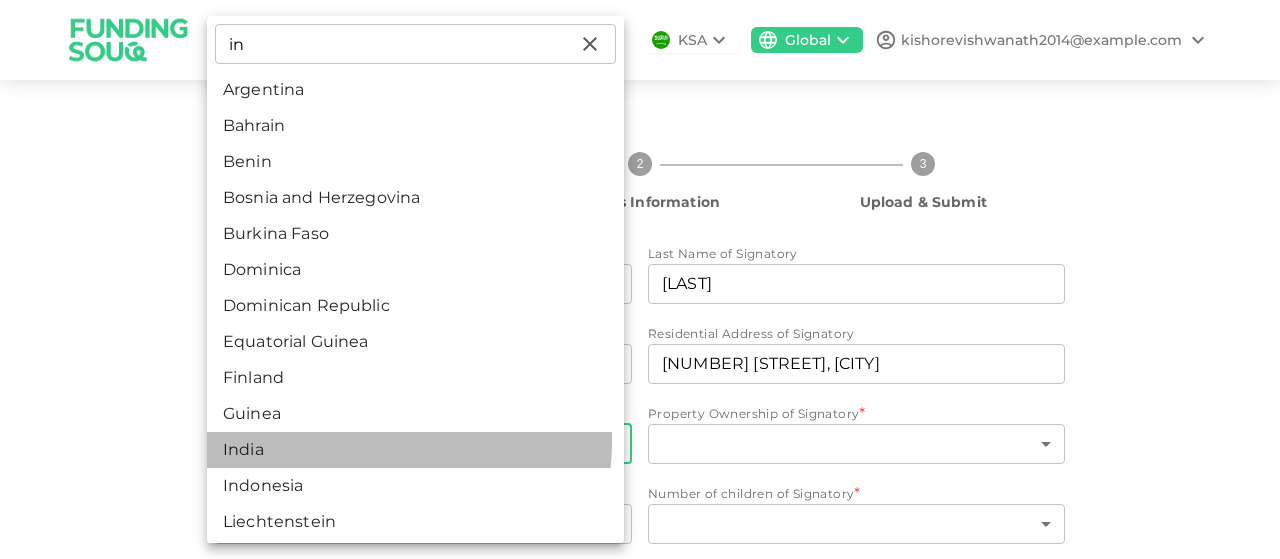 click on "India" at bounding box center [415, 450] 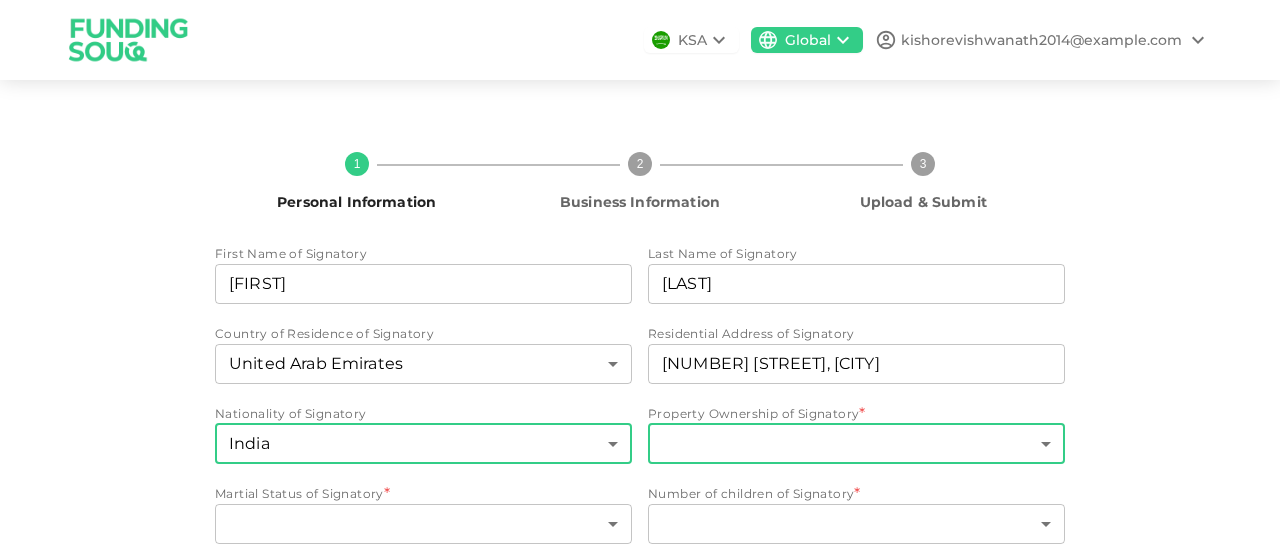 click on "KSA Global kishorevishwanath2014@gmail.com 1 Personal Information 2 Business Information 3 Upload & Submit   First Name of Signatory First Name of Signatory Kishore First Name of Signatory   Last Name of Signatory Last Name of Signatory Vishwanath Last Name of Signatory   Country of Residence of Signatory United Arab Emirates 2 ​   Residential Address of Signatory Residential Address of Signatory 806 P705 Al Zahiyah, Abu Dhabi Residential Address of Signatory   Nationality of Signatory India 88 ​   Property Ownership of Signatory * ​ ​   Martial Status of Signatory * ​ ​   Number of children of Signatory * ​ ​   Do you have an important public function? * ​ ​   How did you hear about us * ​ ​ Next" at bounding box center (640, 279) 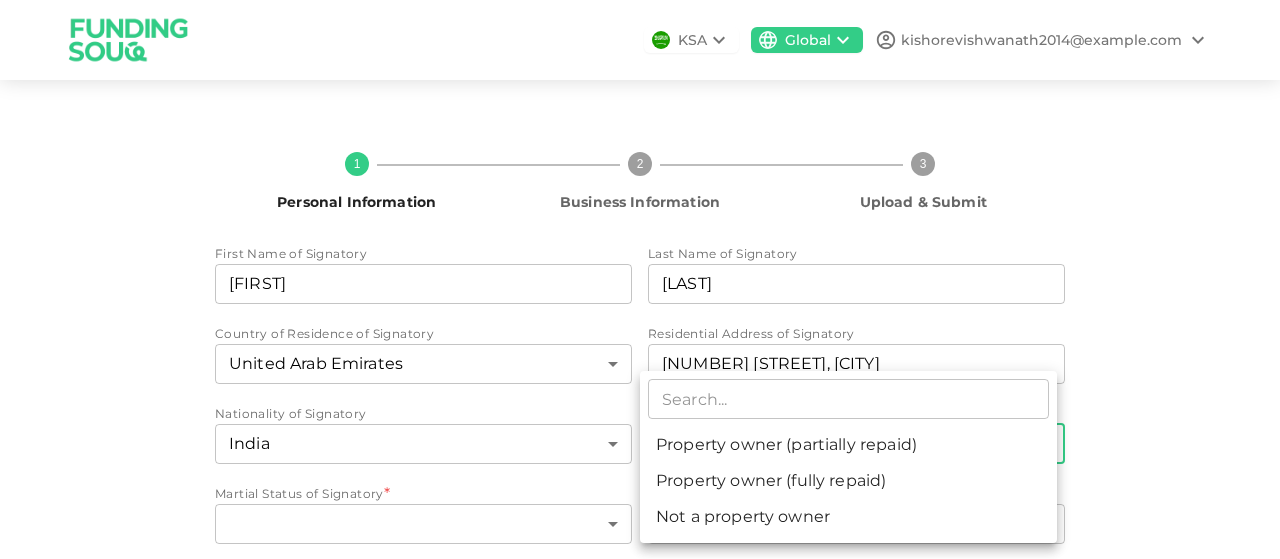 click at bounding box center [640, 279] 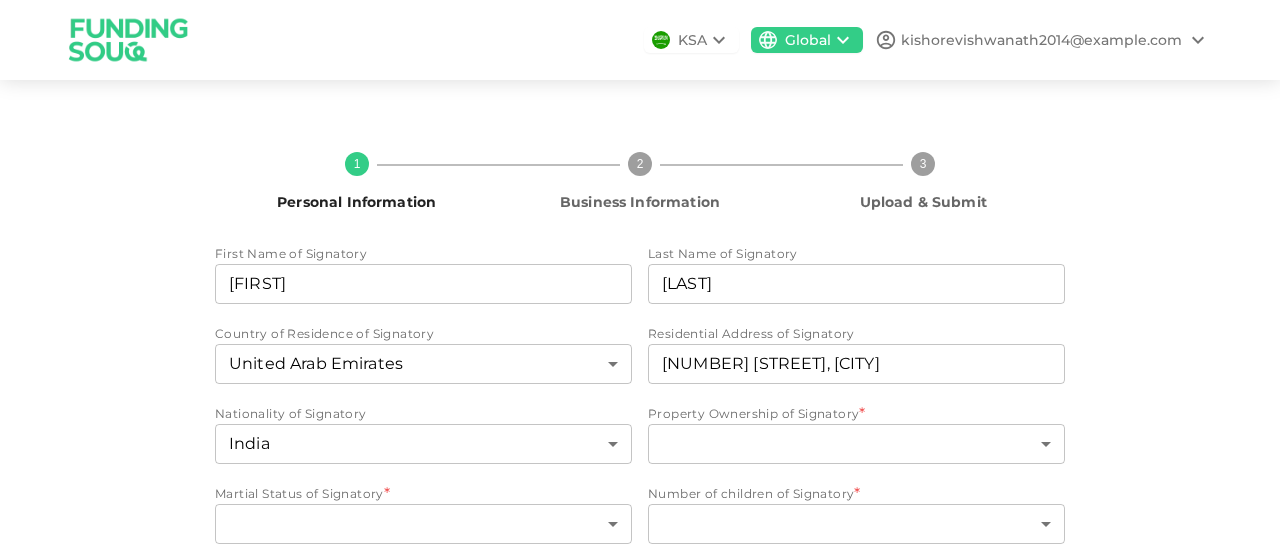 click at bounding box center [640, 279] 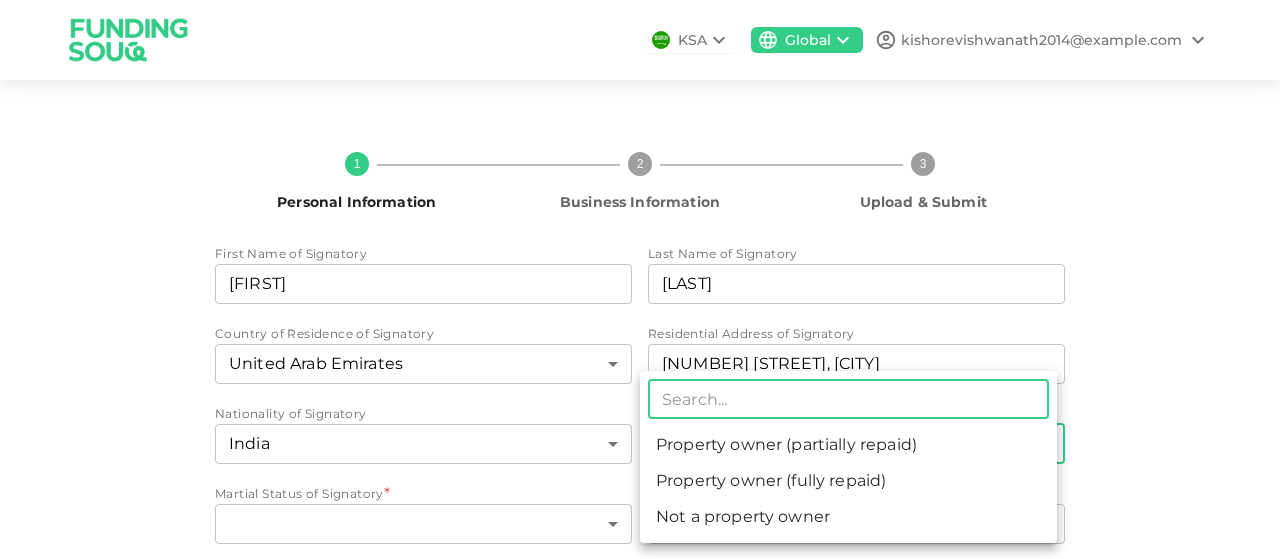 click on "KSA Global kishorevishwanath2014@gmail.com 1 Personal Information 2 Business Information 3 Upload & Submit   First Name of Signatory First Name of Signatory Kishore First Name of Signatory   Last Name of Signatory Last Name of Signatory Vishwanath Last Name of Signatory   Country of Residence of Signatory United Arab Emirates 2 ​   Residential Address of Signatory Residential Address of Signatory 806 P705 Al Zahiyah, Abu Dhabi Residential Address of Signatory   Nationality of Signatory India 88 ​   Property Ownership of Signatory * ​ ​   Martial Status of Signatory * ​ ​   Number of children of Signatory * ​ ​   Do you have an important public function? * ​ ​   How did you hear about us * ​ ​ Next
​ Property owner (partially repaid) Property owner (fully repaid) Not a property owner" at bounding box center [640, 279] 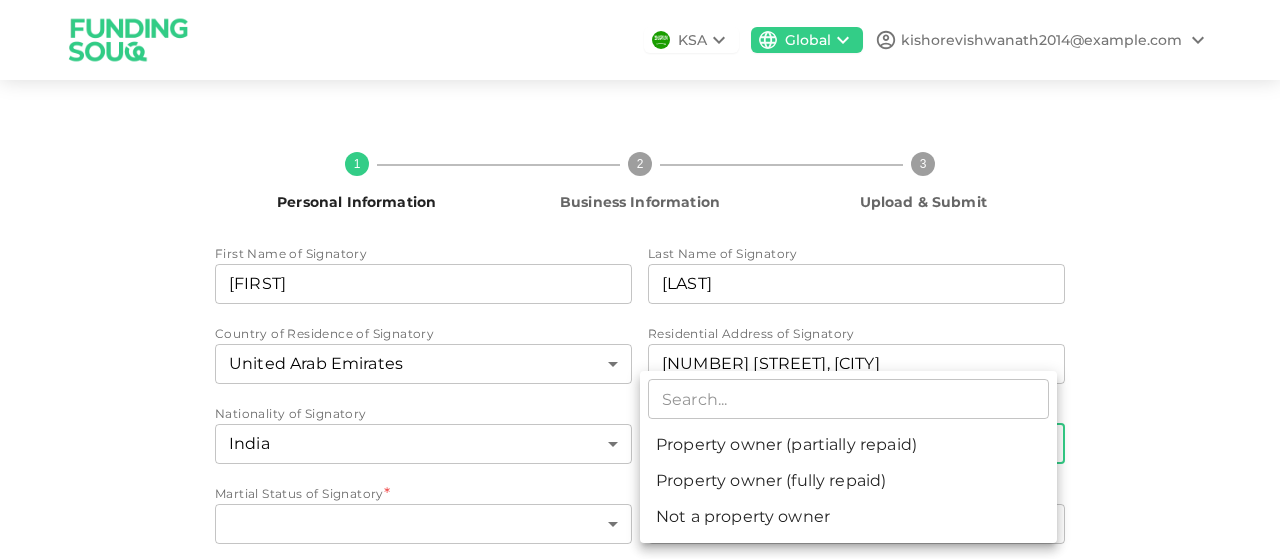 click at bounding box center [640, 279] 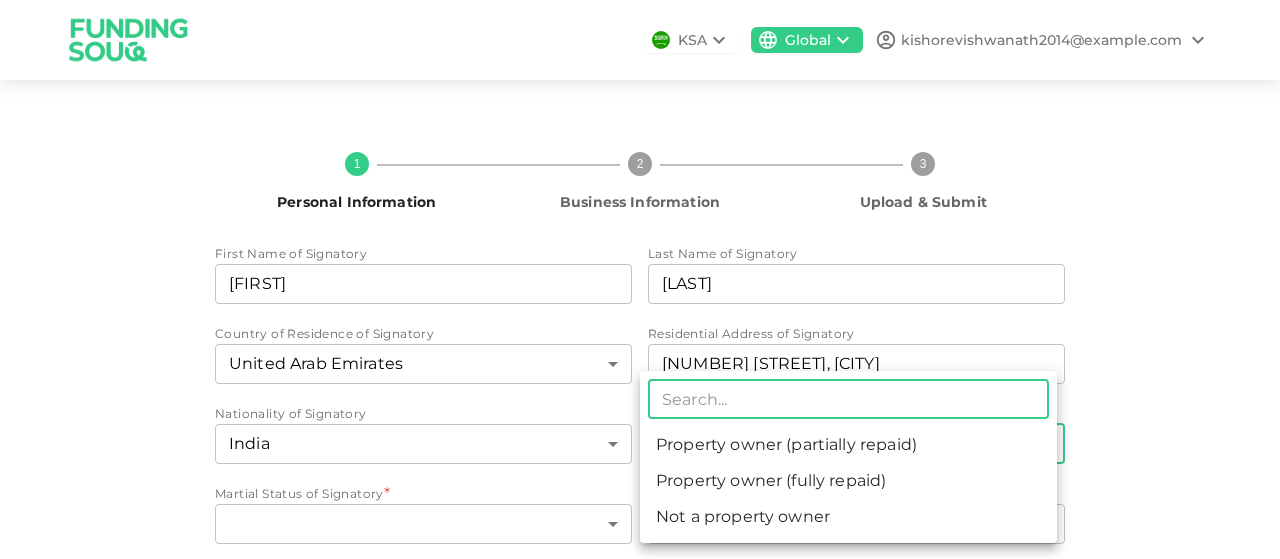 click on "KSA Global kishorevishwanath2014@gmail.com 1 Personal Information 2 Business Information 3 Upload & Submit   First Name of Signatory First Name of Signatory Kishore First Name of Signatory   Last Name of Signatory Last Name of Signatory Vishwanath Last Name of Signatory   Country of Residence of Signatory United Arab Emirates 2 ​   Residential Address of Signatory Residential Address of Signatory 806 P705 Al Zahiyah, Abu Dhabi Residential Address of Signatory   Nationality of Signatory India 88 ​   Property Ownership of Signatory * ​ ​   Martial Status of Signatory * ​ ​   Number of children of Signatory * ​ ​   Do you have an important public function? * ​ ​   How did you hear about us * ​ ​ Next
​ Property owner (partially repaid) Property owner (fully repaid) Not a property owner" at bounding box center [640, 279] 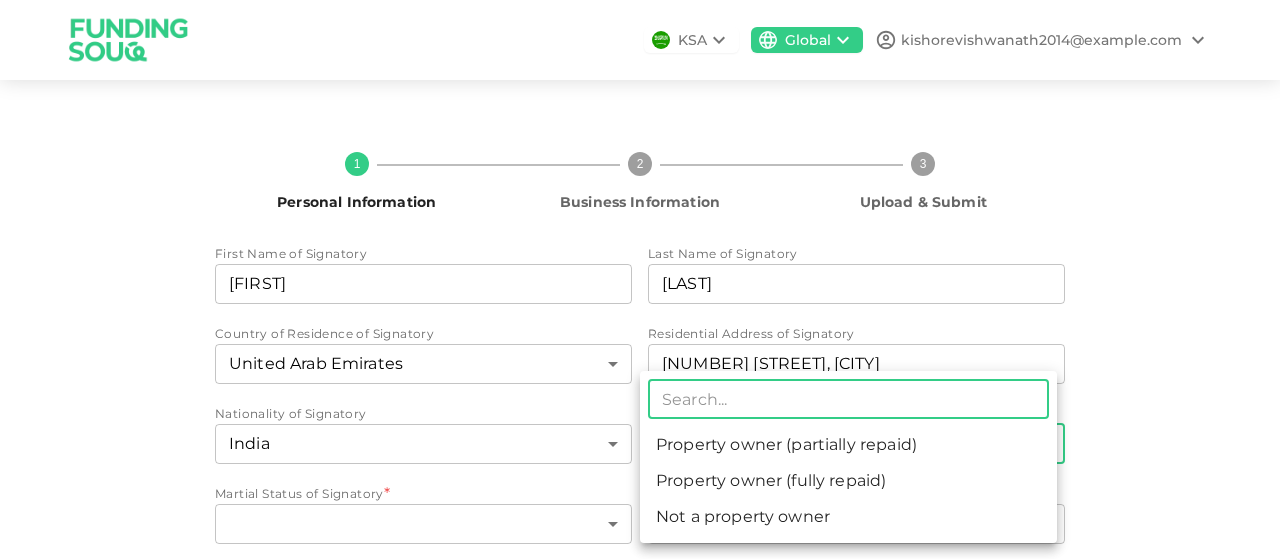 click on "Not a property owner" at bounding box center (848, 517) 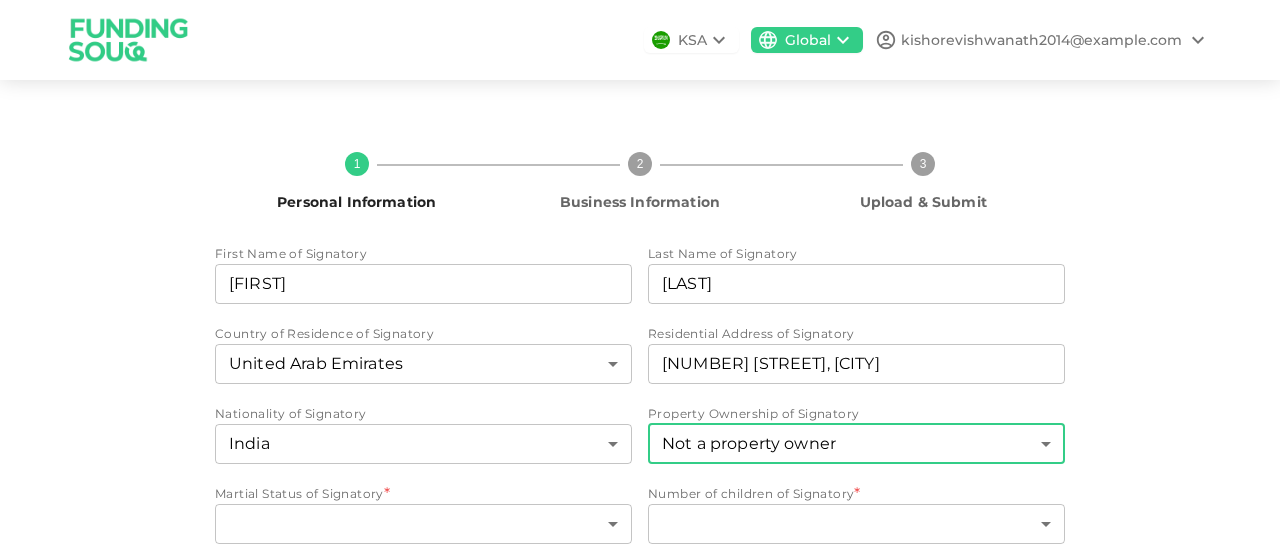 type on "3" 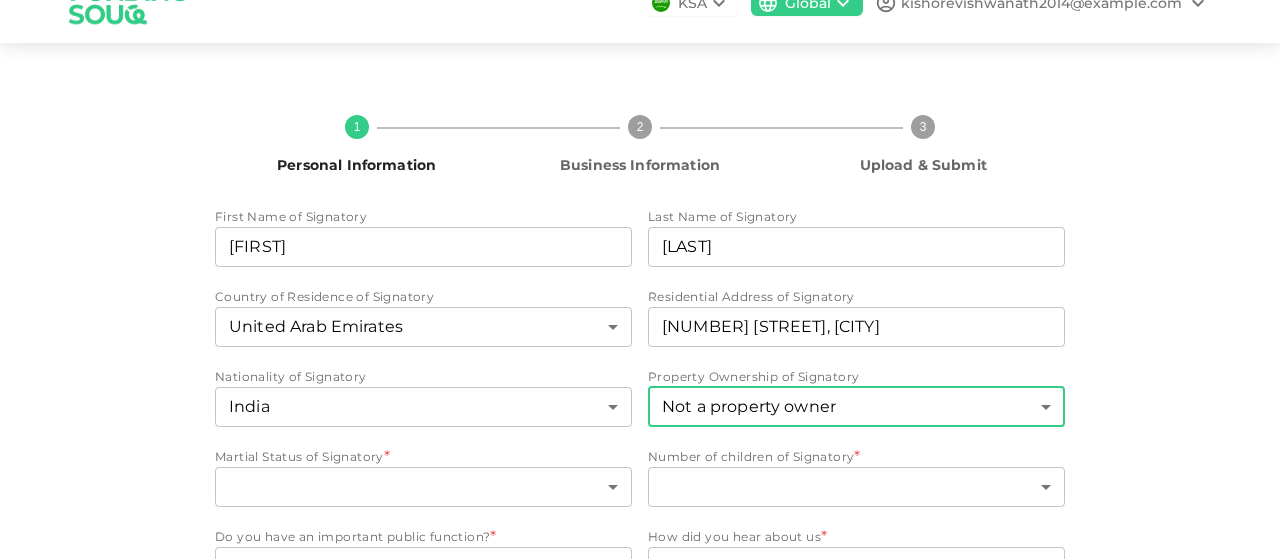 scroll, scrollTop: 38, scrollLeft: 0, axis: vertical 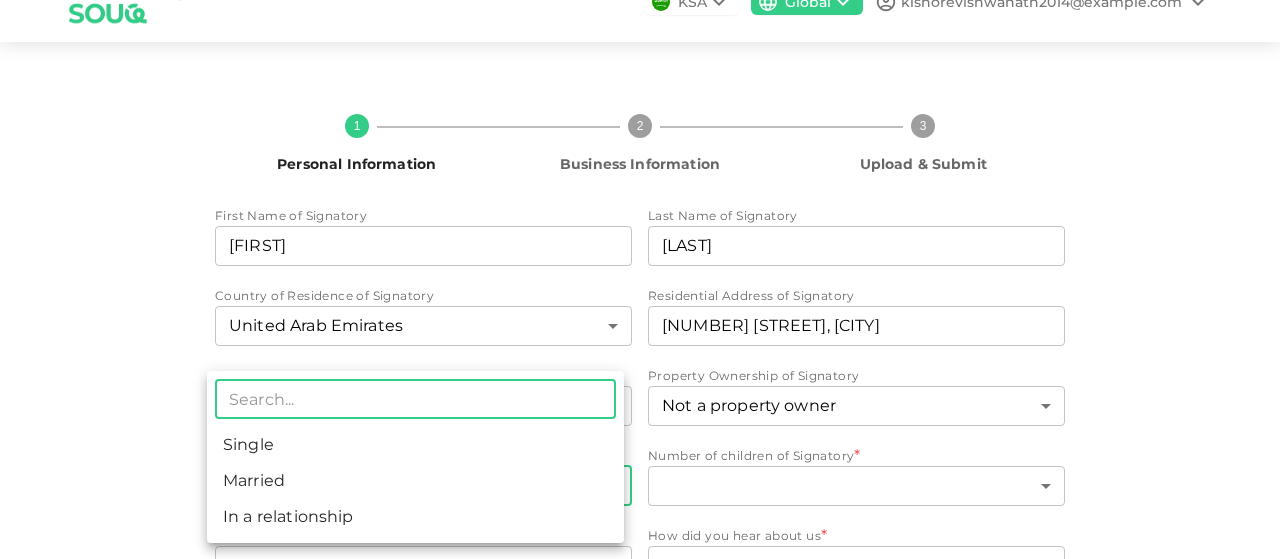 click on "KSA Global kishorevishwanath2014@gmail.com 1 Personal Information 2 Business Information 3 Upload & Submit   First Name of Signatory First Name of Signatory Kishore First Name of Signatory   Last Name of Signatory Last Name of Signatory Vishwanath Last Name of Signatory   Country of Residence of Signatory United Arab Emirates 2 ​   Residential Address of Signatory Residential Address of Signatory 806 P705 Al Zahiyah, Abu Dhabi Residential Address of Signatory   Nationality of Signatory India 88 ​   Property Ownership of Signatory Not a property owner 3 ​   Martial Status of Signatory * ​ ​   Number of children of Signatory * ​ ​   Do you have an important public function? * ​ ​   How did you hear about us * ​ ​ Next
​ Single Married In a relationship" at bounding box center [640, 279] 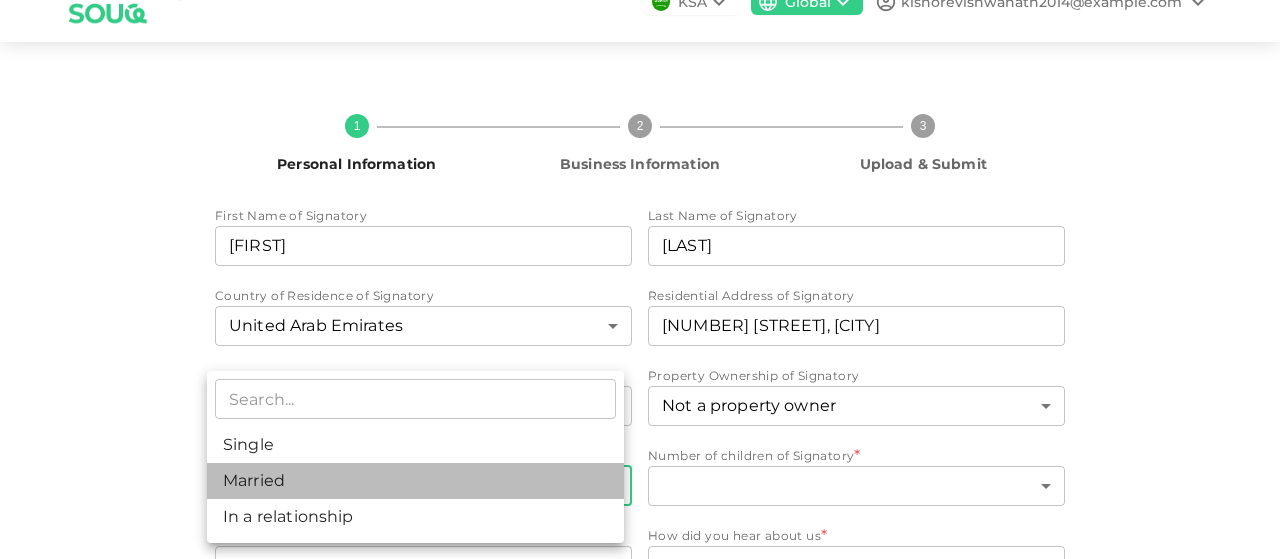 click on "Married" at bounding box center (415, 481) 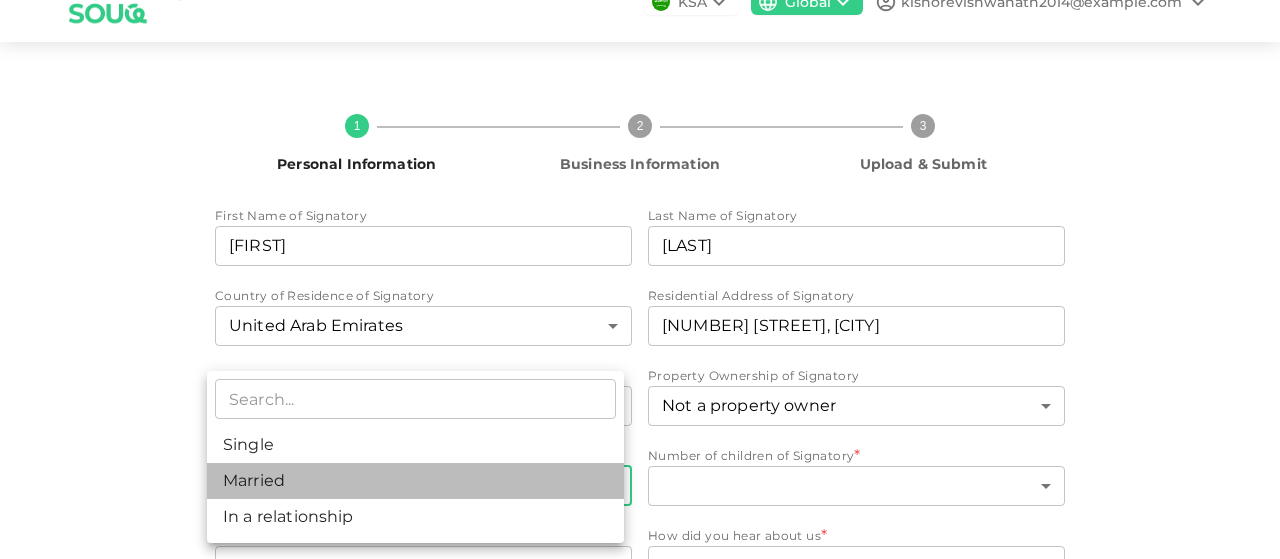 type on "2" 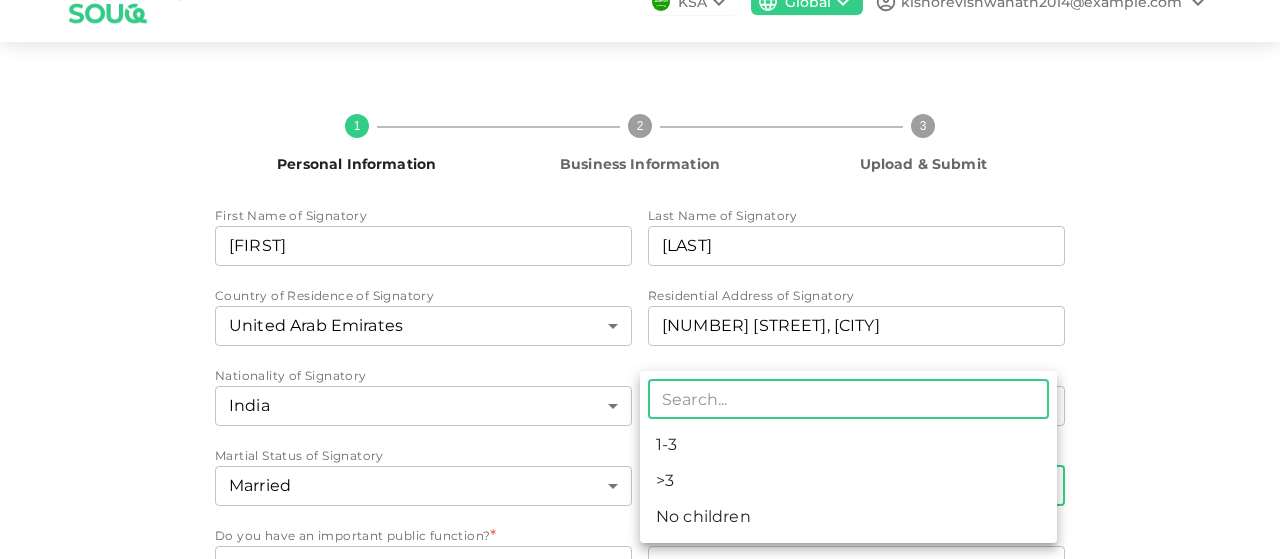click on "KSA Global kishorevishwanath2014@gmail.com 1 Personal Information 2 Business Information 3 Upload & Submit   First Name of Signatory First Name of Signatory Kishore First Name of Signatory   Last Name of Signatory Last Name of Signatory Vishwanath Last Name of Signatory   Country of Residence of Signatory United Arab Emirates 2 ​   Residential Address of Signatory Residential Address of Signatory 806 P705 Al Zahiyah, Abu Dhabi Residential Address of Signatory   Nationality of Signatory India 88 ​   Property Ownership of Signatory Not a property owner 3 ​   Martial Status of Signatory Married 2 ​   Number of children of Signatory * ​ ​   Do you have an important public function? * ​ ​   How did you hear about us * ​ ​ Next
​ 1-3 >3 No children" at bounding box center (640, 279) 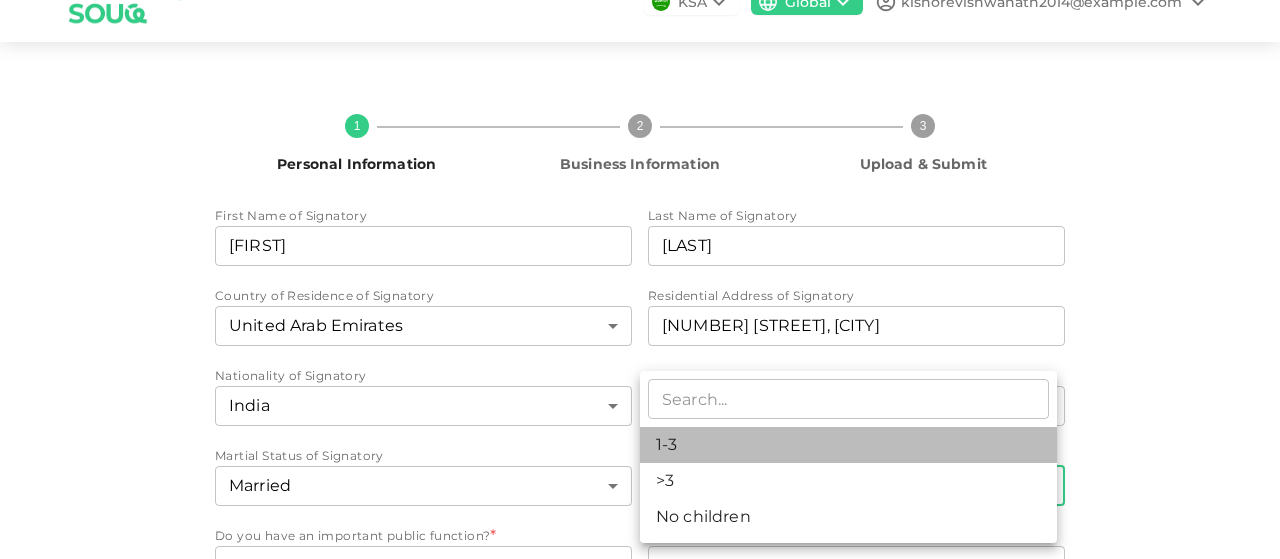 click on "1-3" at bounding box center (848, 445) 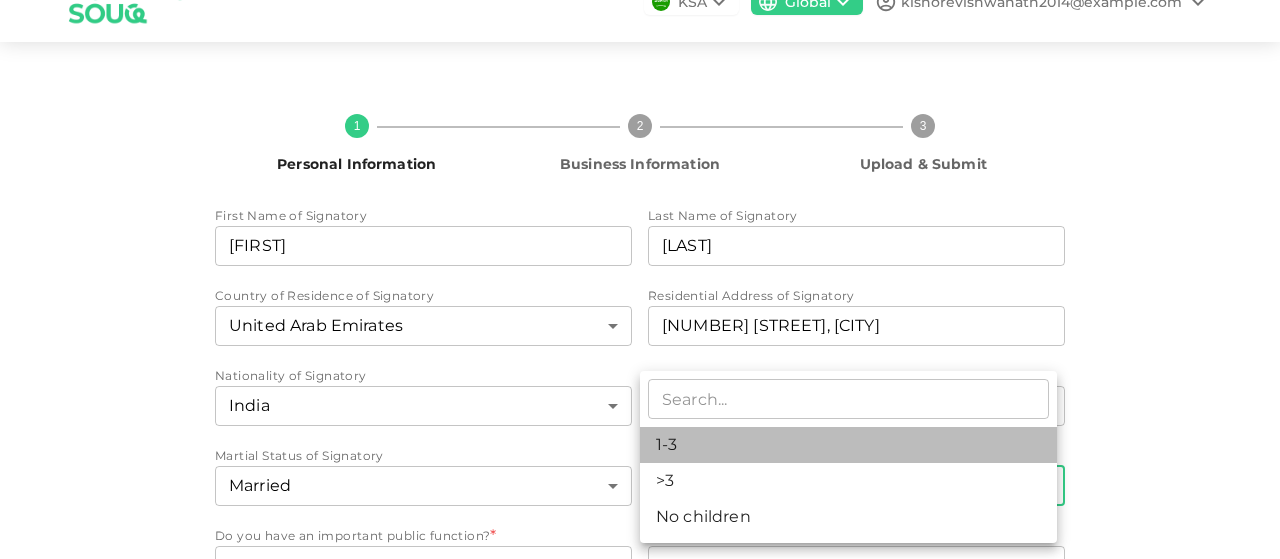 type on "1" 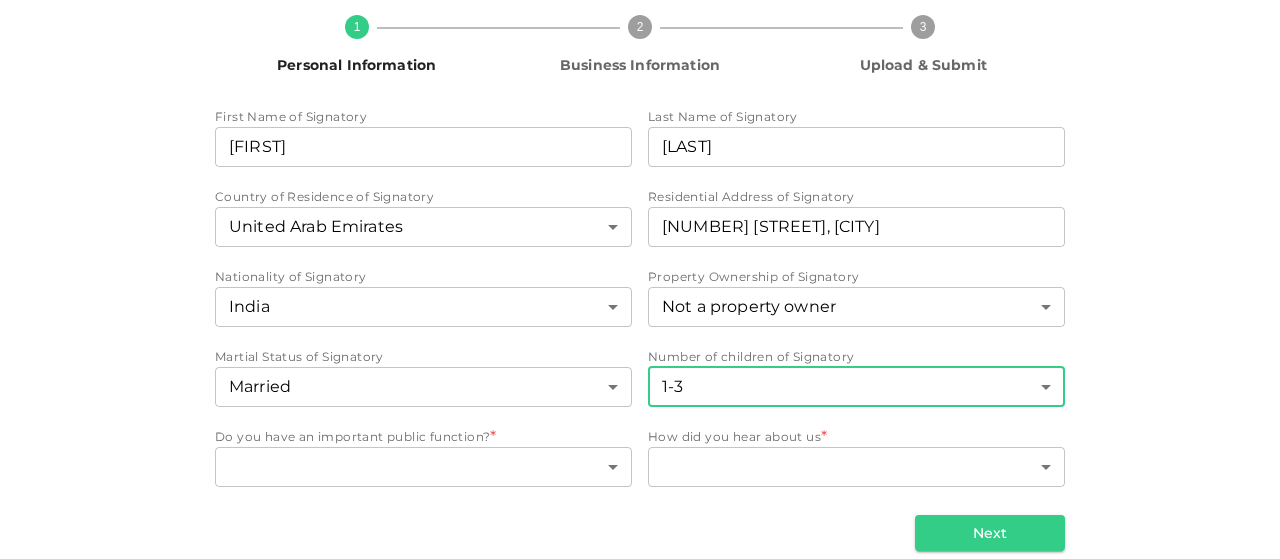scroll, scrollTop: 160, scrollLeft: 0, axis: vertical 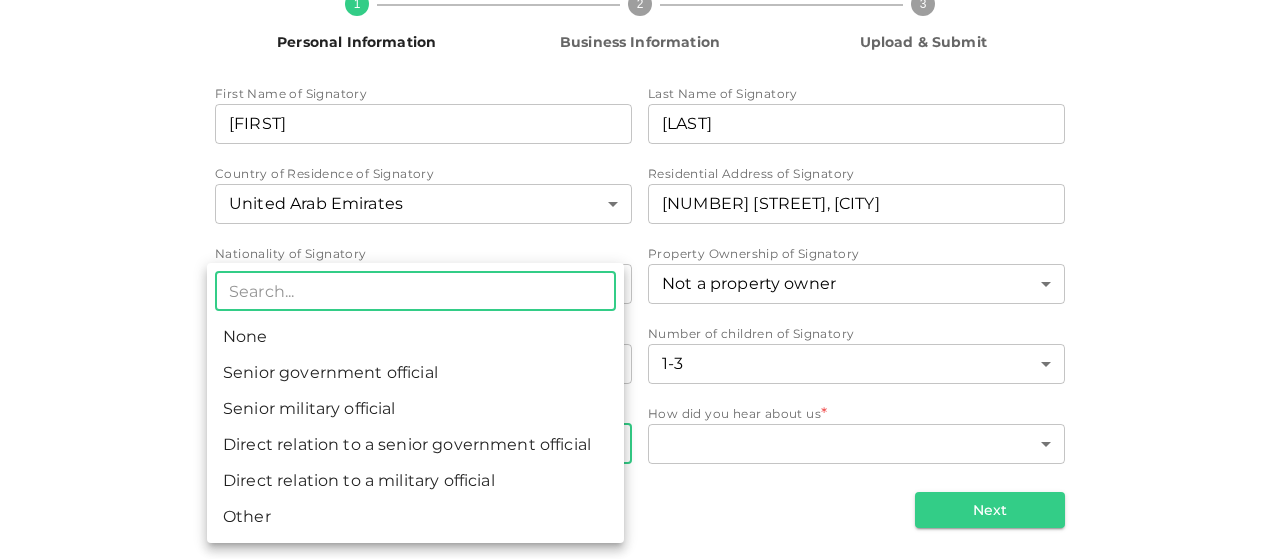 click on "KSA Global kishorevishwanath2014@gmail.com 1 Personal Information 2 Business Information 3 Upload & Submit   First Name of Signatory First Name of Signatory Kishore First Name of Signatory   Last Name of Signatory Last Name of Signatory Vishwanath Last Name of Signatory   Country of Residence of Signatory United Arab Emirates 2 ​   Residential Address of Signatory Residential Address of Signatory 806 P705 Al Zahiyah, Abu Dhabi Residential Address of Signatory   Nationality of Signatory India 88 ​   Property Ownership of Signatory Not a property owner 3 ​   Martial Status of Signatory Married 2 ​   Number of children of Signatory 1-3 1 ​   Do you have an important public function? * ​ ​   How did you hear about us * ​ ​ Next
​ None Senior government official Senior military official Direct relation to a senior government official Direct relation to a military official Other" at bounding box center (640, 279) 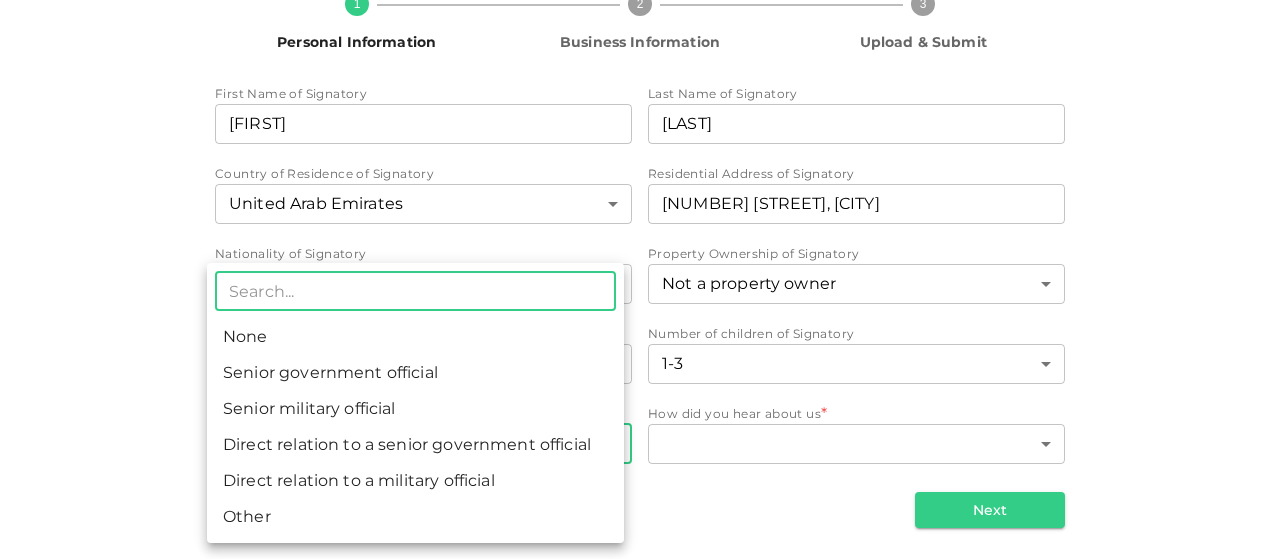 click on "None" at bounding box center [415, 337] 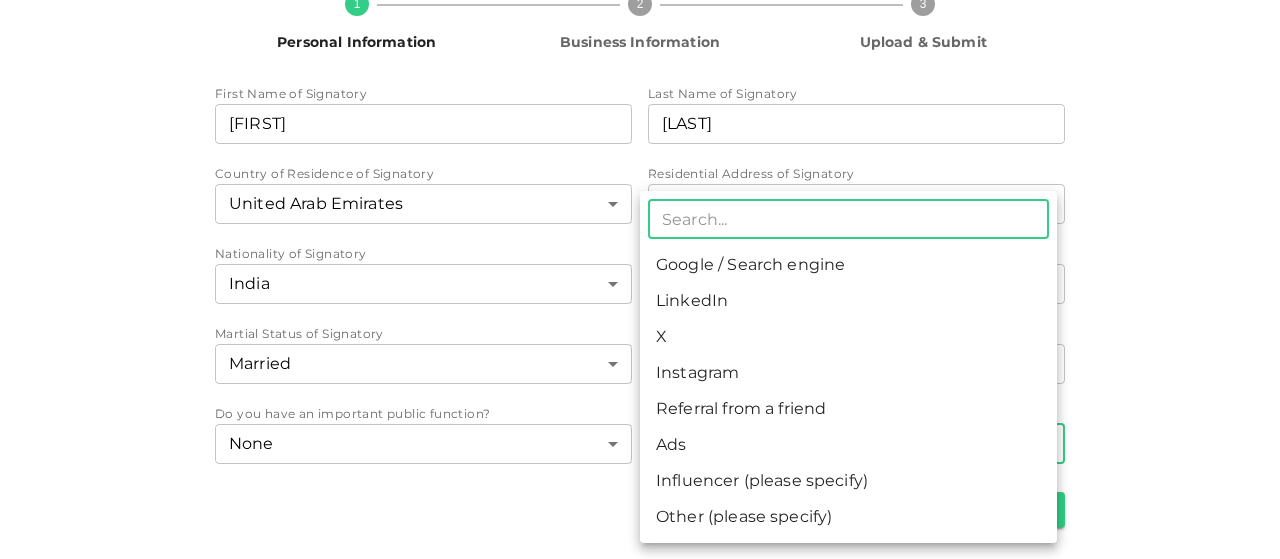 click on "KSA Global kishorevishwanath2014@gmail.com 1 Personal Information 2 Business Information 3 Upload & Submit   First Name of Signatory First Name of Signatory Kishore First Name of Signatory   Last Name of Signatory Last Name of Signatory Vishwanath Last Name of Signatory   Country of Residence of Signatory United Arab Emirates 2 ​   Residential Address of Signatory Residential Address of Signatory 806 P705 Al Zahiyah, Abu Dhabi Residential Address of Signatory   Nationality of Signatory India 88 ​   Property Ownership of Signatory Not a property owner 3 ​   Martial Status of Signatory Married 2 ​   Number of children of Signatory 1-3 1 ​   Do you have an important public function? None 1 ​   How did you hear about us * ​ ​ Next
​ Google / Search engine LinkedIn X Instagram Referral from a friend Ads Influencer (please specify) Other (please specify)" at bounding box center (640, 279) 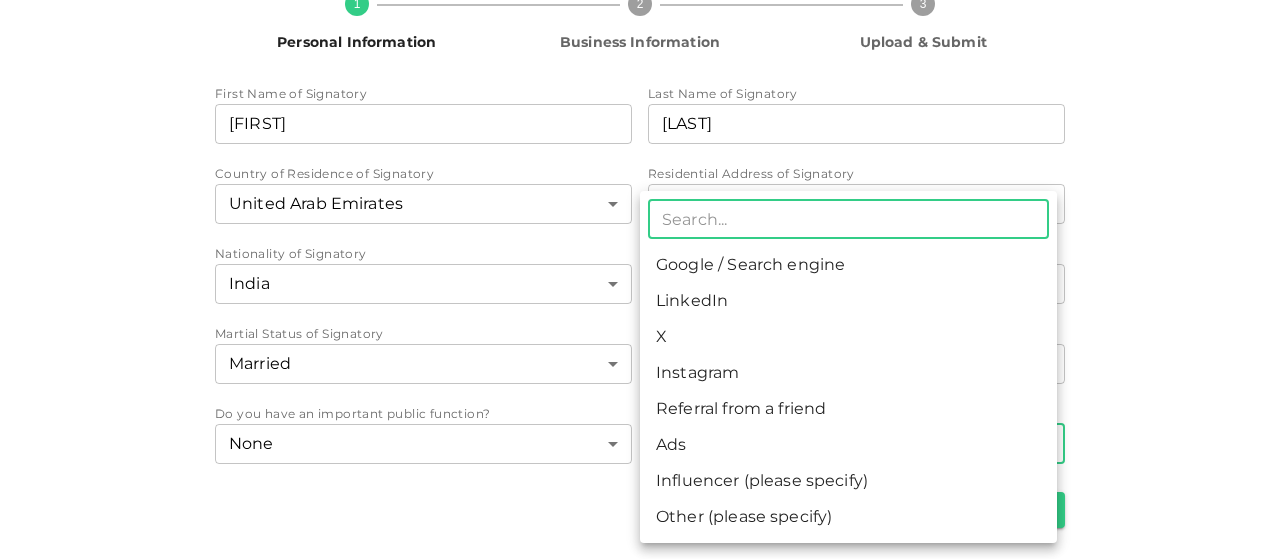 click on "Google / Search engine" at bounding box center [848, 265] 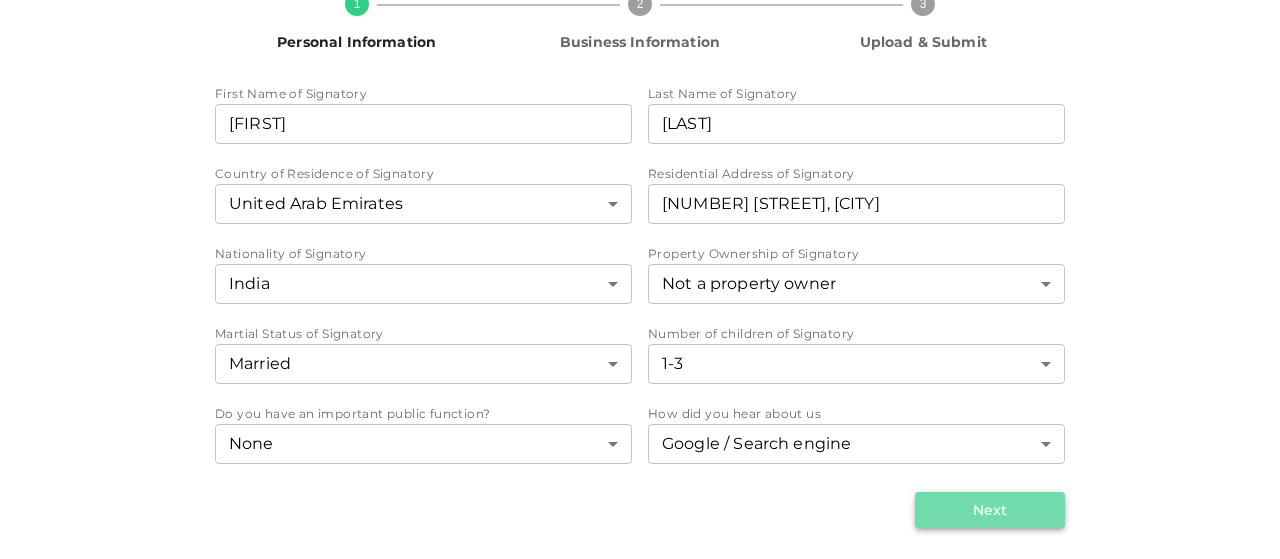 click on "Next" at bounding box center (990, 510) 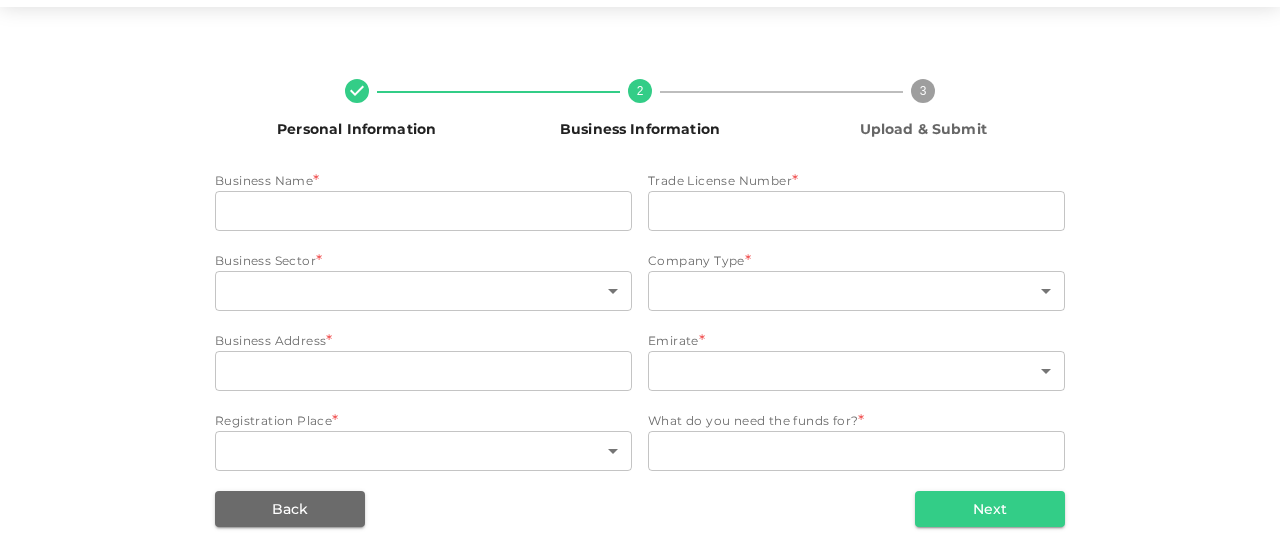 scroll, scrollTop: 72, scrollLeft: 0, axis: vertical 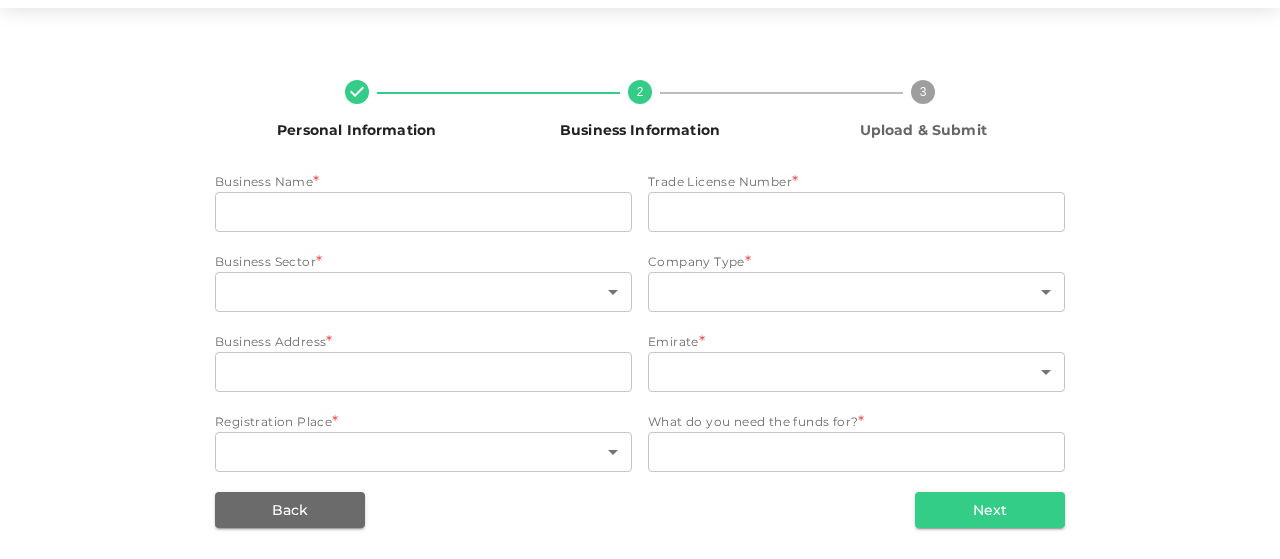 click on "businessName businessName" at bounding box center (423, 214) 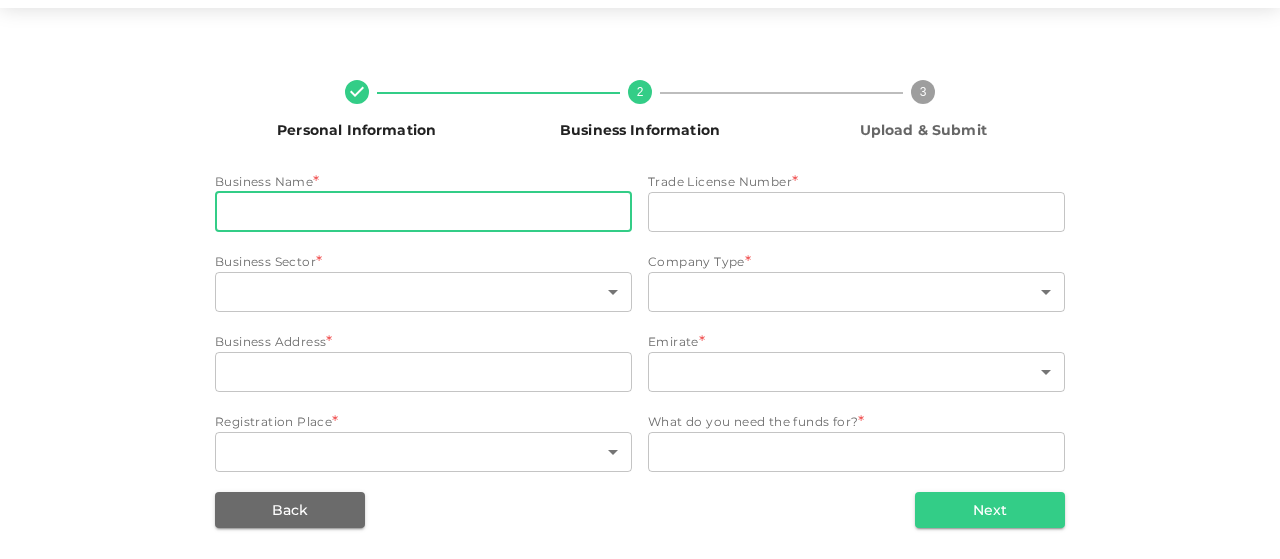 click on "businessName" at bounding box center [423, 212] 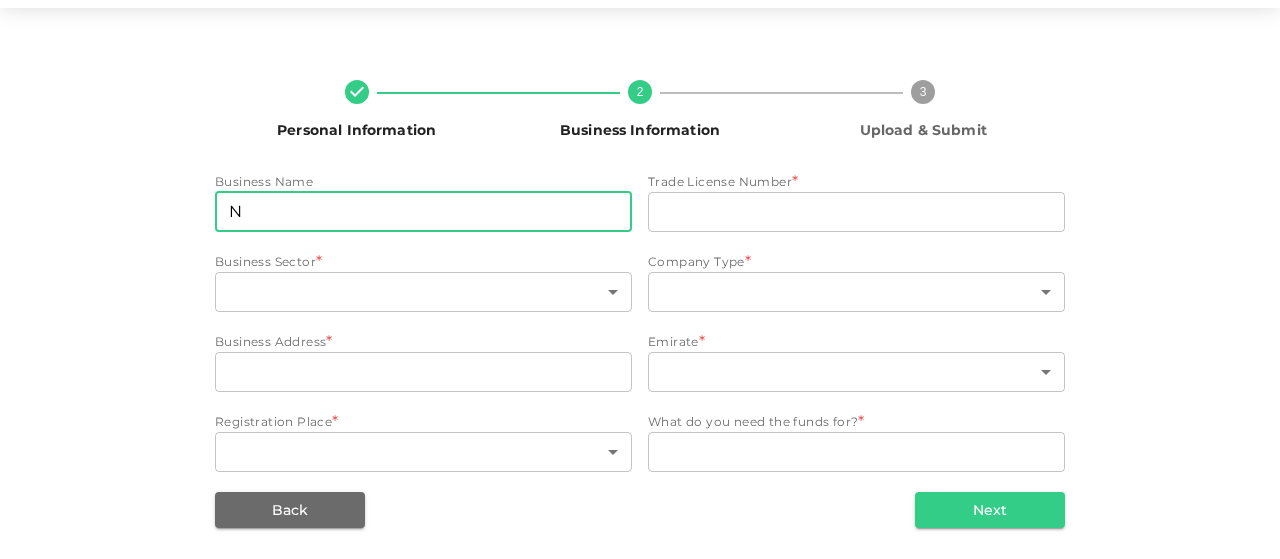 type on "Nous Consulting FZE" 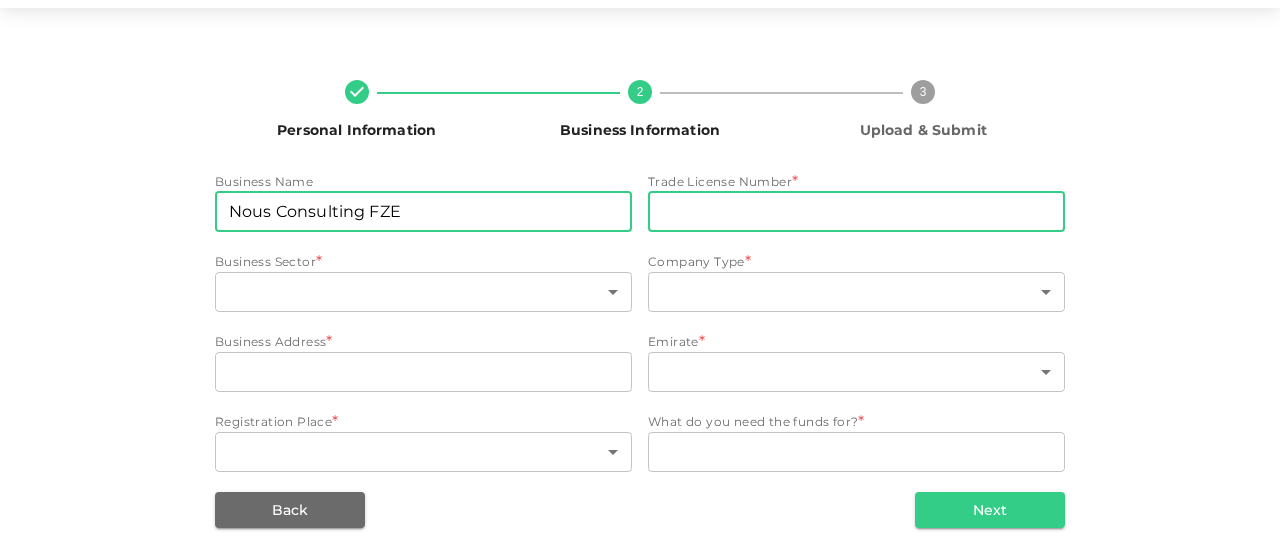 click on "tradeLicenseNumber" at bounding box center [856, 212] 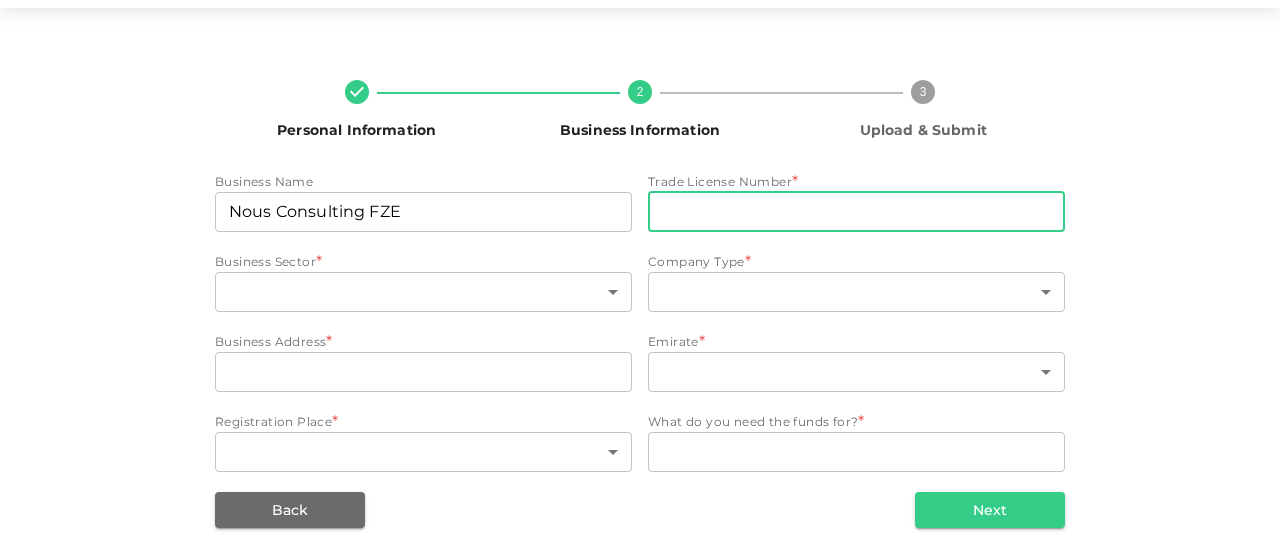 type on "4674" 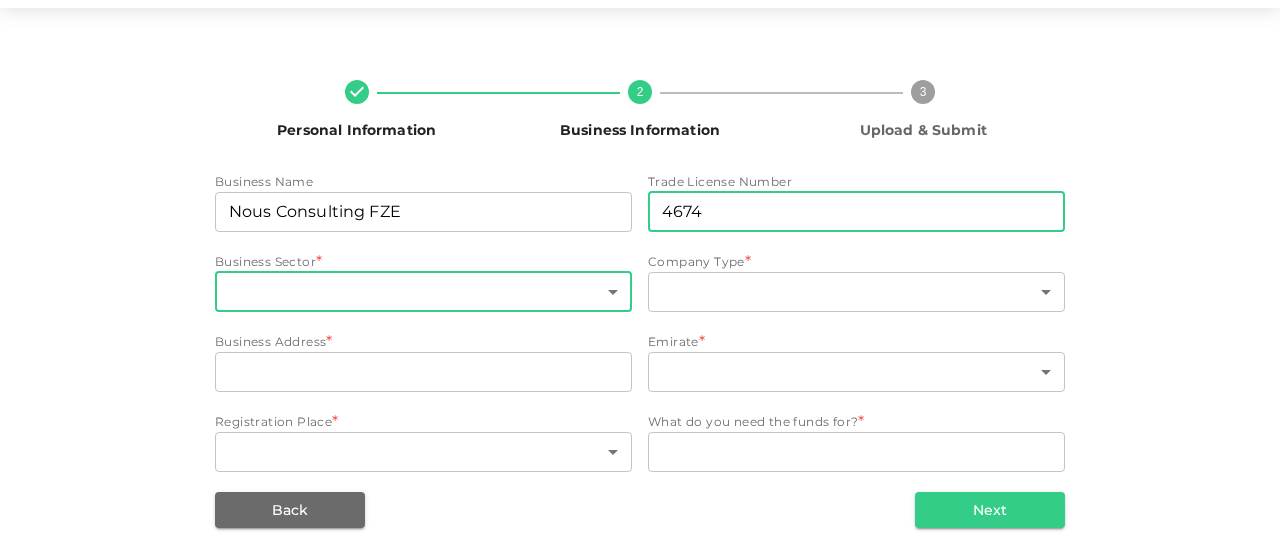 click on "KSA Global kishorevishwanath2014@gmail.com Personal Information 2 Business Information 3 Upload & Submit   Business Name businessName Nous Consulting FZE businessName   Trade License Number tradeLicenseNumber 4674 tradeLicenseNumber   Business Sector * ​ ​   Company Type * ​ ​   Business Address * businessAddress businessAddress   Emirate * ​ ​   Registration Place * ​ ​   What do you need the funds for? * WhatDoYouNeedFundsFor x WhatDoYouNeedFundsFor Back Next" at bounding box center (640, 279) 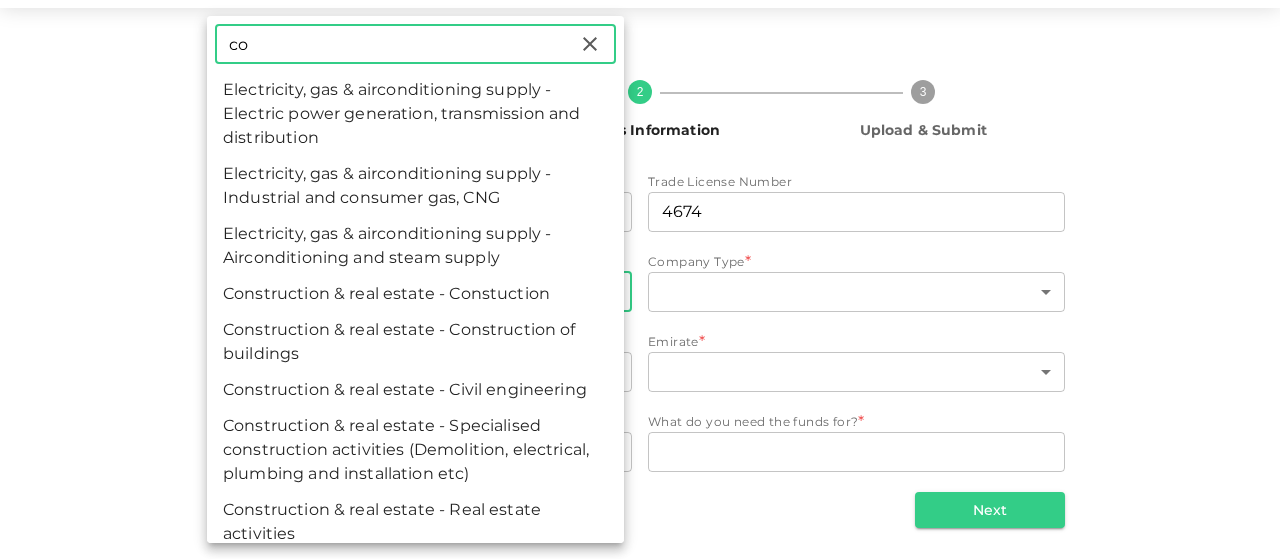 type on "c" 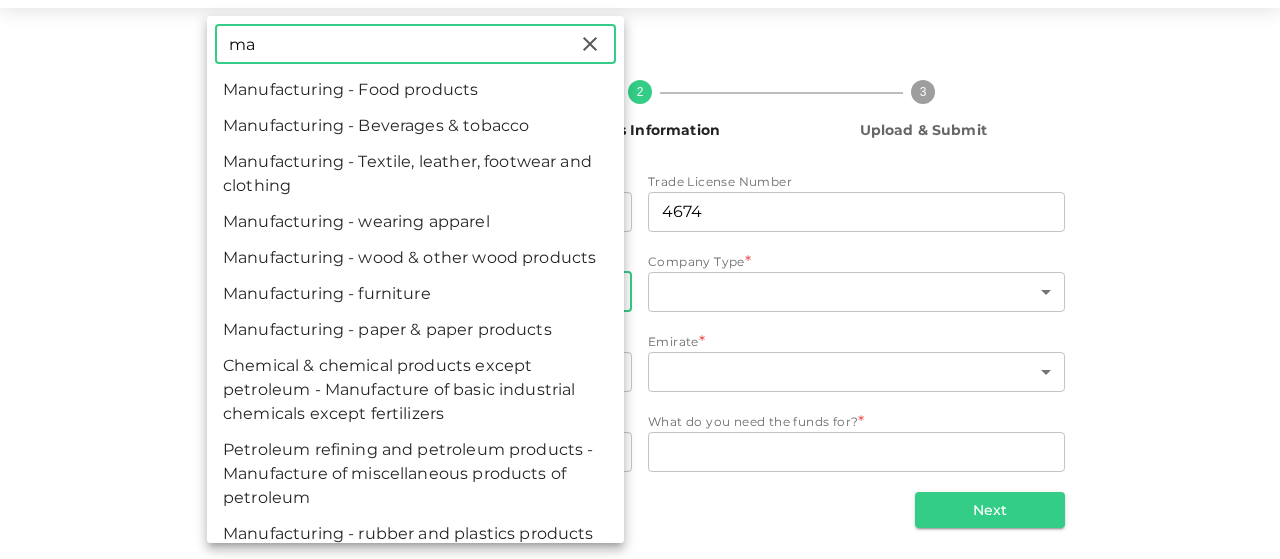 type on "m" 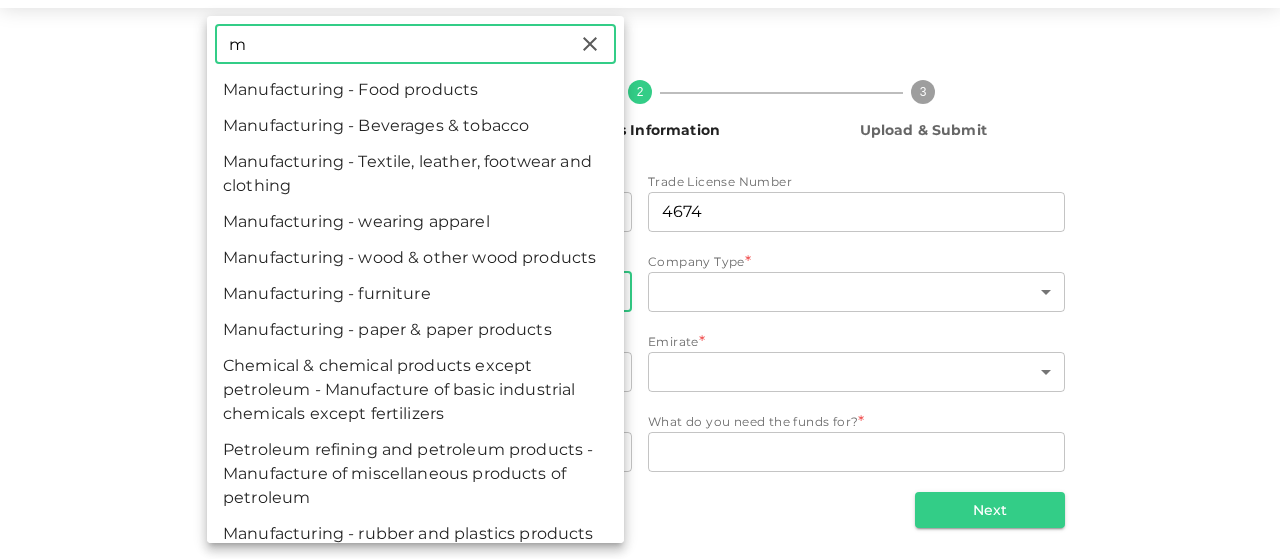 type 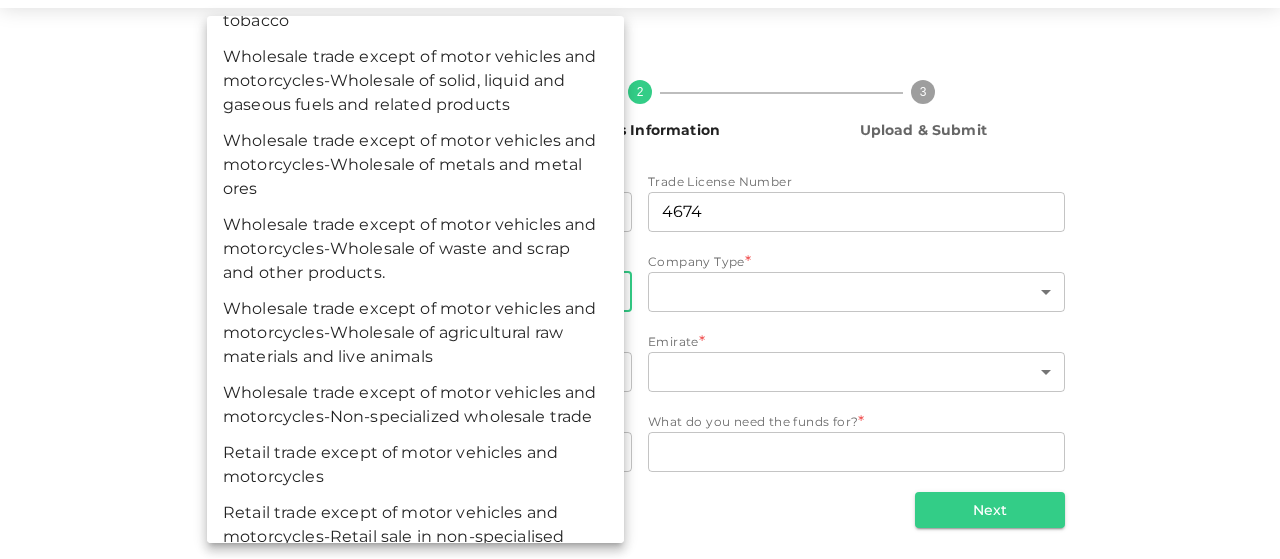 scroll, scrollTop: 8942, scrollLeft: 0, axis: vertical 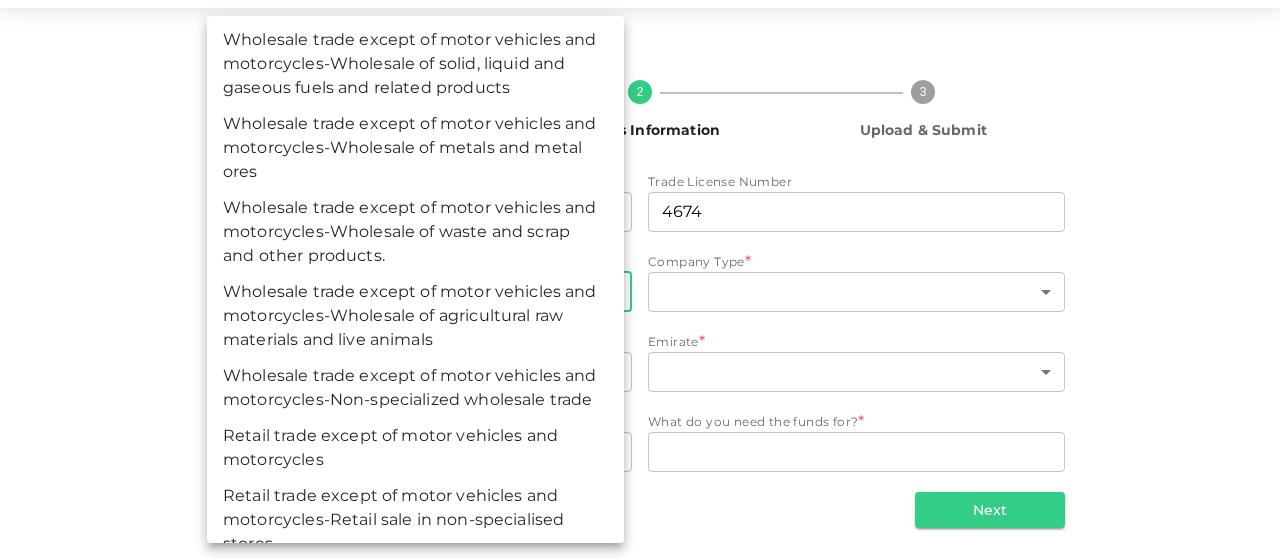 click at bounding box center (640, 279) 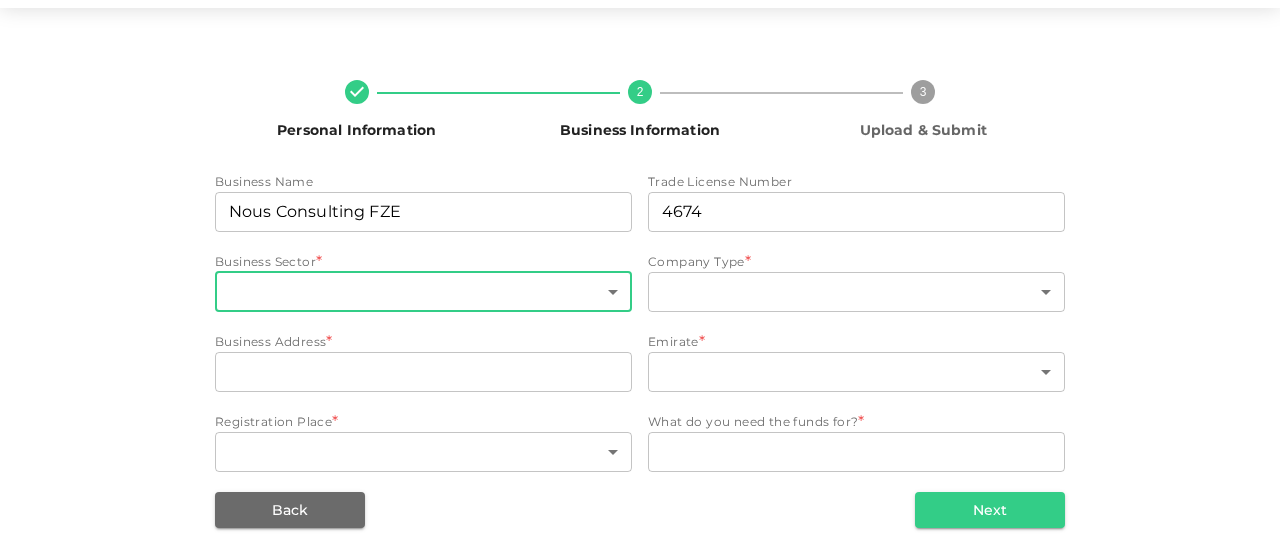 click on "KSA Global kishorevishwanath2014@gmail.com Personal Information 2 Business Information 3 Upload & Submit   Business Name businessName Nous Consulting FZE businessName   Trade License Number tradeLicenseNumber 4674 tradeLicenseNumber   Business Sector * ​ ​   Company Type * ​ ​   Business Address * businessAddress businessAddress   Emirate * ​ ​   Registration Place * ​ ​   What do you need the funds for? * WhatDoYouNeedFundsFor x WhatDoYouNeedFundsFor Back Next" at bounding box center (640, 279) 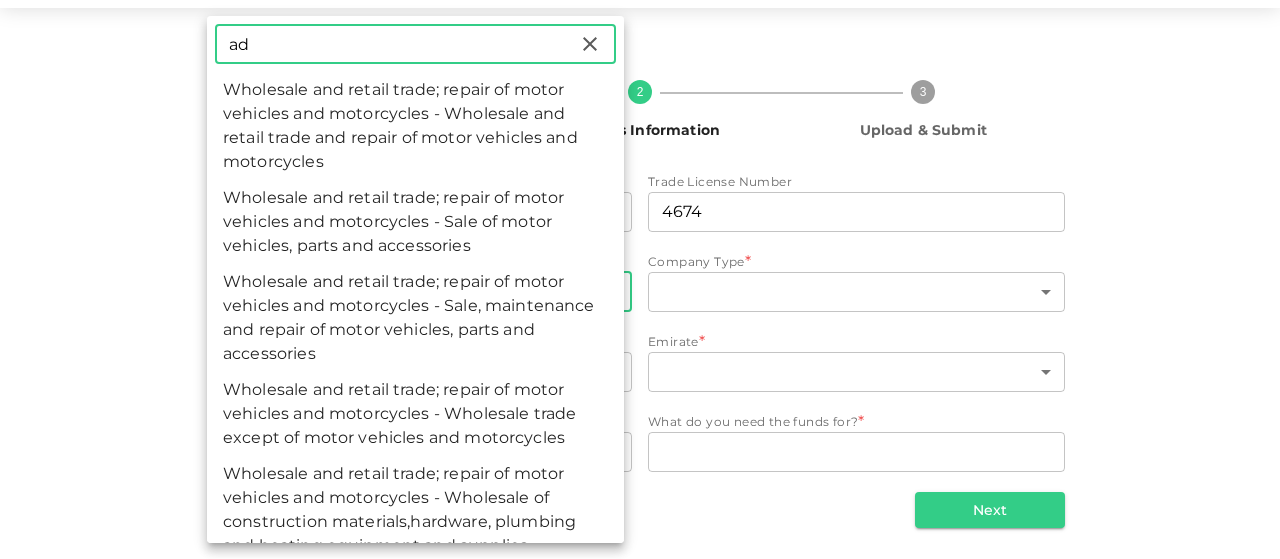 type on "a" 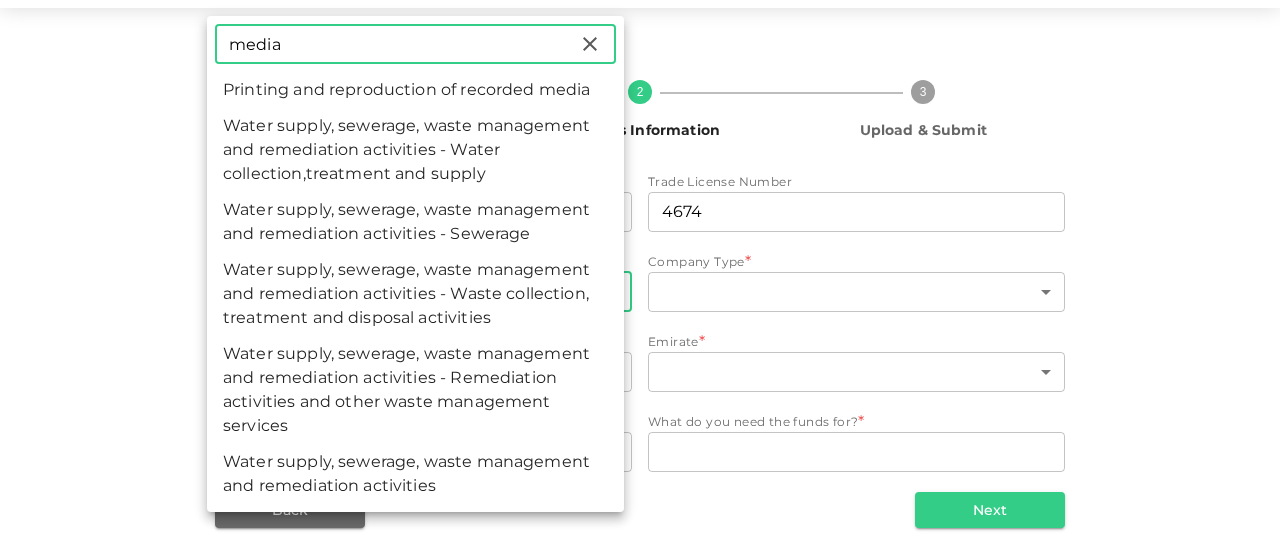 scroll, scrollTop: 16, scrollLeft: 0, axis: vertical 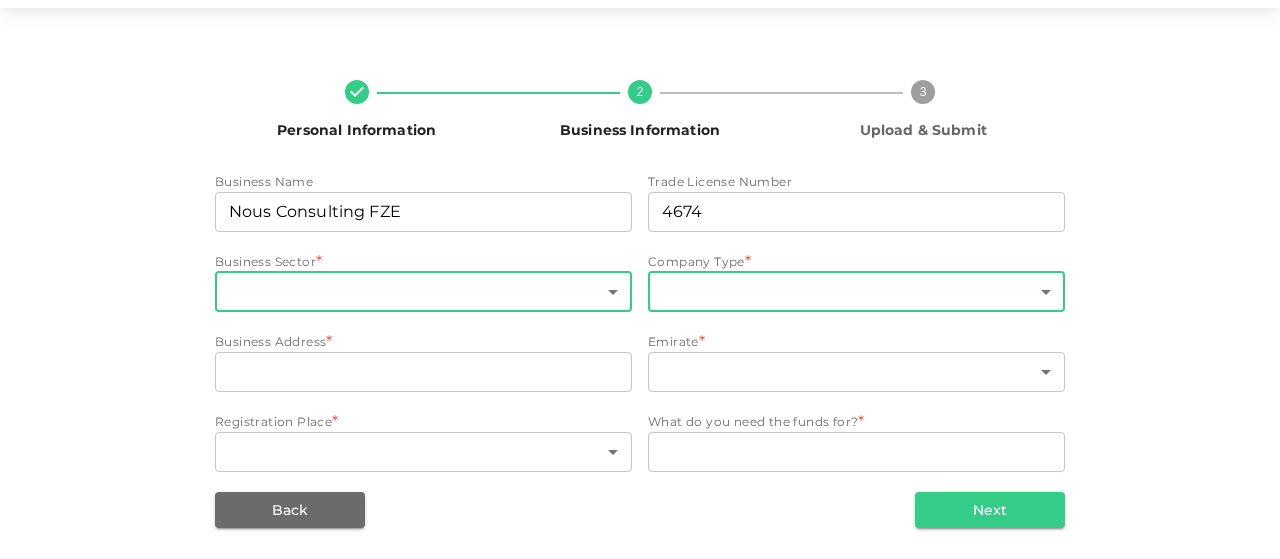 click on "KSA Global kishorevishwanath2014@gmail.com Personal Information 2 Business Information 3 Upload & Submit   Business Name businessName Nous Consulting FZE businessName   Trade License Number tradeLicenseNumber 4674 tradeLicenseNumber   Business Sector * ​ ​   Company Type * ​ ​   Business Address * businessAddress businessAddress   Emirate * ​ ​   Registration Place * ​ ​   What do you need the funds for? * WhatDoYouNeedFundsFor x WhatDoYouNeedFundsFor Back Next" at bounding box center [640, 279] 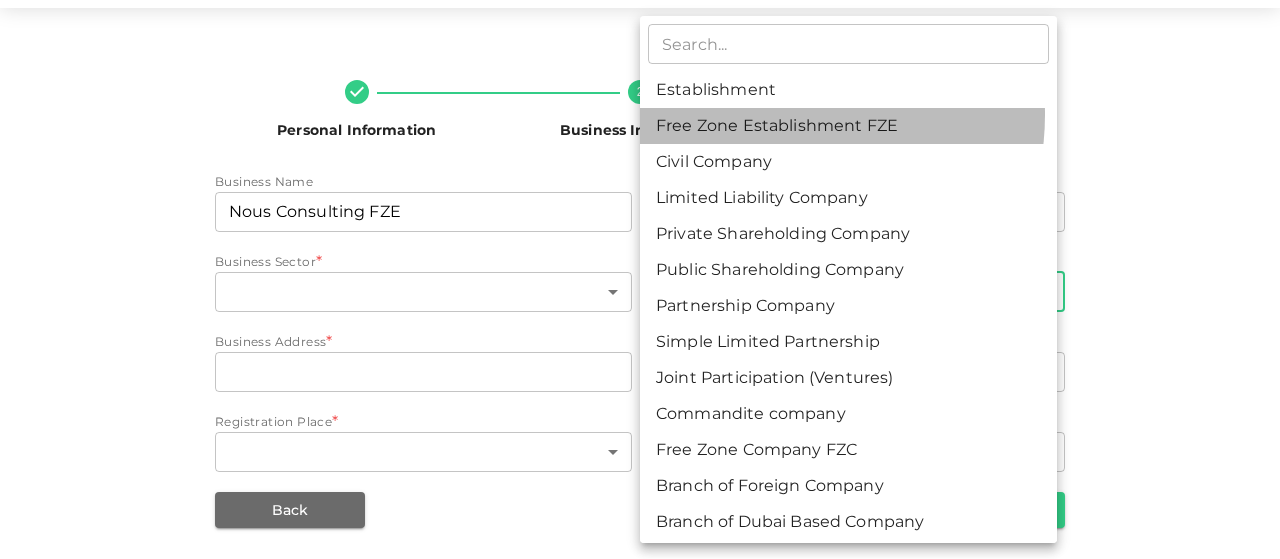 click on "Free Zone Establishment FZE" at bounding box center (848, 126) 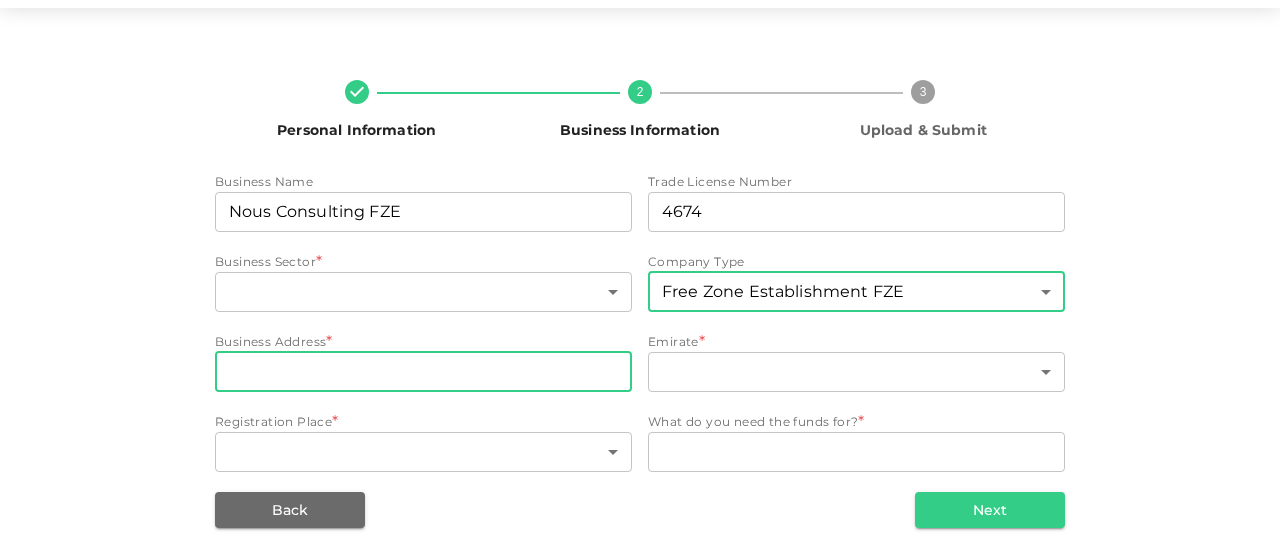 click on "businessAddress" at bounding box center (423, 372) 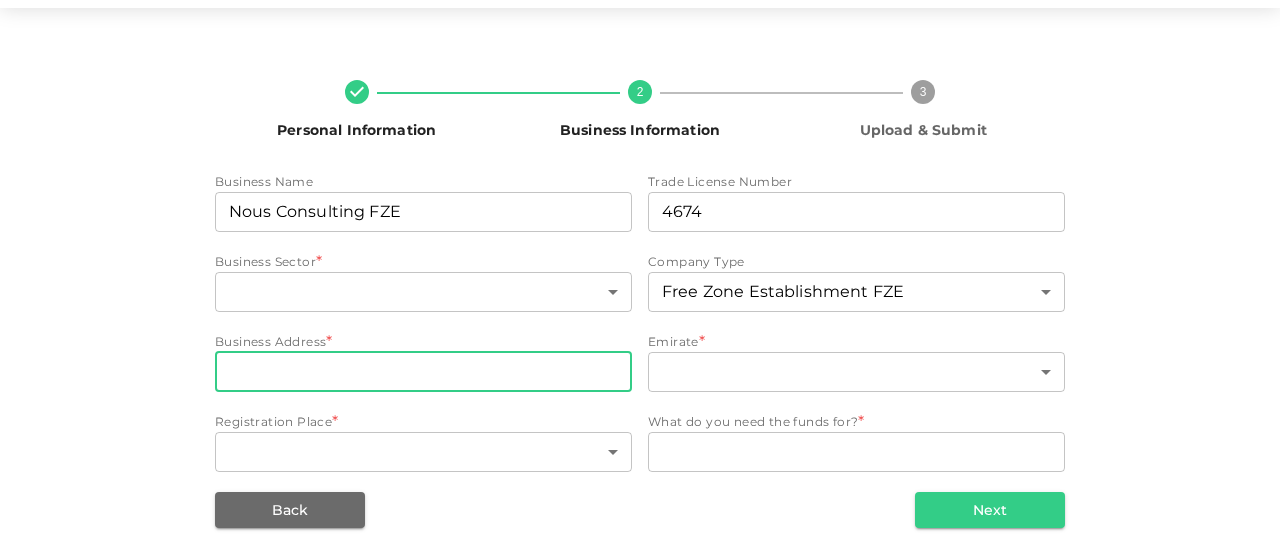 type on "Block B, B24-035, Sharjah Research and Innovation Park" 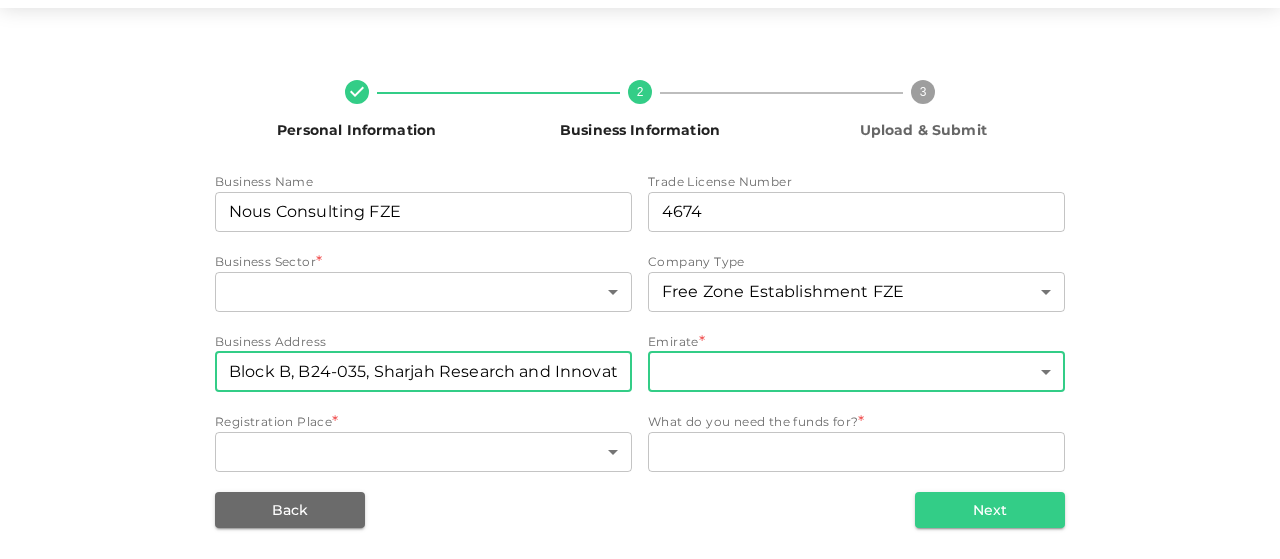 click on "KSA Global kishorevishwanath2014@gmail.com Personal Information 2 Business Information 3 Upload & Submit   Business Name businessName Nous Consulting FZE businessName   Trade License Number tradeLicenseNumber 4674 tradeLicenseNumber   Business Sector * ​ ​   Company Type Free Zone Establishment FZE 2 ​   Business Address businessAddress Block B, B24-035, Sharjah Research and Innovation Park businessAddress   Emirate * ​ ​   Registration Place * ​ ​   What do you need the funds for? * WhatDoYouNeedFundsFor x WhatDoYouNeedFundsFor Back Next" at bounding box center [640, 279] 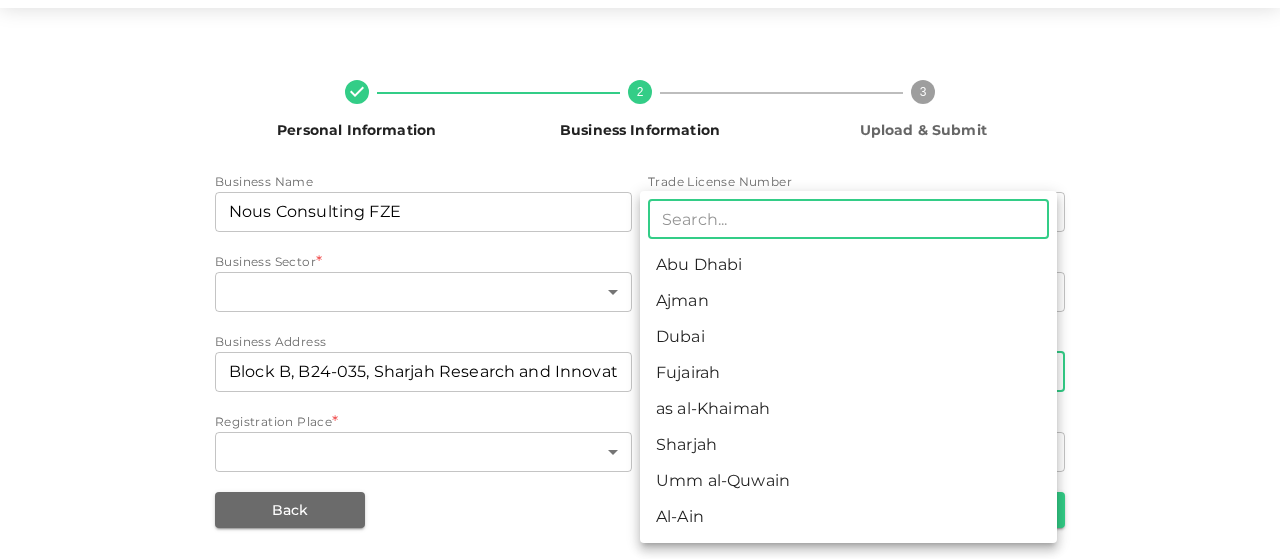 click on "Sharjah" at bounding box center [848, 445] 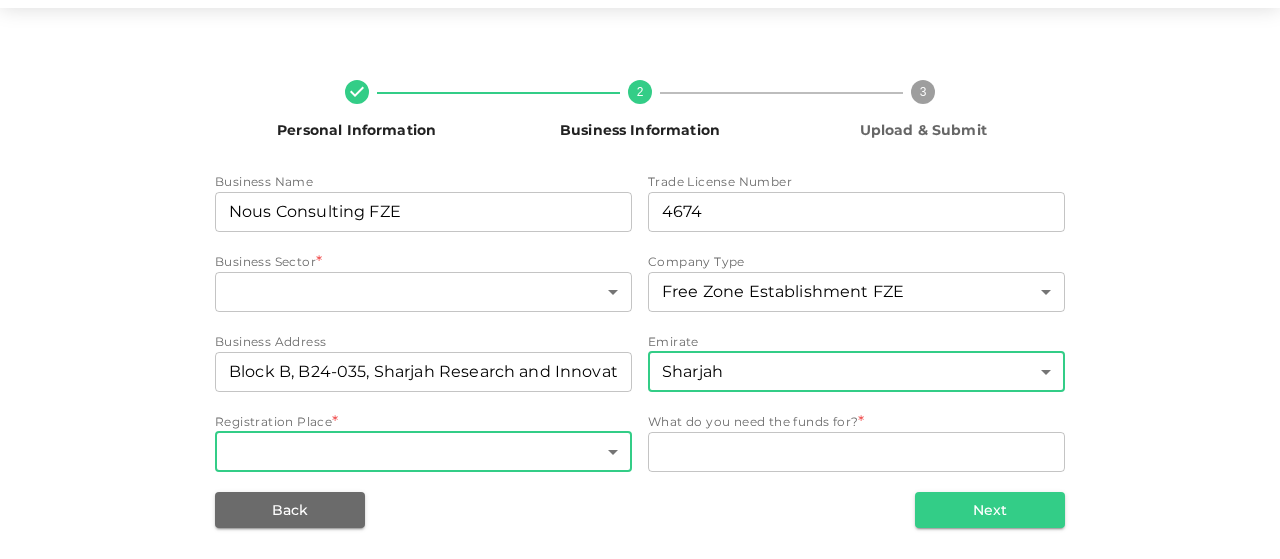 click on "KSA Global kishorevishwanath2014@gmail.com Personal Information 2 Business Information 3 Upload & Submit   Business Name businessName Nous Consulting FZE businessName   Trade License Number tradeLicenseNumber 4674 tradeLicenseNumber   Business Sector * ​ ​   Company Type Free Zone Establishment FZE 2 ​   Business Address businessAddress Block B, B24-035, Sharjah Research and Innovation Park businessAddress   Emirate Sharjah 6 ​   Registration Place * ​ ​   What do you need the funds for? * WhatDoYouNeedFundsFor x WhatDoYouNeedFundsFor Back Next" at bounding box center [640, 279] 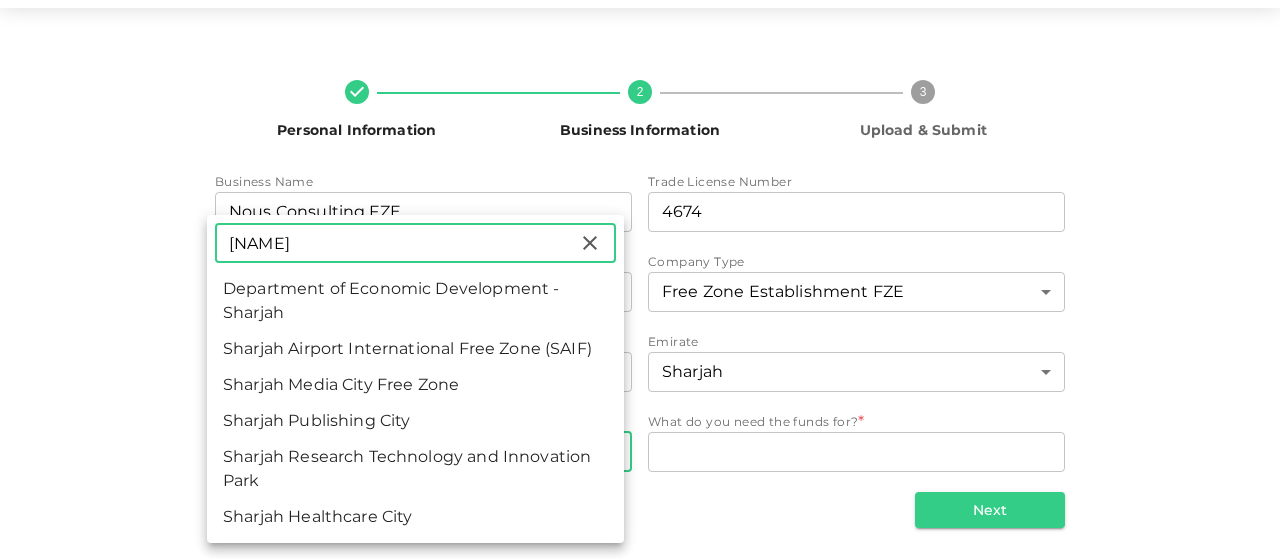 type on "shar" 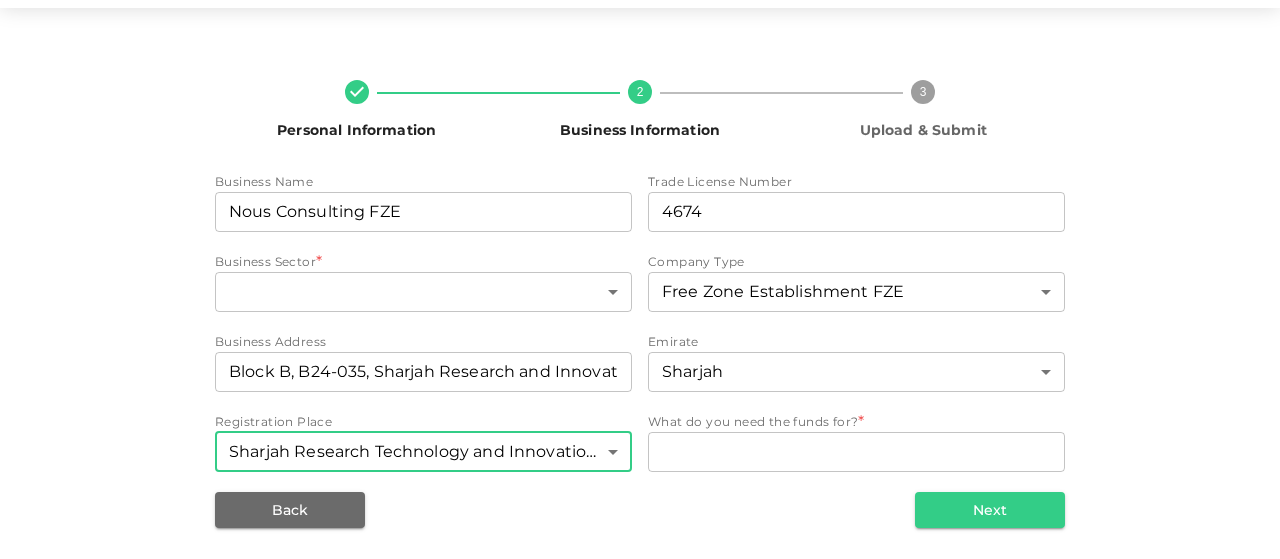 click on "WhatDoYouNeedFundsFor x WhatDoYouNeedFundsFor" at bounding box center [856, 454] 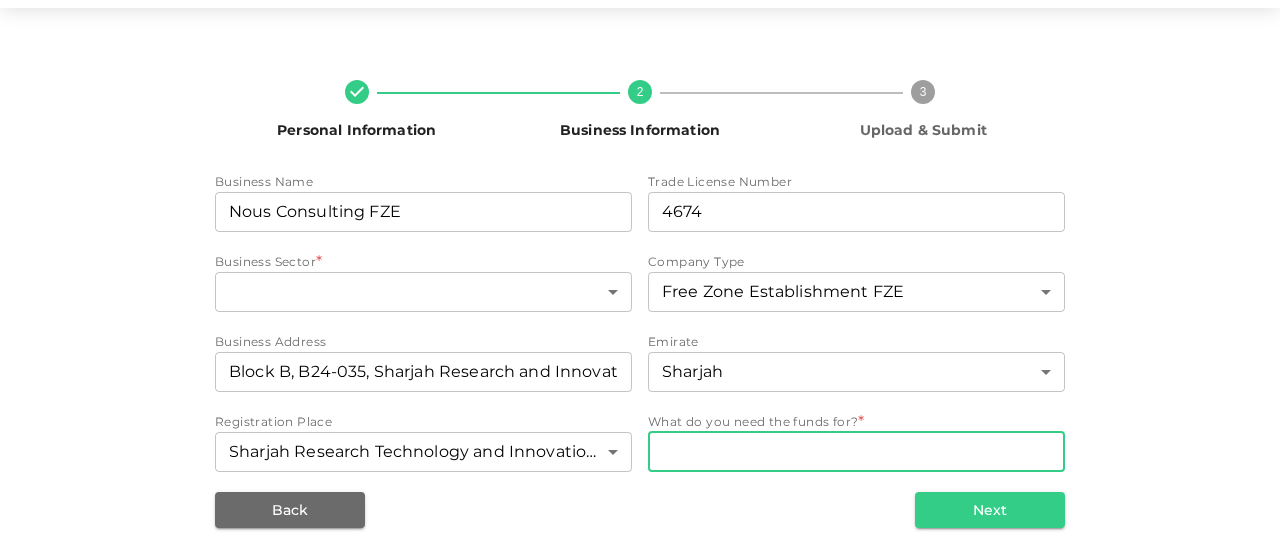 click on "WhatDoYouNeedFundsFor" at bounding box center (856, 451) 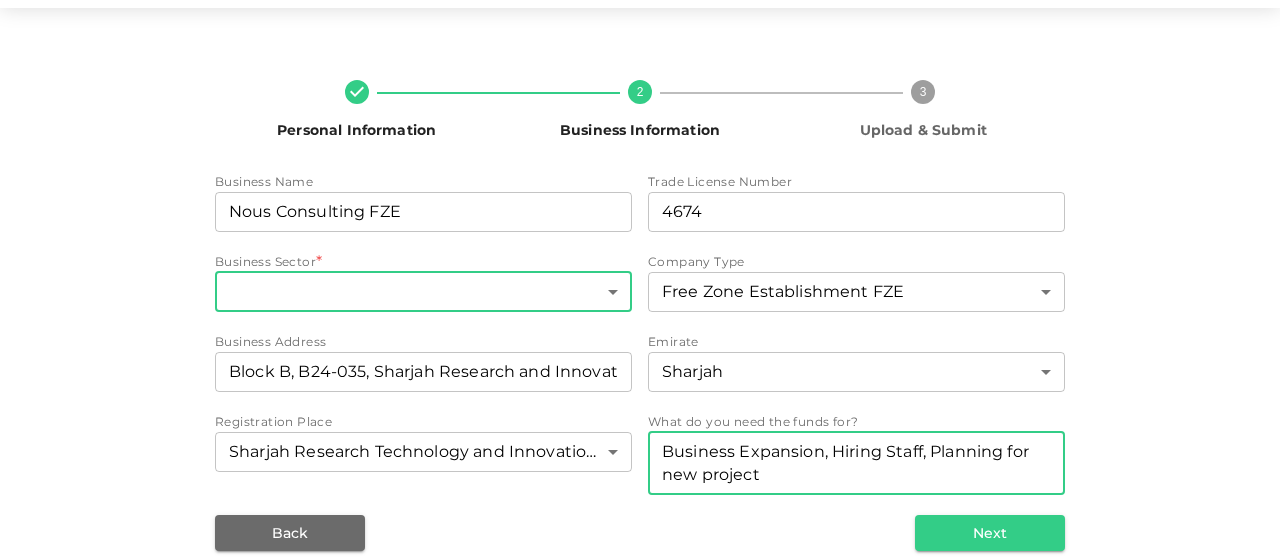 type on "Business Expansion, Hiring Staff, Planning for new project" 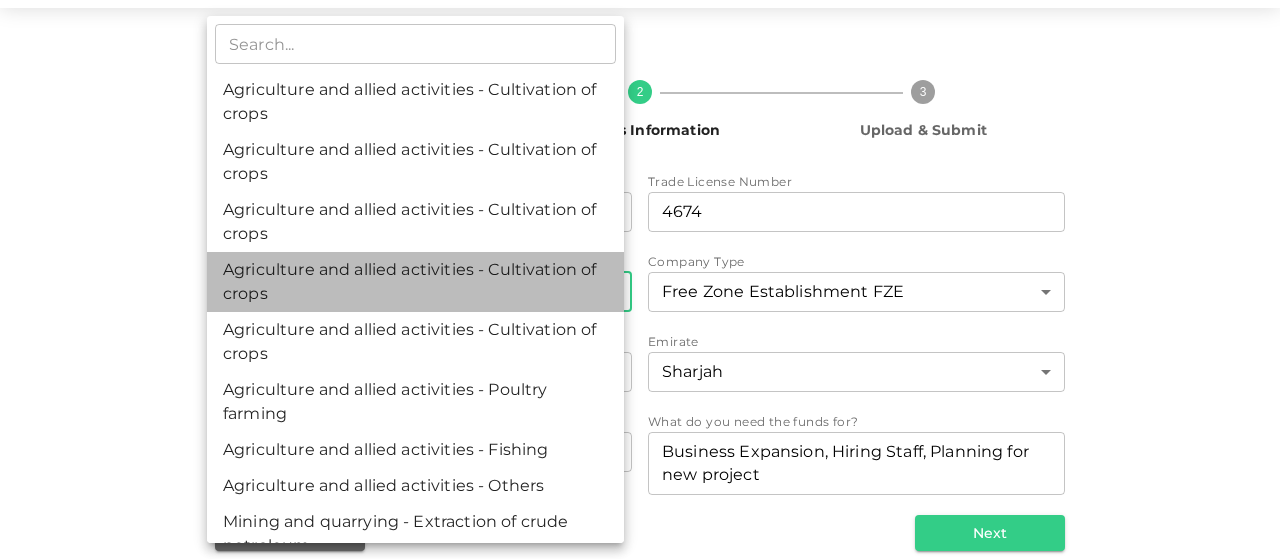 type 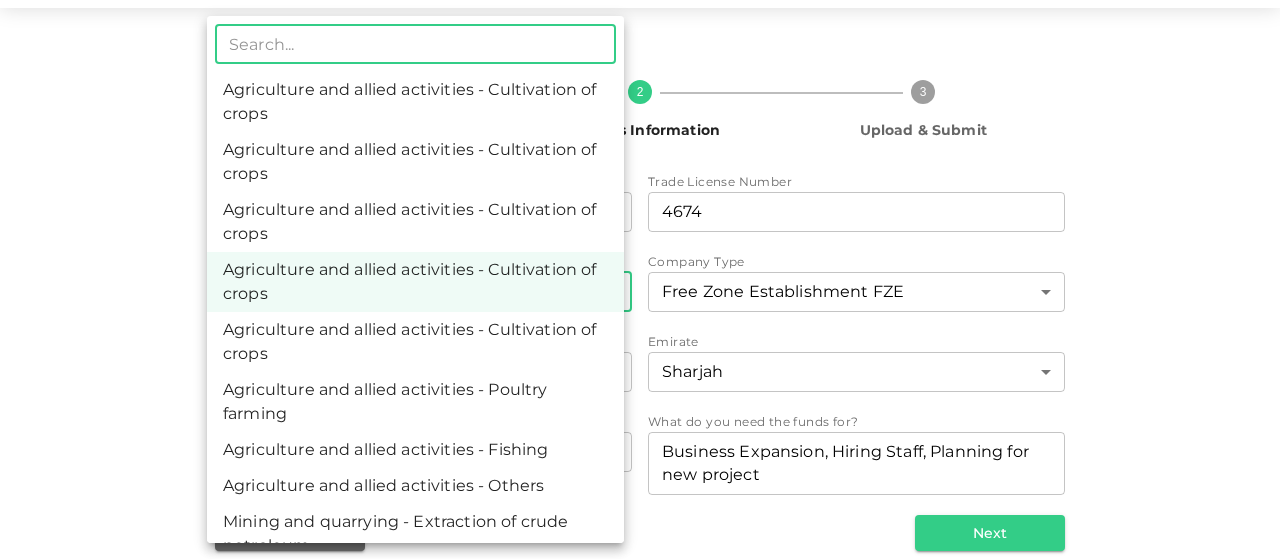 click on "KSA Global kishorevishwanath2014@gmail.com Personal Information 2 Business Information 3 Upload & Submit   Business Name businessName Nous Consulting FZE businessName   Trade License Number tradeLicenseNumber 4674 tradeLicenseNumber   Business Sector Agriculture and allied activities - Cultivation of crops 4 ​   Company Type Free Zone Establishment FZE 2 ​   Business Address businessAddress Block B, B24-035, Sharjah Research and Innovation Park businessAddress   Emirate Sharjah 6 ​   Registration Place Sharjah Research Technology and Innovation Park 101 ​   What do you need the funds for? WhatDoYouNeedFundsFor Business Expansion, Hiring Staff, Planning for new project x WhatDoYouNeedFundsFor Back Next
​ Agriculture and allied activities - Cultivation of crops Agriculture and allied activities - Cultivation of crops Agriculture and allied activities - Cultivation of crops Agriculture and allied activities - Cultivation of crops Agriculture and allied activities - Cultivation of crops  Education" at bounding box center [640, 279] 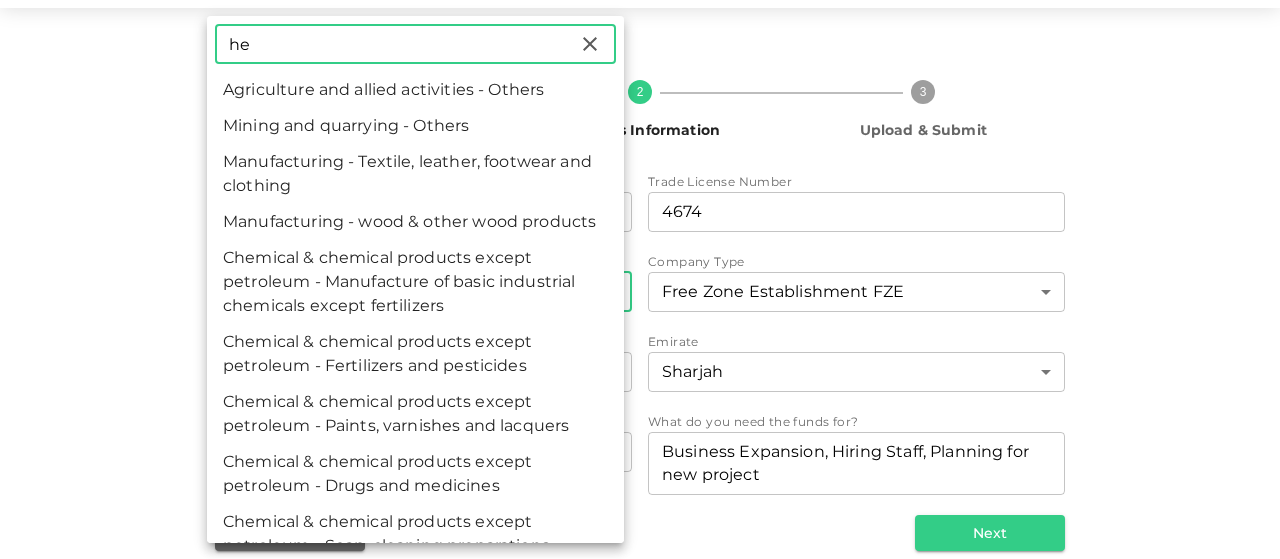 type on "h" 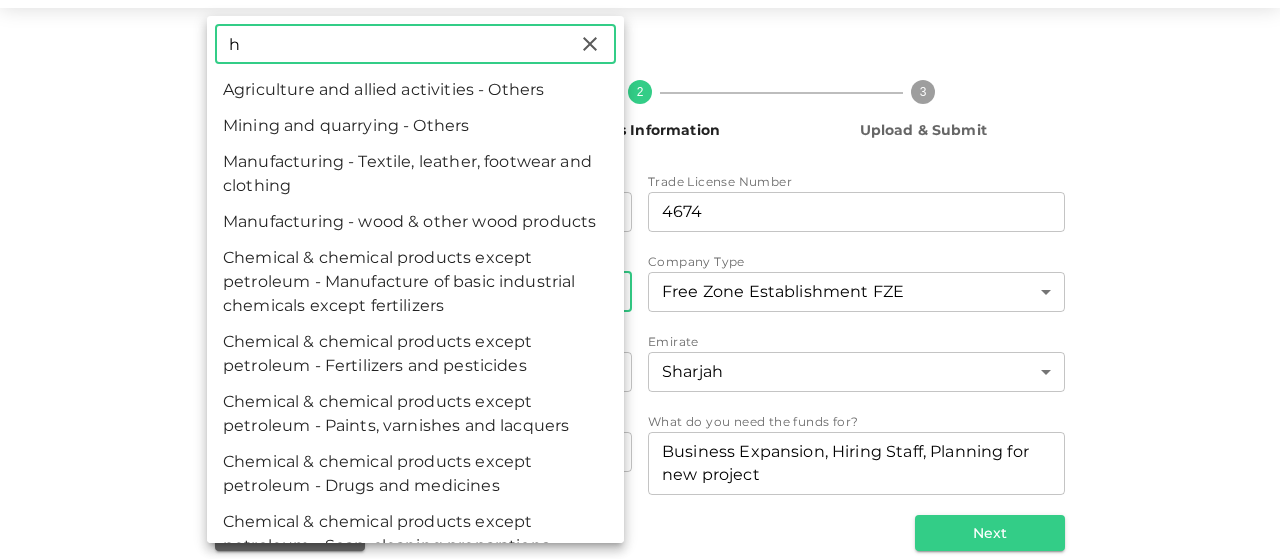 type 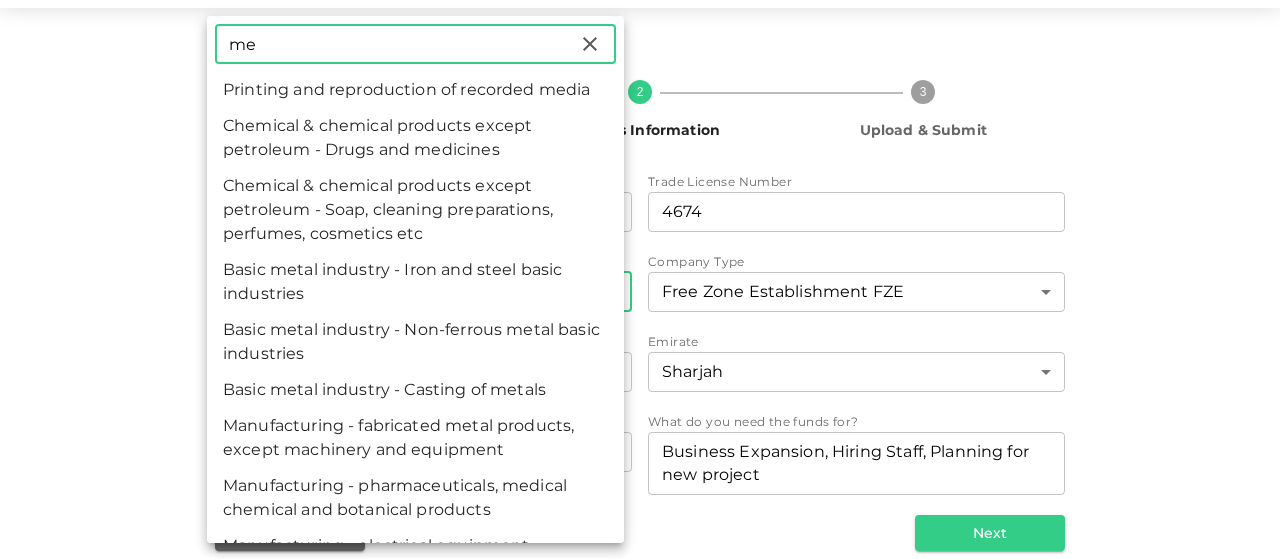 type on "m" 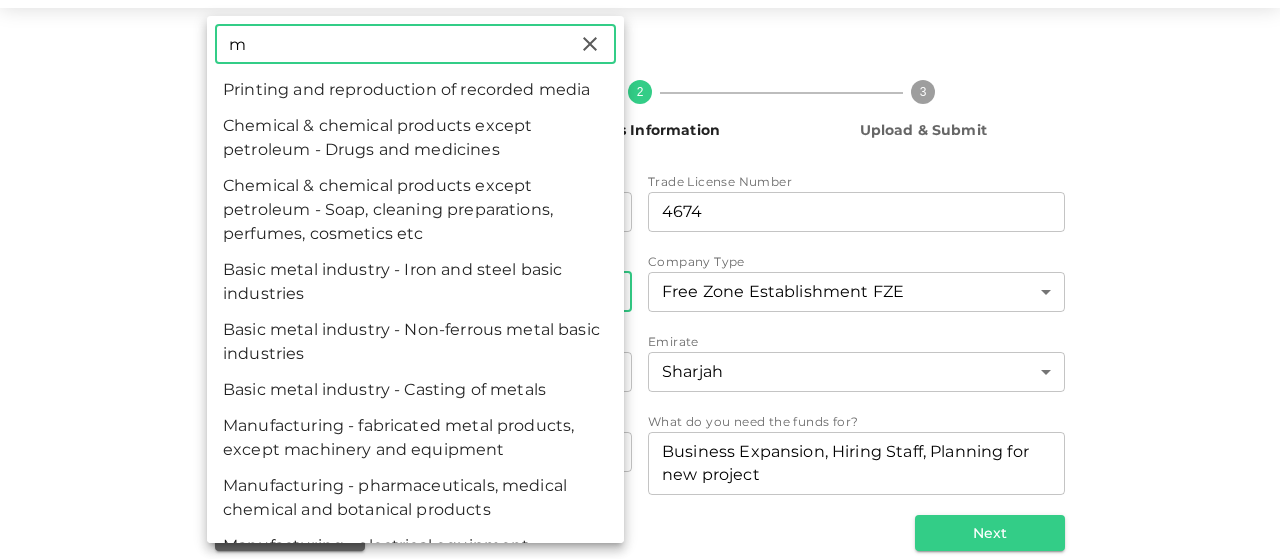 type 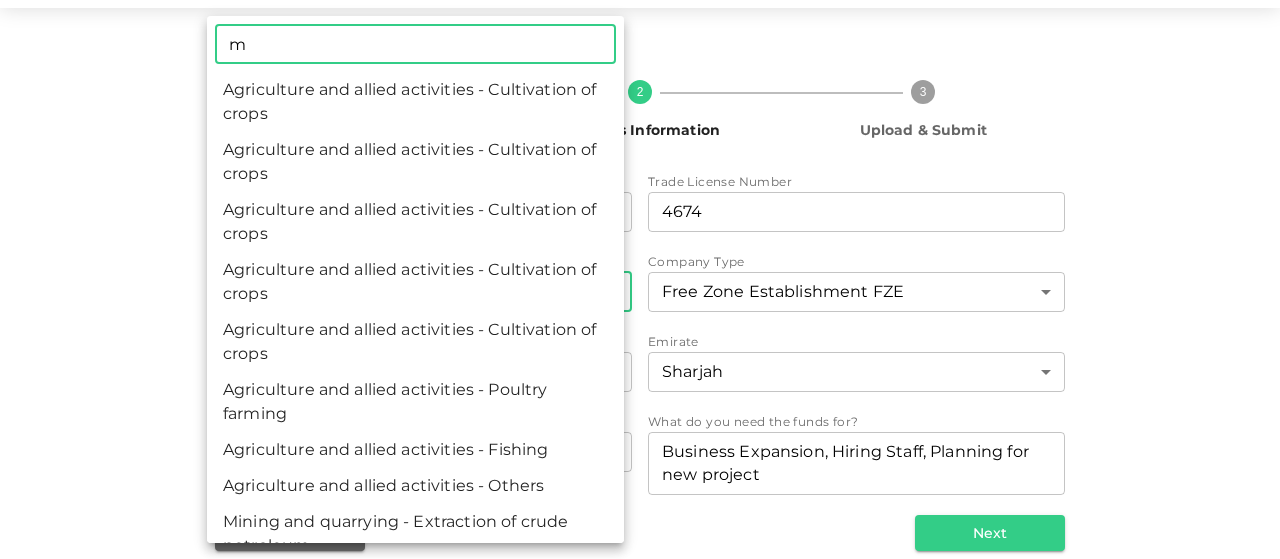 type 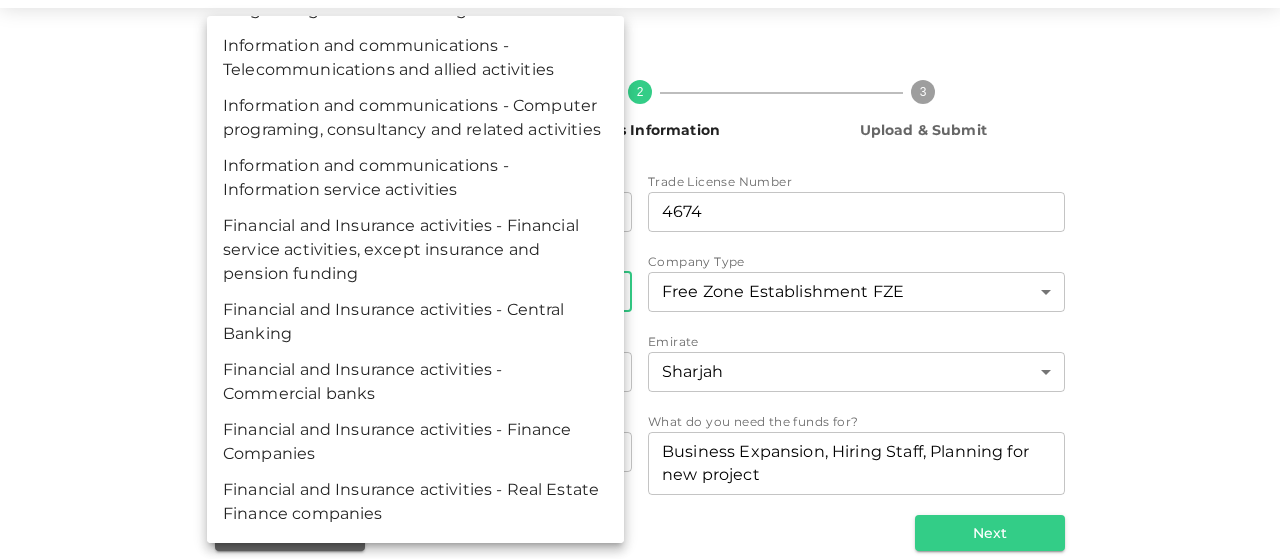 scroll, scrollTop: 6117, scrollLeft: 0, axis: vertical 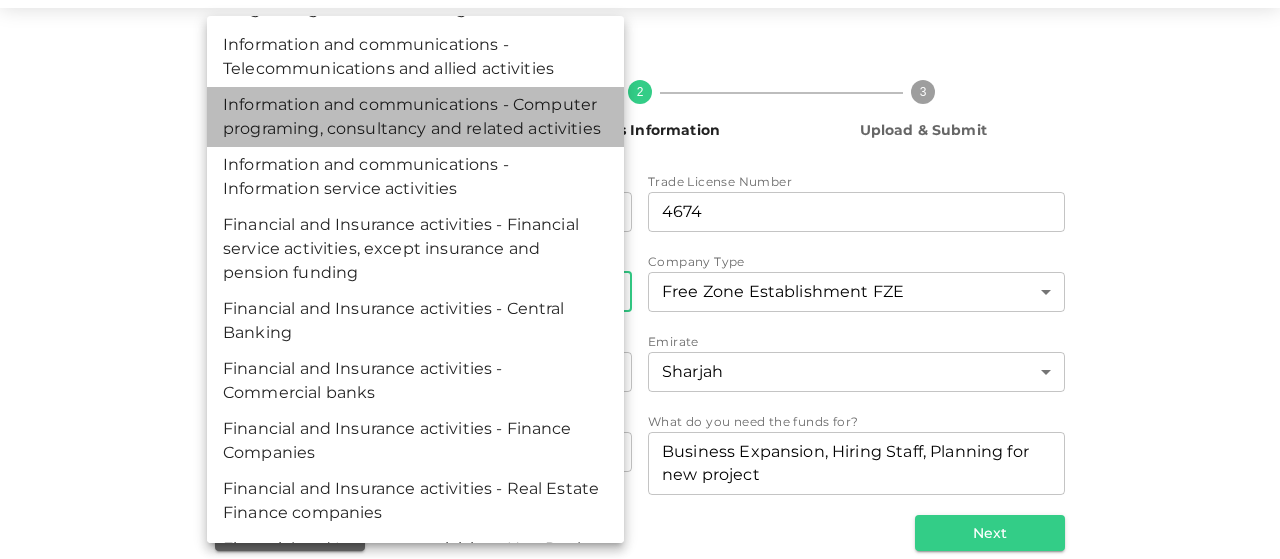 click on "Information and communications - Computer programing, consultancy and related activities" at bounding box center (415, 117) 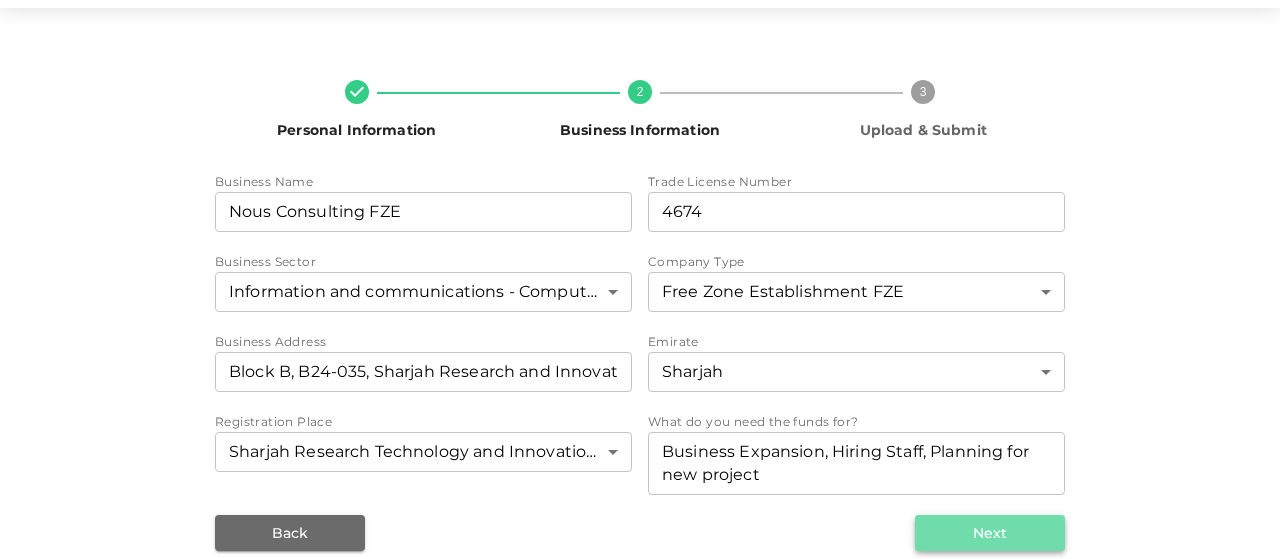 click on "Next" at bounding box center (990, 533) 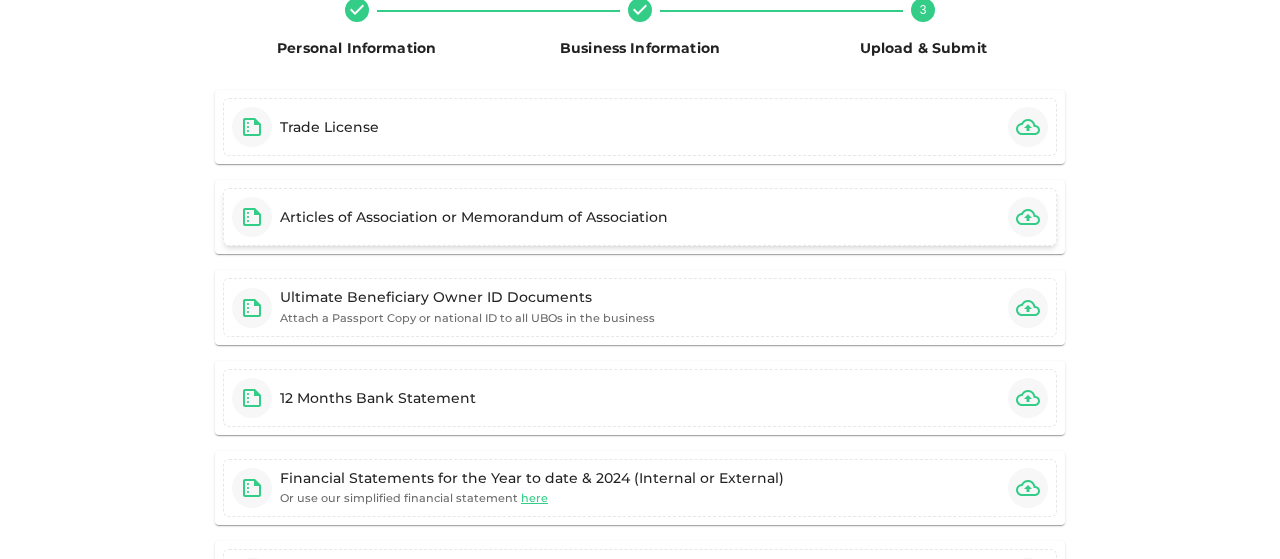 scroll, scrollTop: 154, scrollLeft: 0, axis: vertical 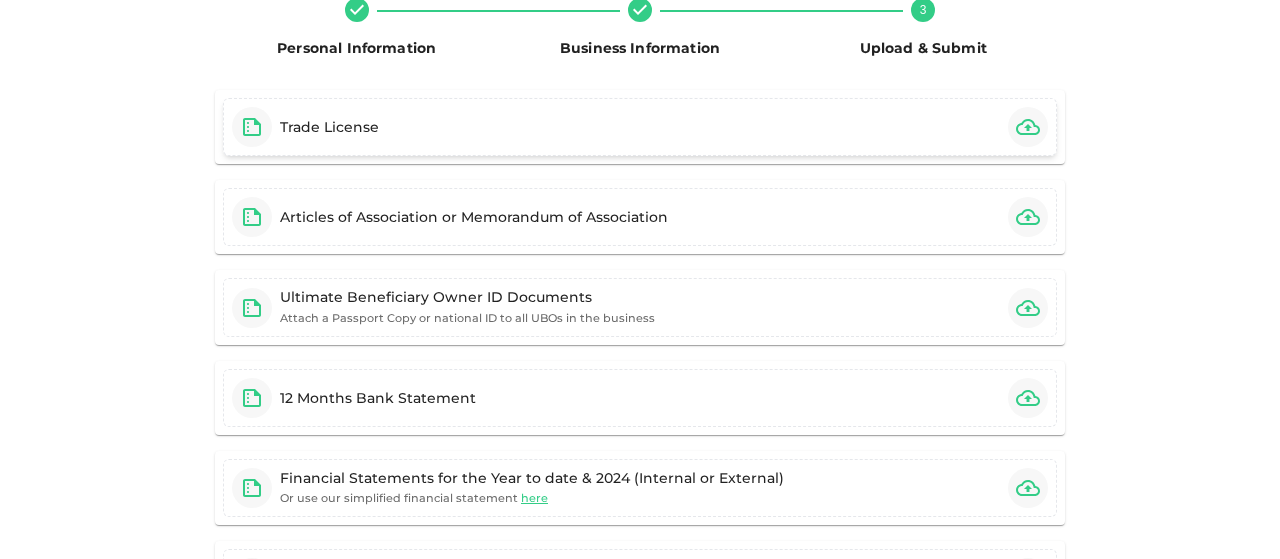 click on "Trade License" at bounding box center (640, 127) 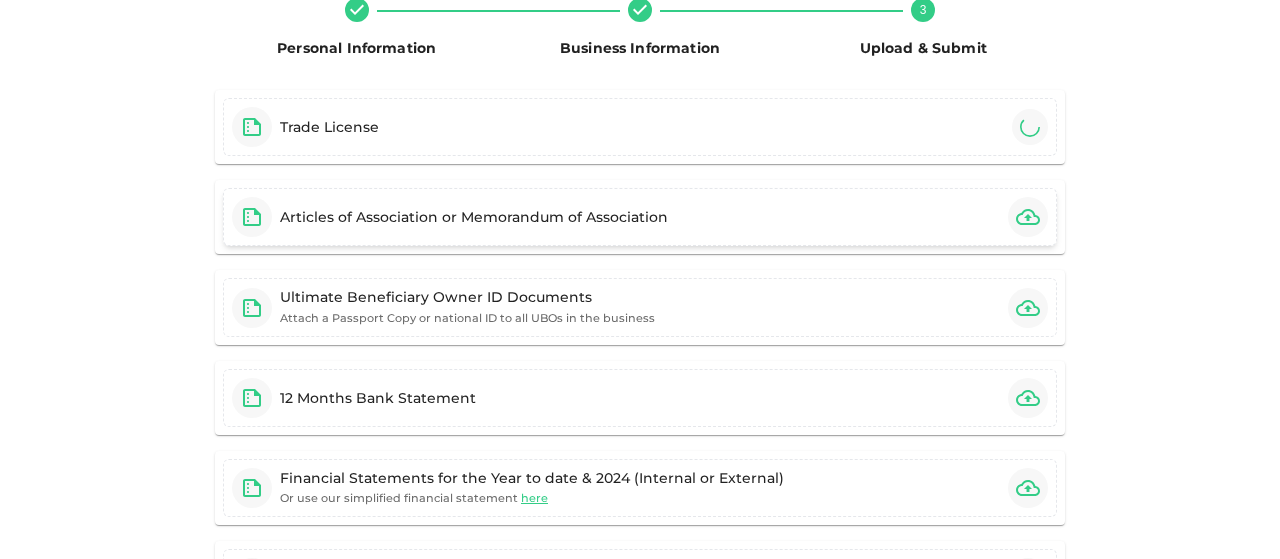 click on "Articles of Association or Memorandum of Association" at bounding box center (474, 217) 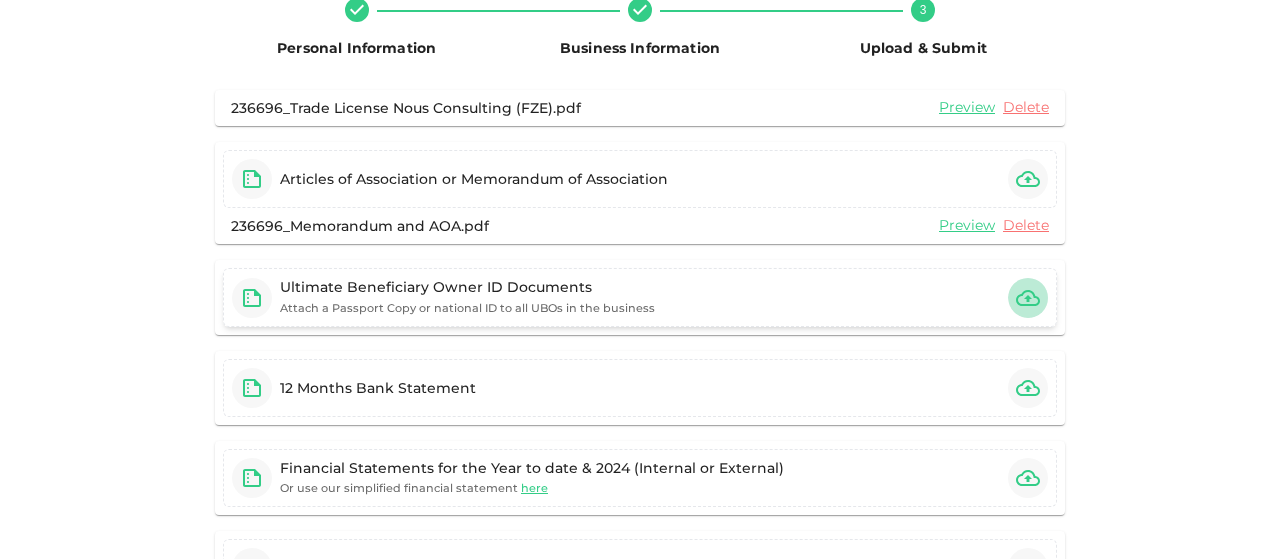 click at bounding box center [1028, 298] 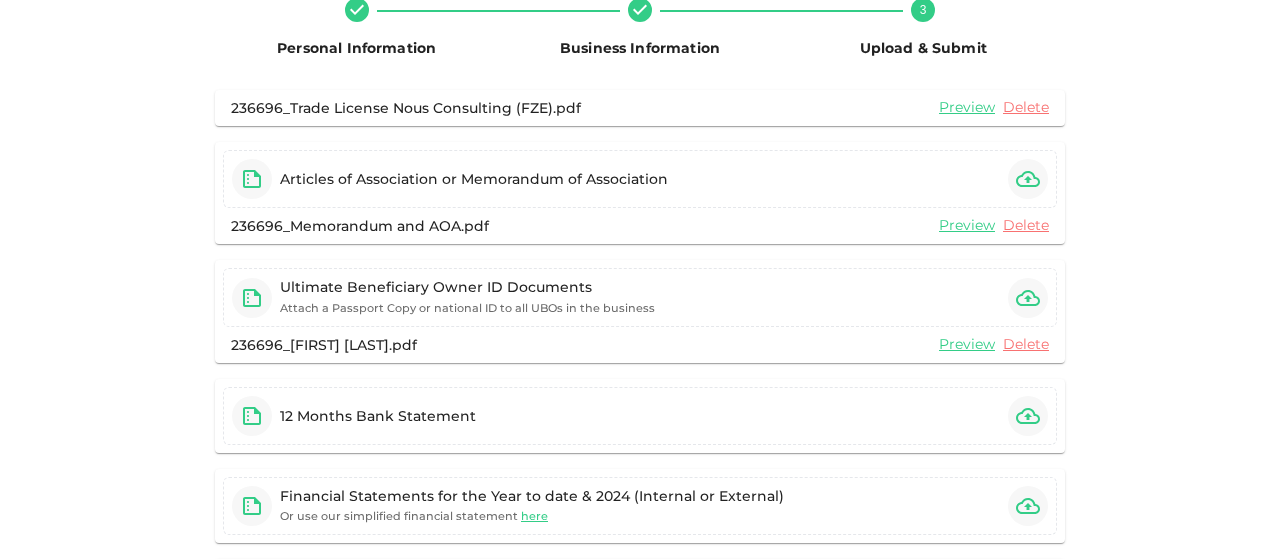type 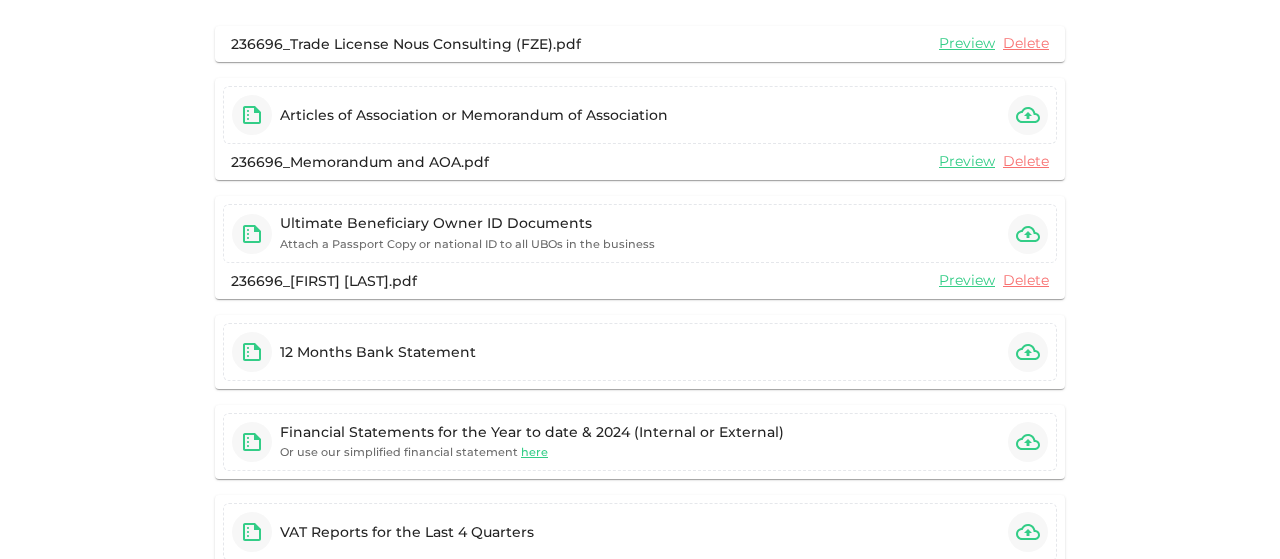 scroll, scrollTop: 214, scrollLeft: 0, axis: vertical 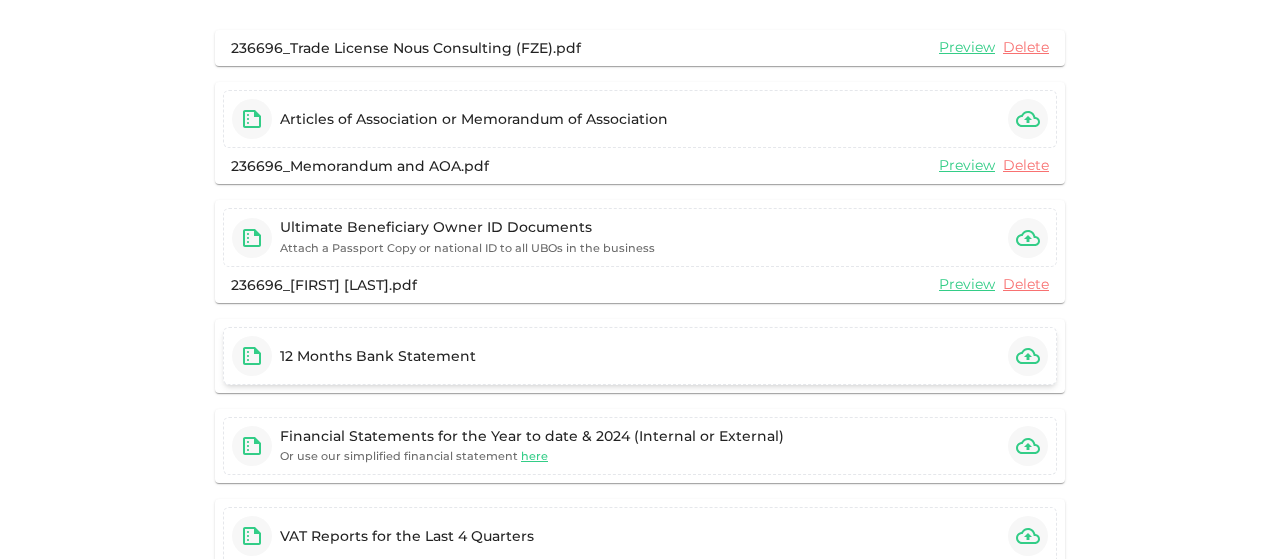 click on "12 Months Bank Statement" at bounding box center [640, 356] 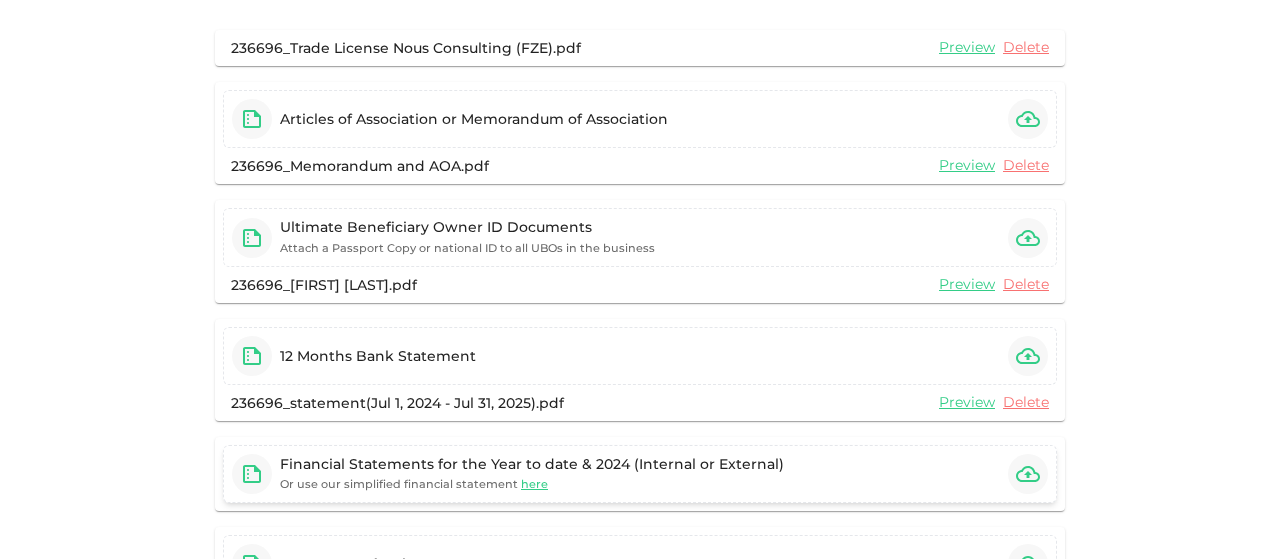 scroll, scrollTop: 284, scrollLeft: 0, axis: vertical 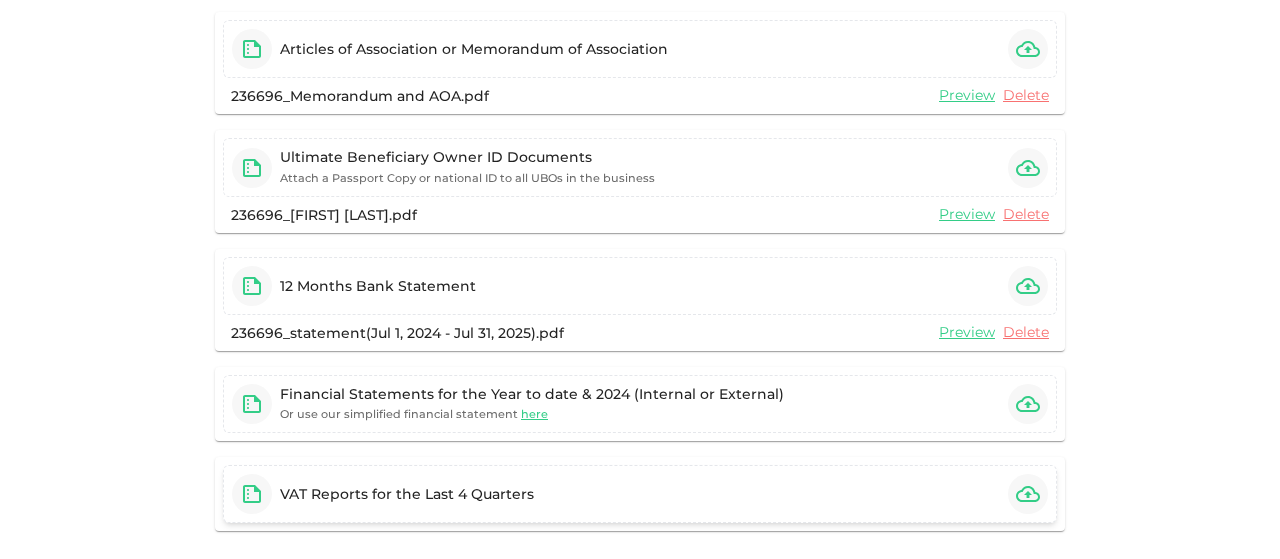 click on "VAT Reports for the Last 4 Quarters" at bounding box center [387, 494] 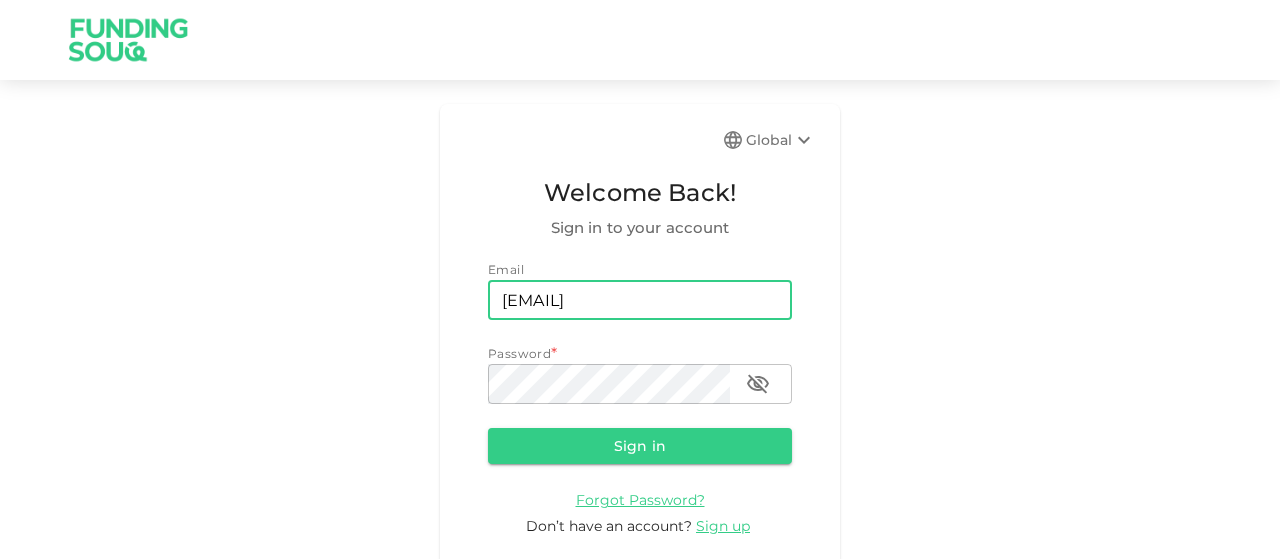 scroll, scrollTop: 0, scrollLeft: 0, axis: both 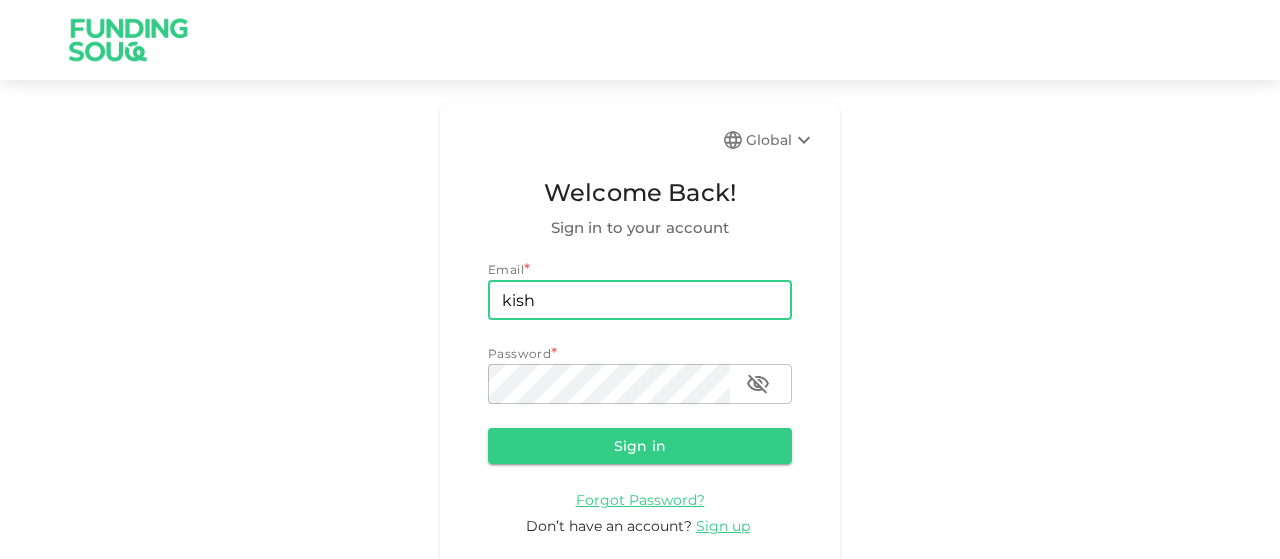 type on "[EMAIL]" 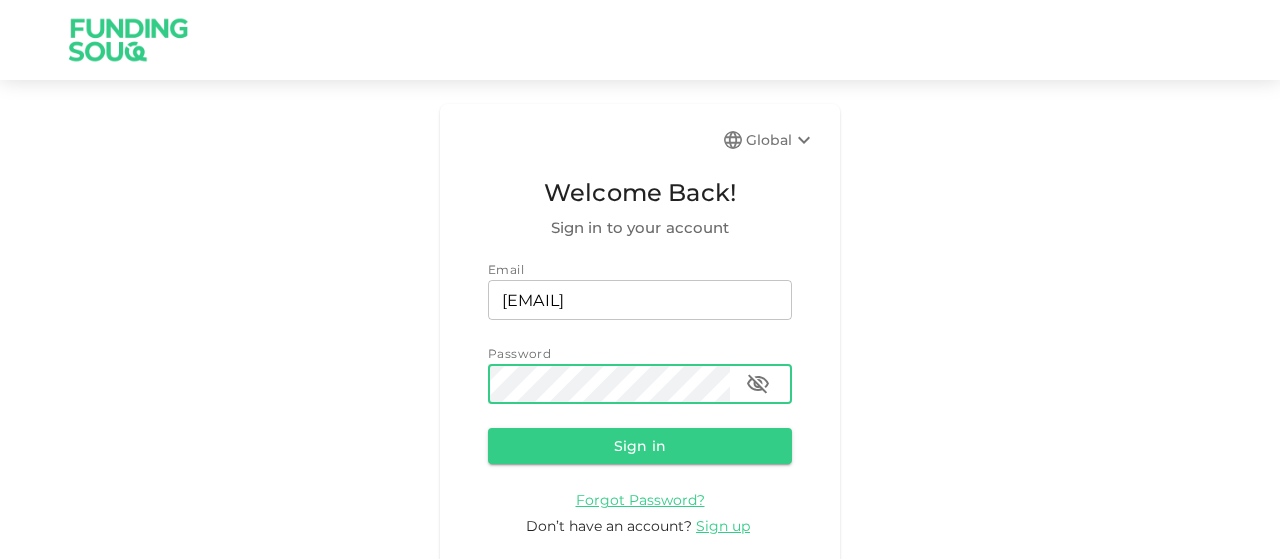 click at bounding box center [758, 384] 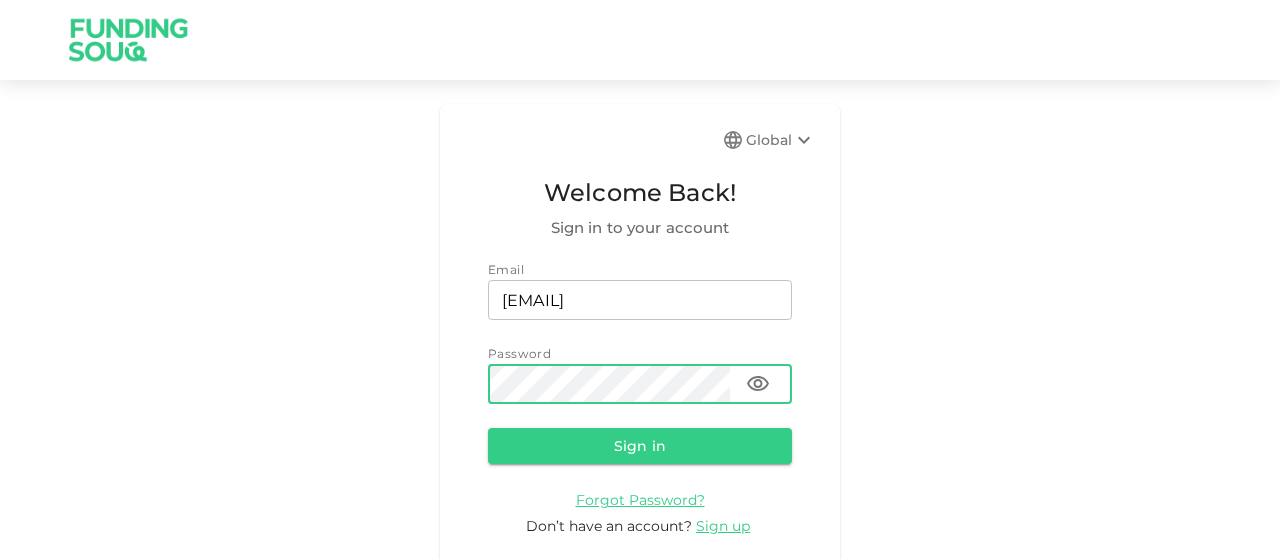 type 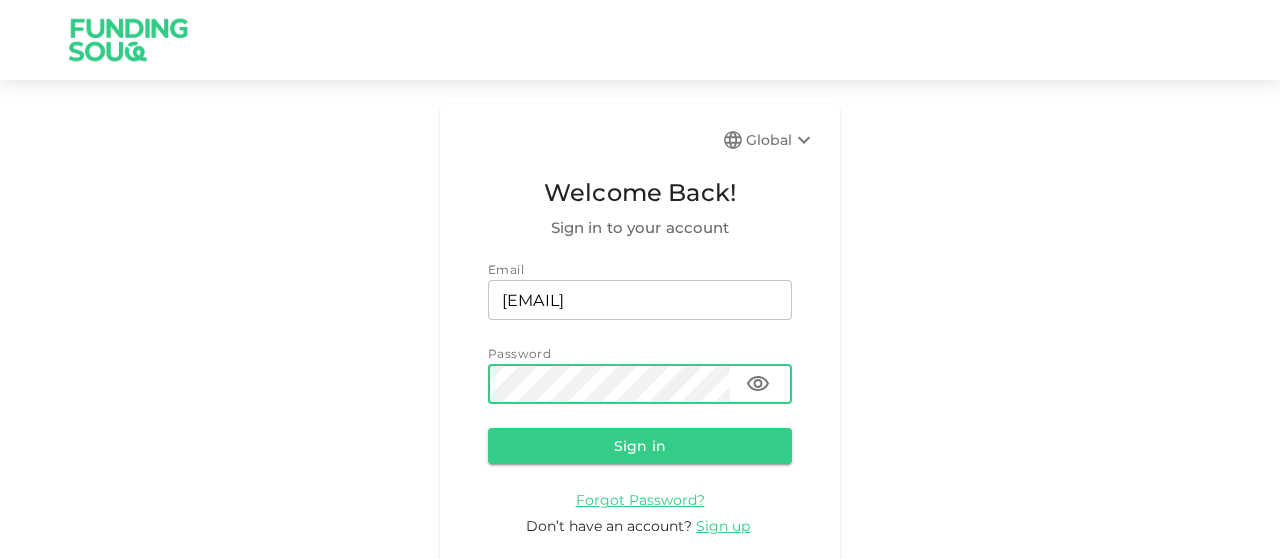 click on "Sign in" at bounding box center (640, 446) 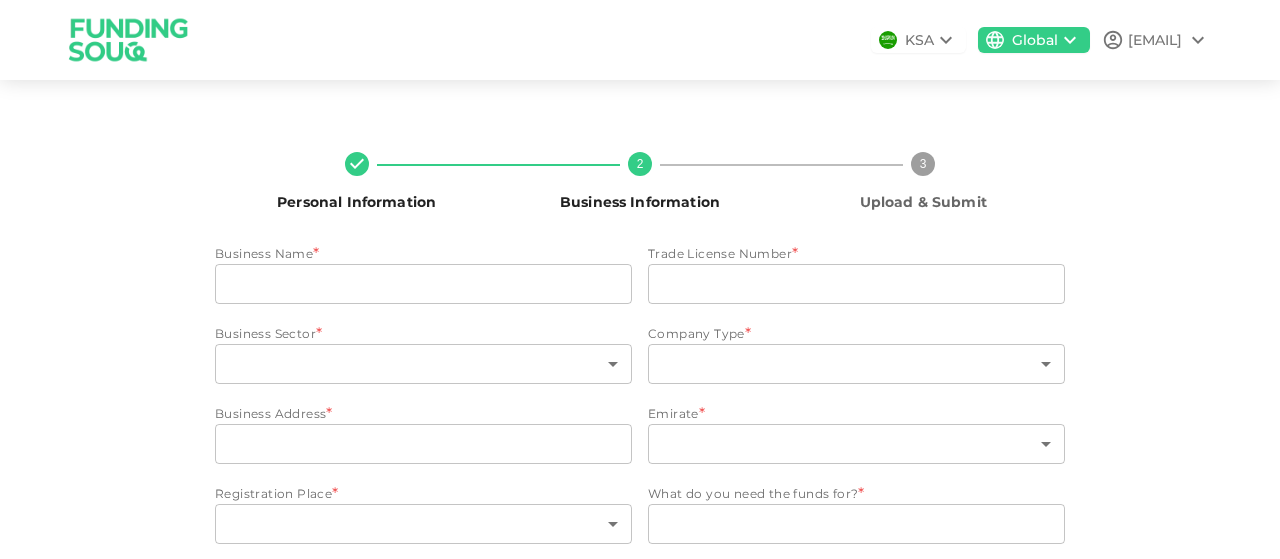 type on "Nous Consulting FZE" 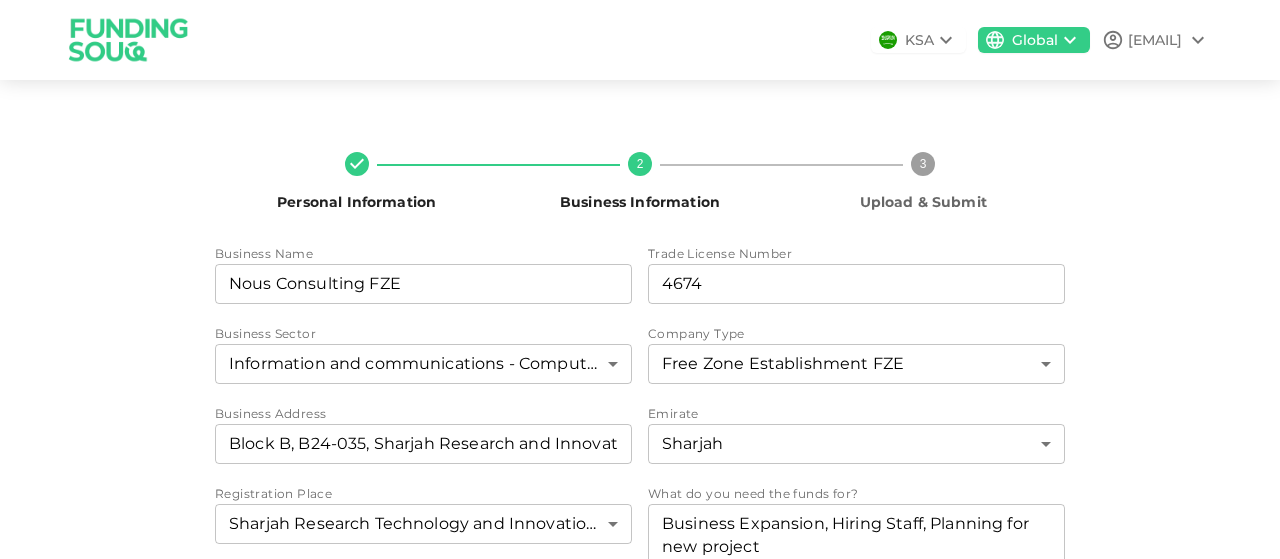 scroll, scrollTop: 95, scrollLeft: 0, axis: vertical 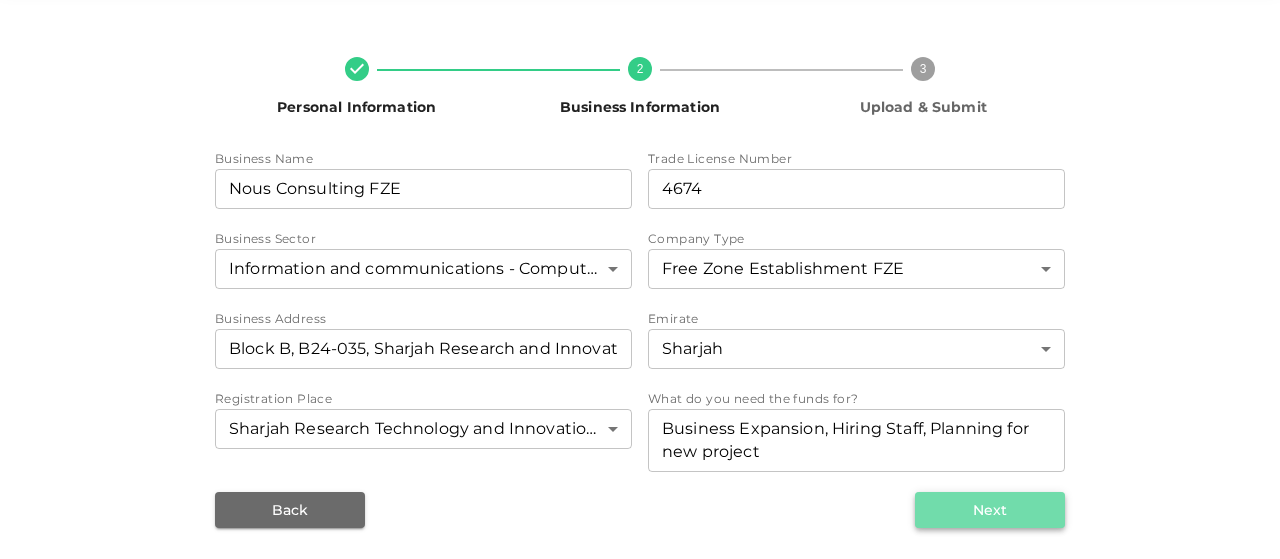 click on "Next" at bounding box center [990, 510] 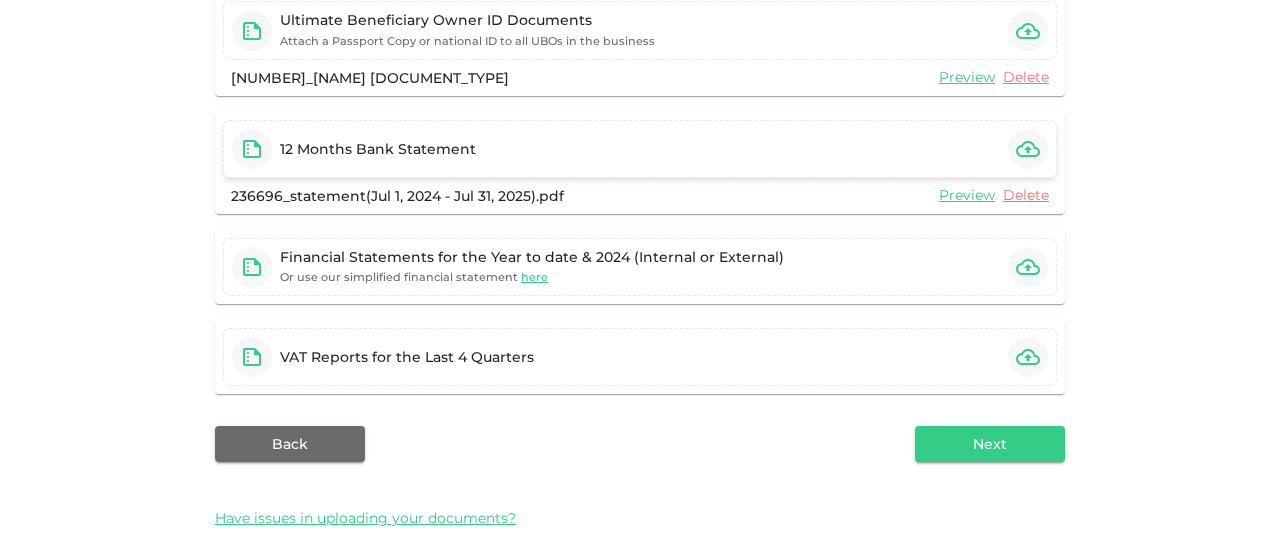 scroll, scrollTop: 432, scrollLeft: 0, axis: vertical 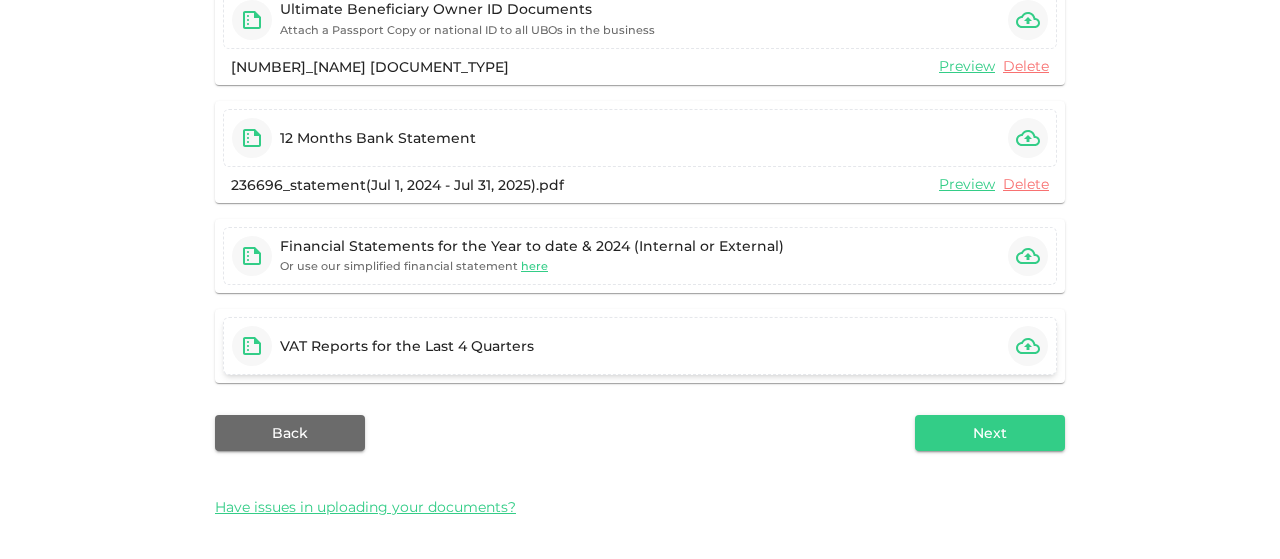 click on "VAT Reports for the Last 4 Quarters" at bounding box center [640, 346] 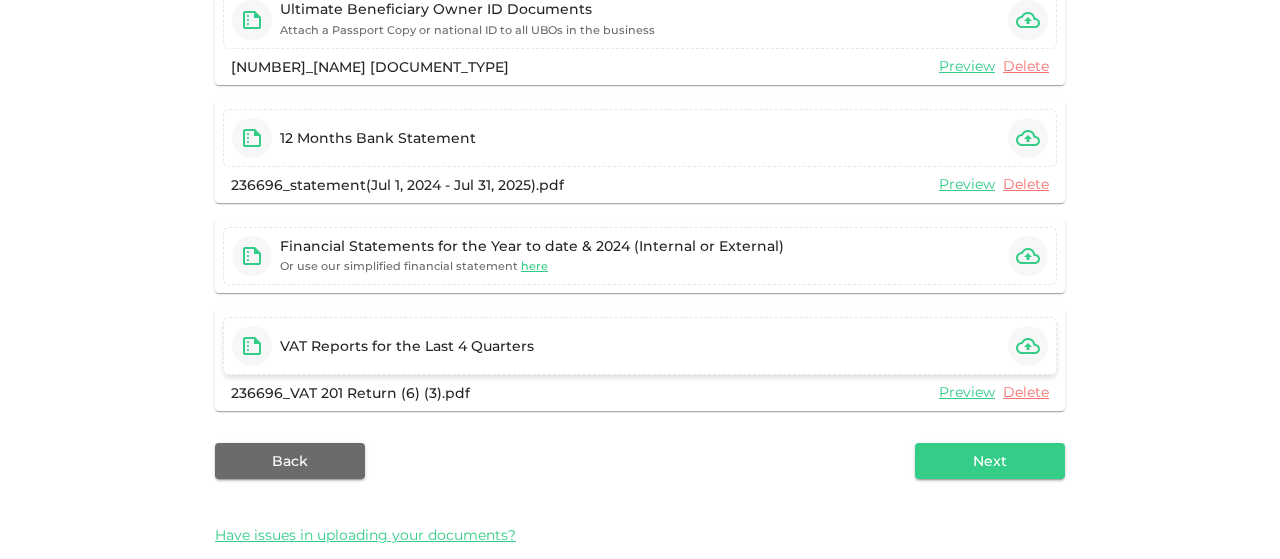 click 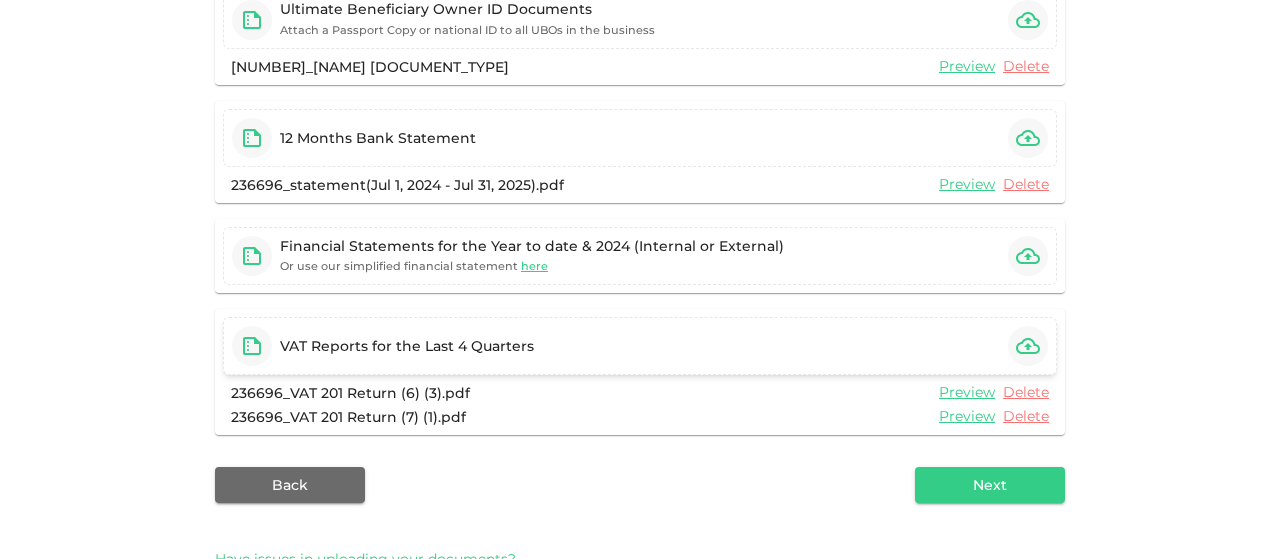 click 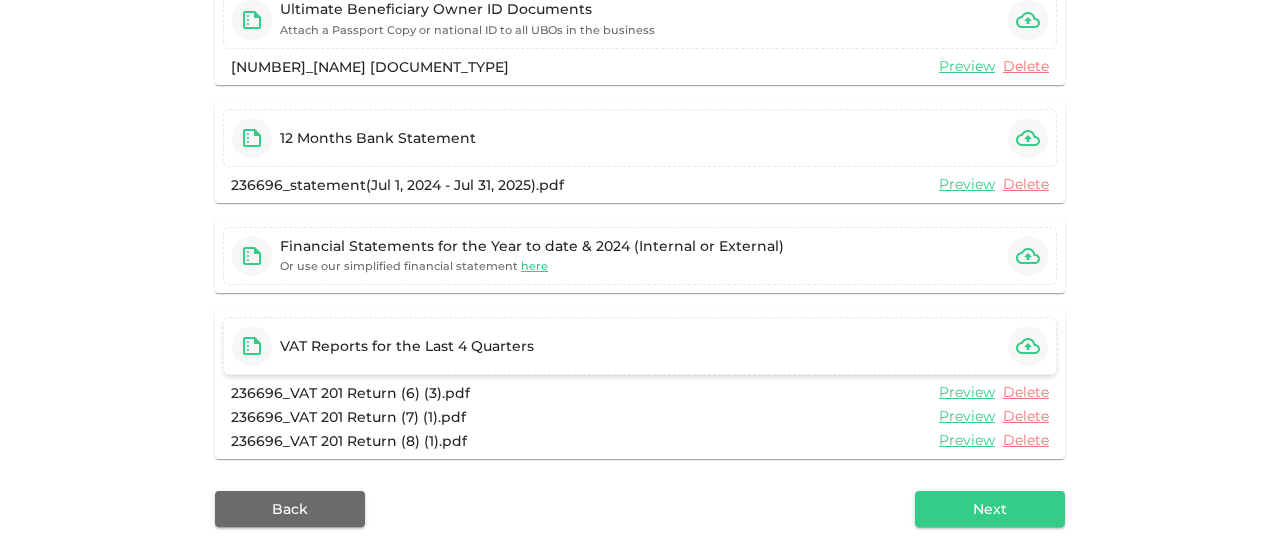 click 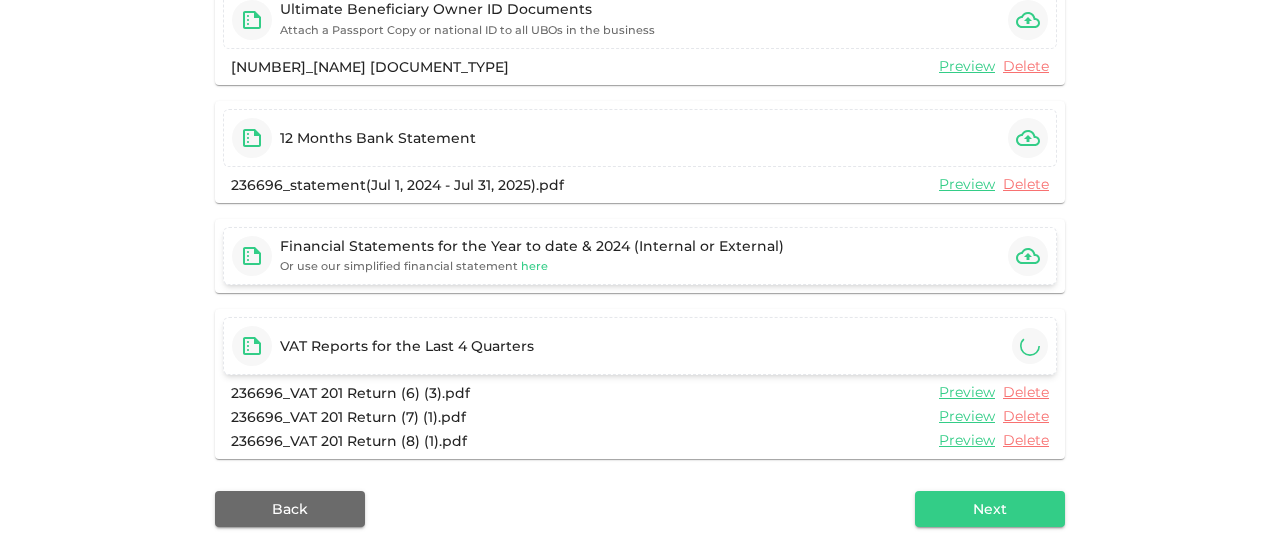 click on "here" at bounding box center (534, 266) 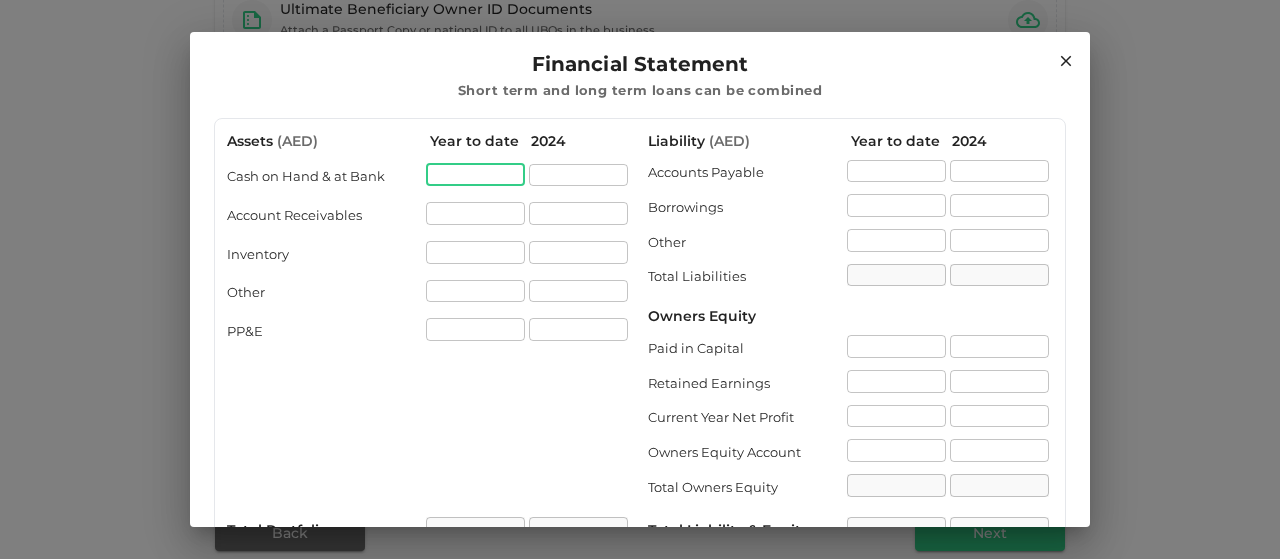 click at bounding box center [475, 175] 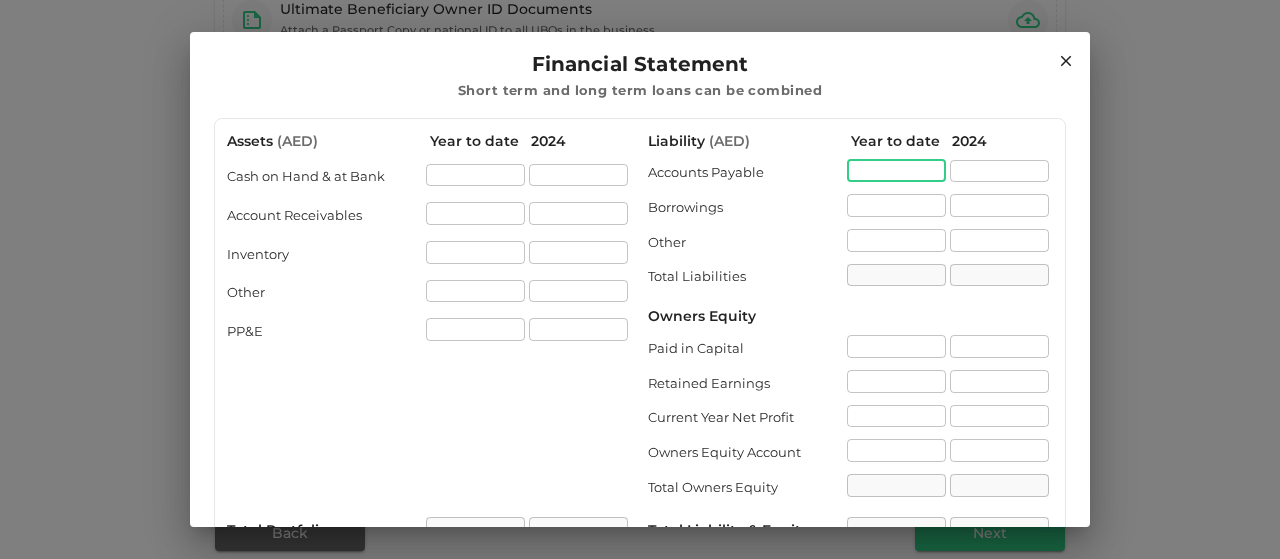 click at bounding box center (896, 171) 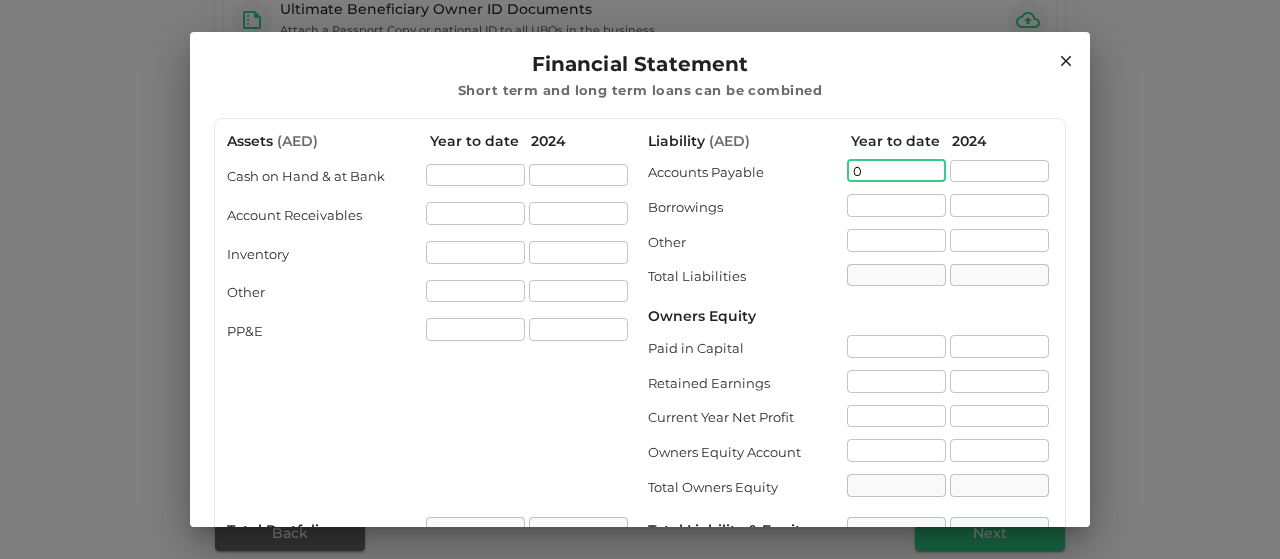 type on "0" 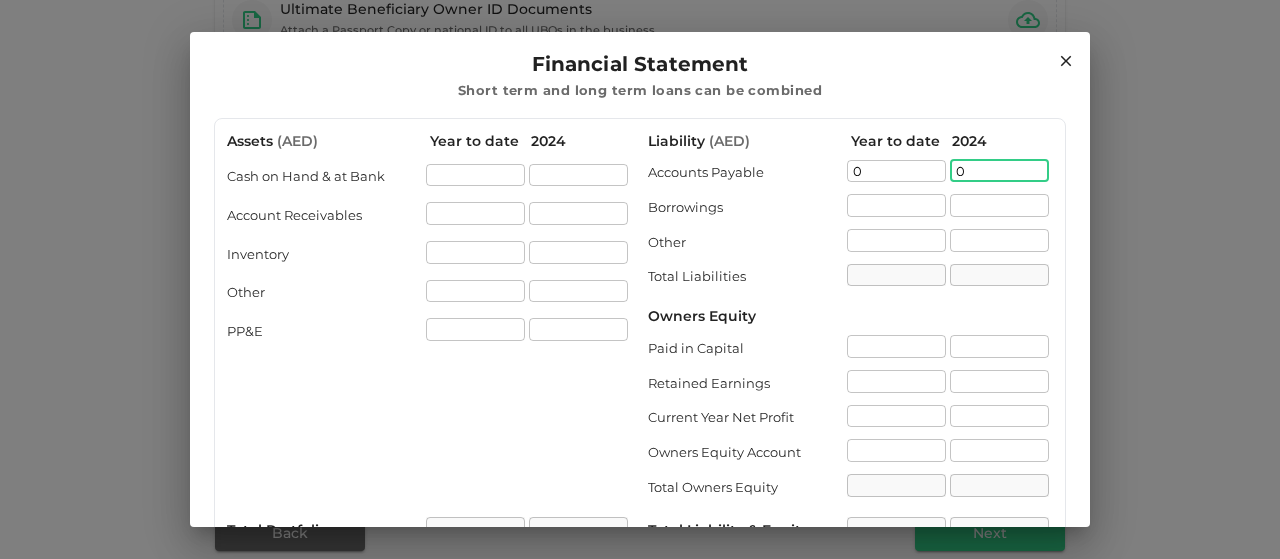 type on "0" 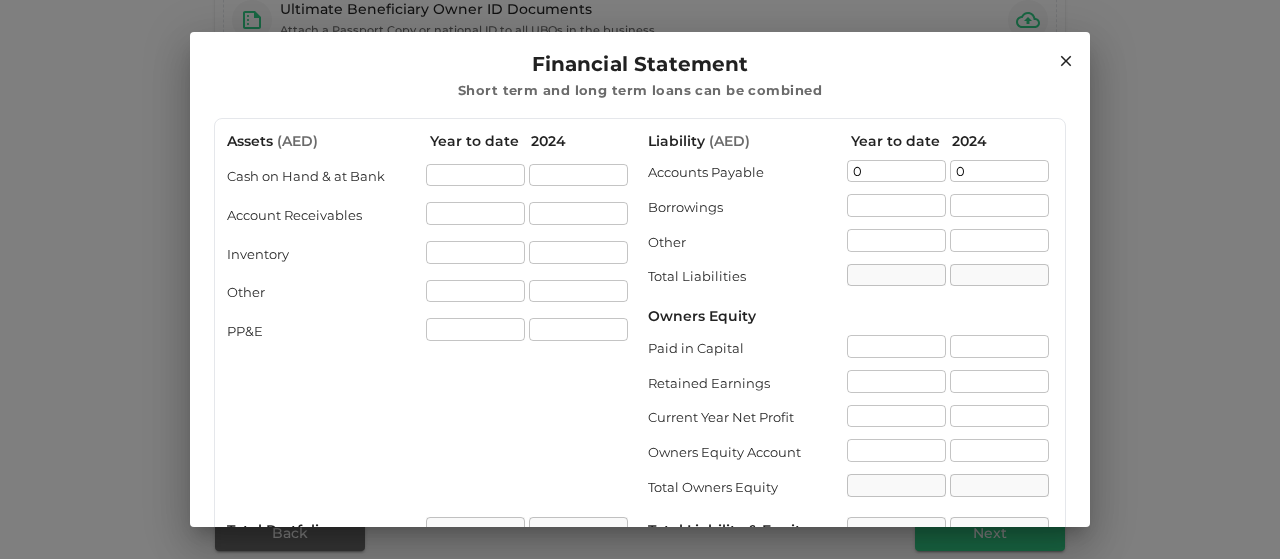 click on "Liability ( AED ) Year to date 2024 Accounts Payable   [NUMBER] ​   [NUMBER] ​ Borrowings   ​   ​ Other   ​   ​ Total Liabilities   ​   ​ Owners Equity Paid in Capital   ​   ​ Retained Earnings   ​   ​ Current Year Net Profit   ​   ​ Owners Equity Account   ​   ​ Total Owners Equity   ​   ​ Total Liability & Equity   ​   ​ Income Statements (Last 12 Months) Total Revenue   ​   ​ Total Expenses   ​   ​ Net Profit   ​   ​" at bounding box center [850, 418] 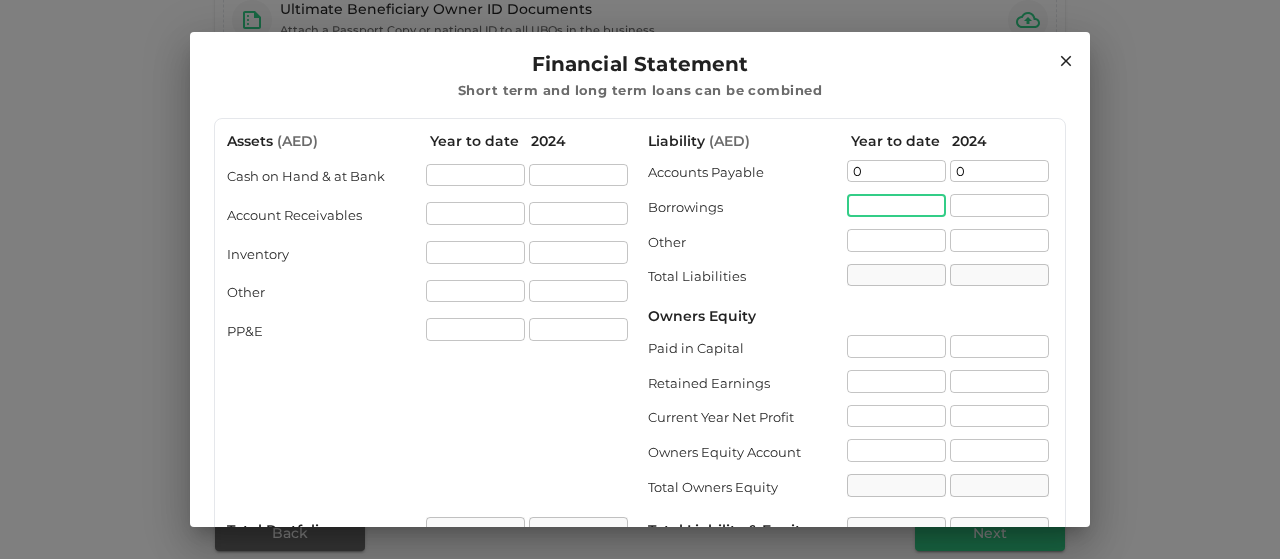 click at bounding box center [896, 205] 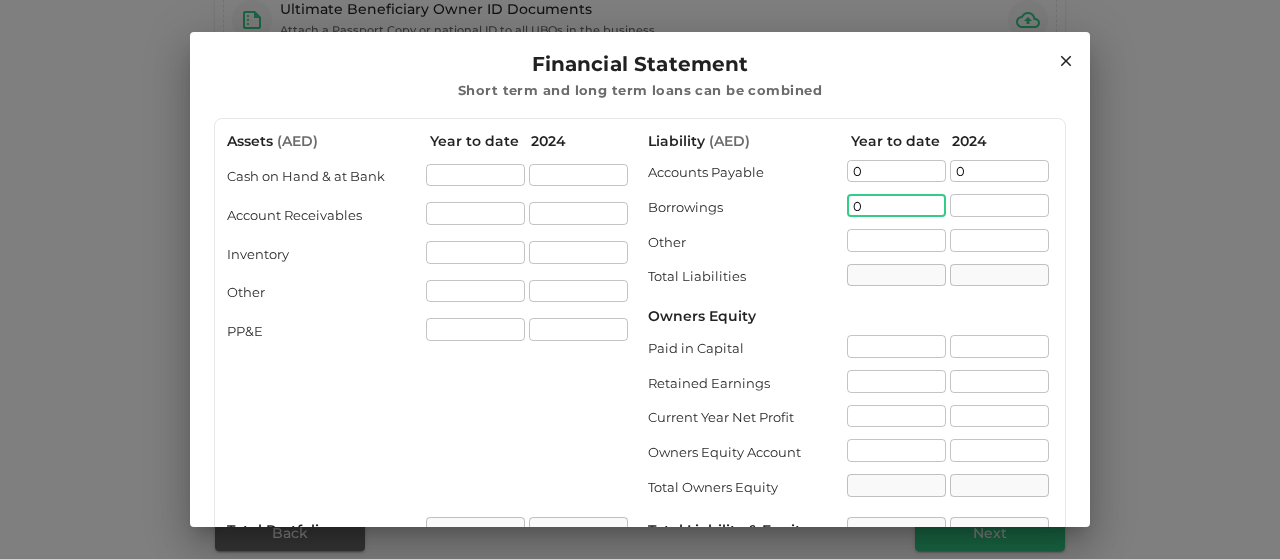 type on "0" 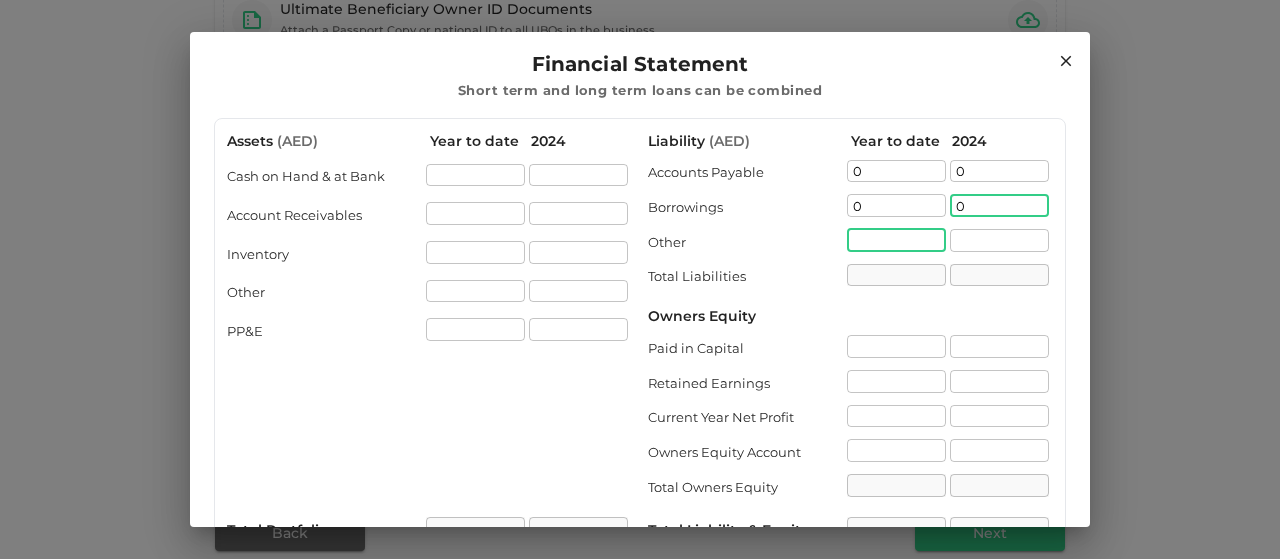 type on "0" 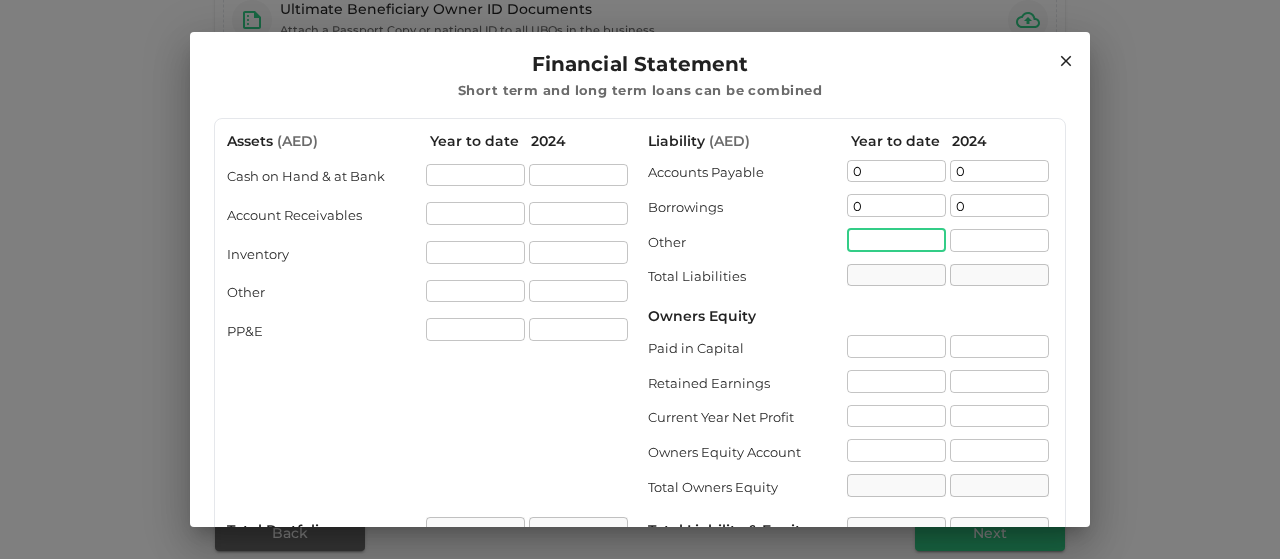 click at bounding box center [896, 240] 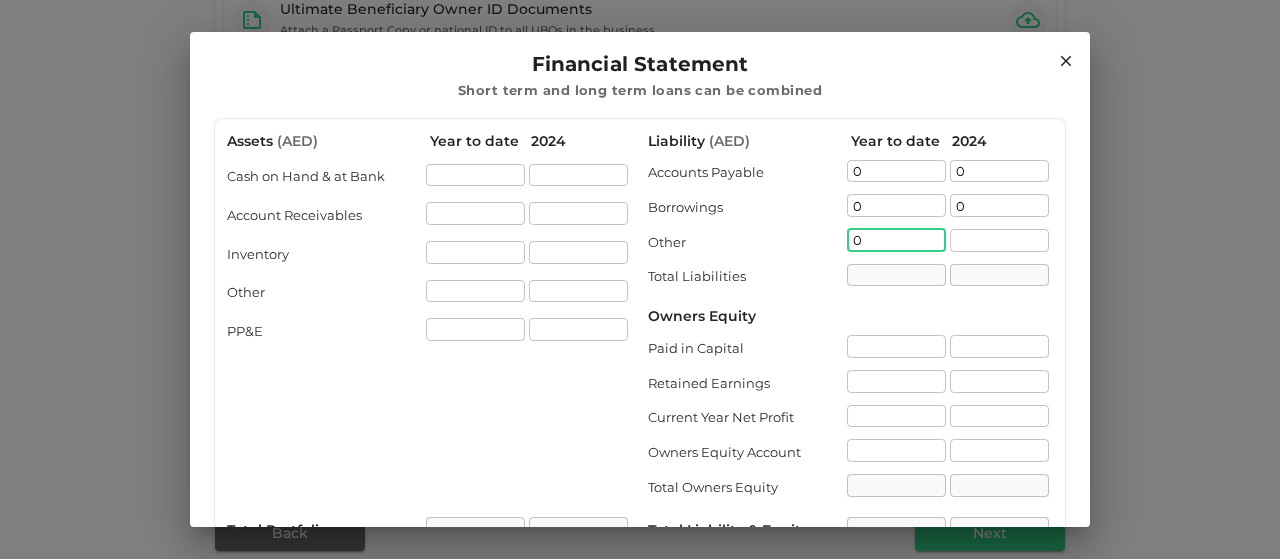 type on "0" 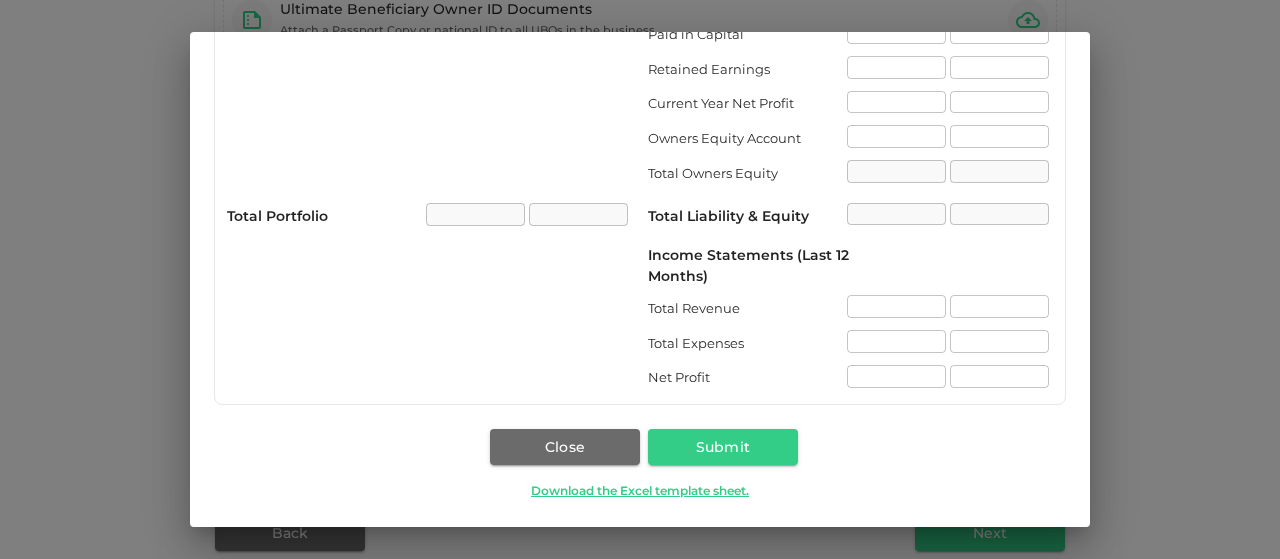 scroll, scrollTop: 0, scrollLeft: 0, axis: both 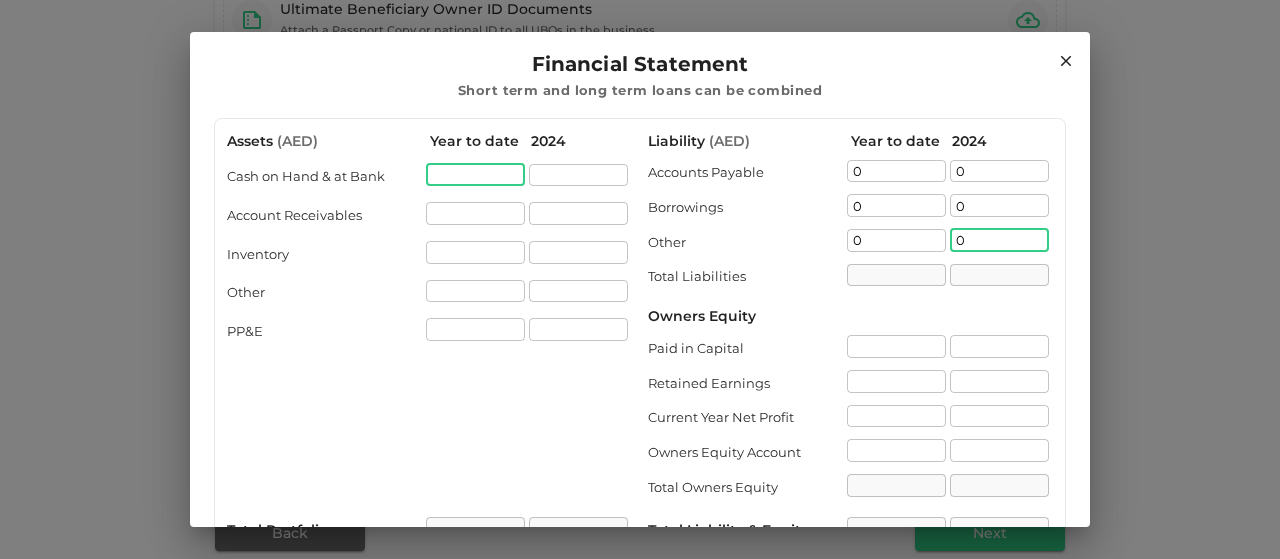 type on "0" 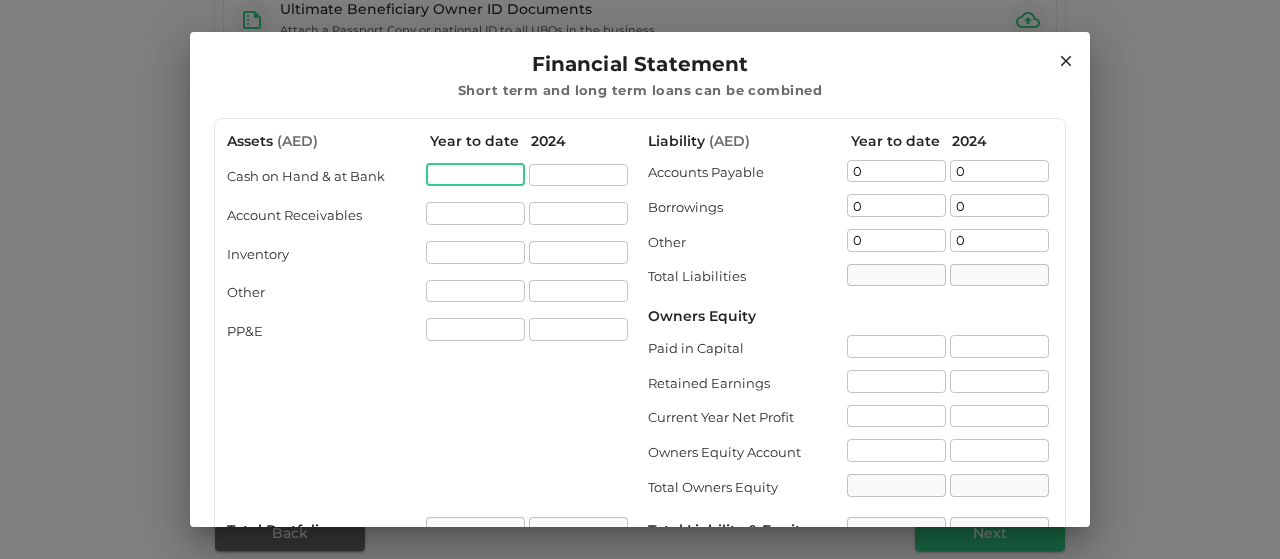 click at bounding box center [475, 175] 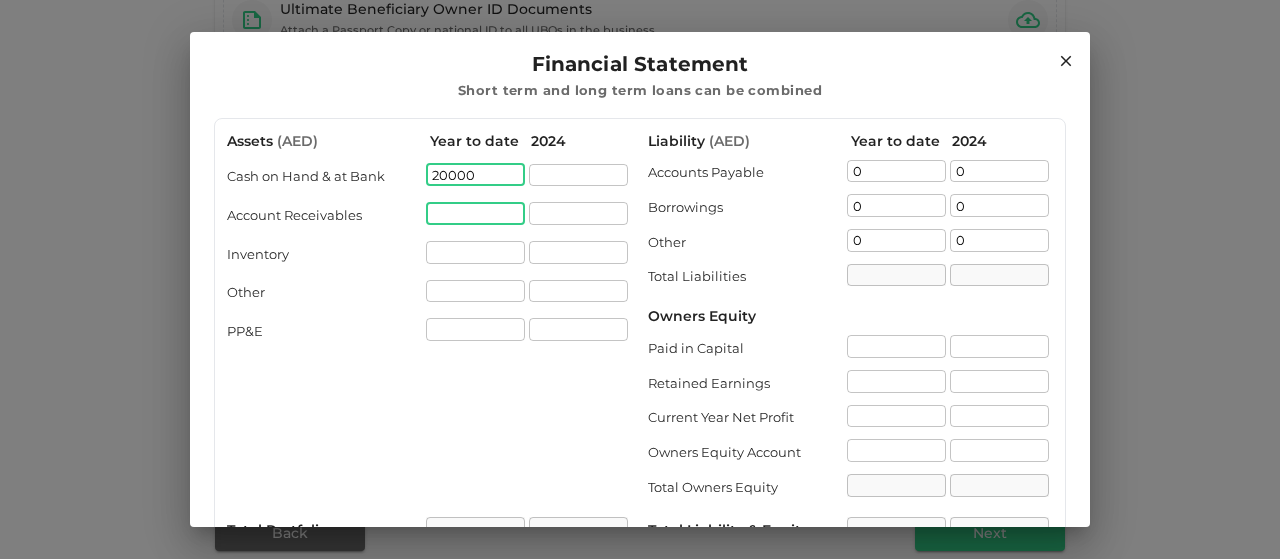 type on "20000" 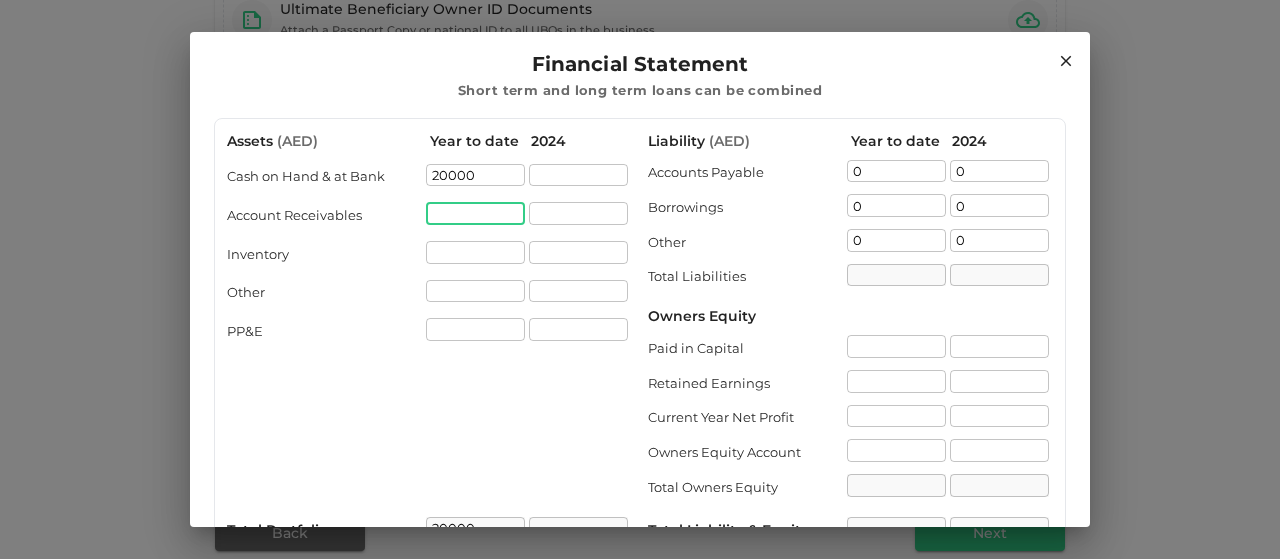 click at bounding box center (475, 213) 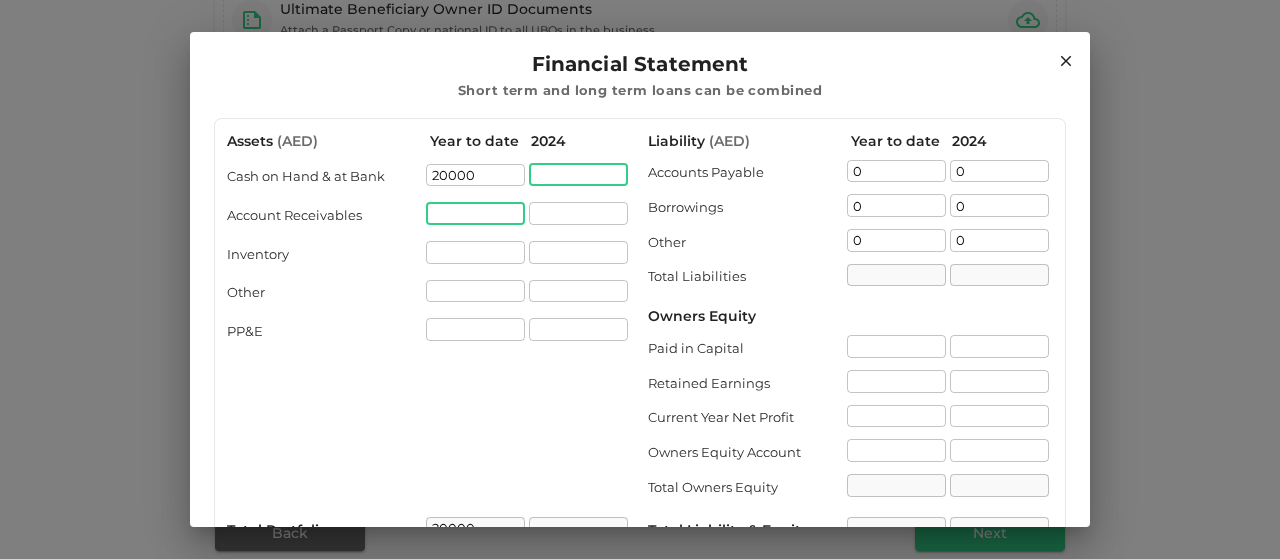 click at bounding box center (578, 175) 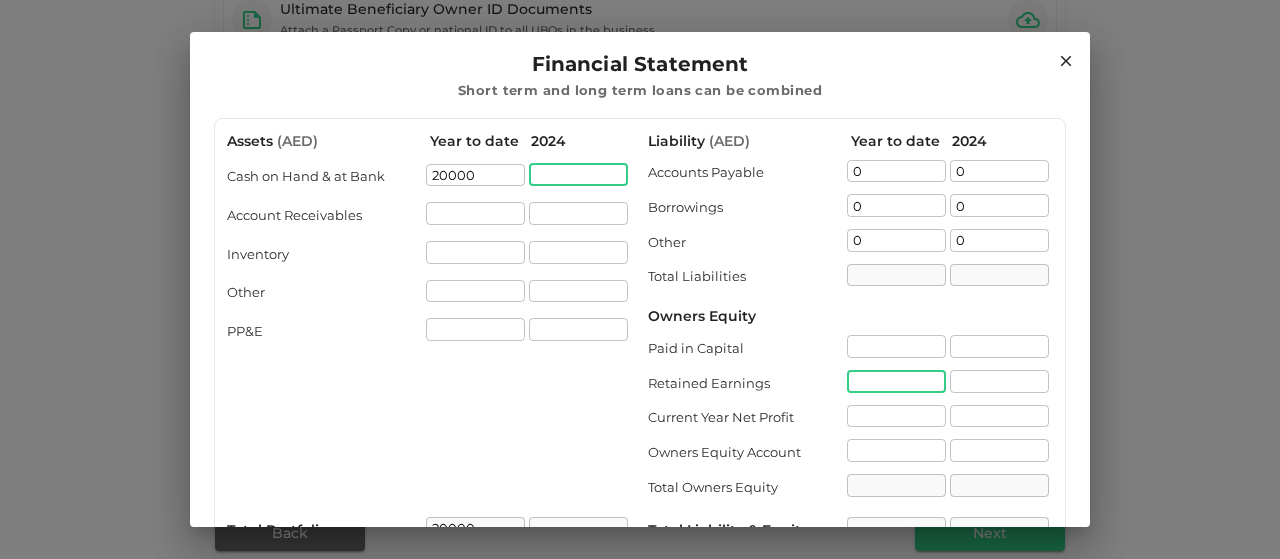 click on "Liability ( AED ) Year to date 2024 Accounts Payable   [NUMBER] ​   [NUMBER] ​ Borrowings   [NUMBER] ​   [NUMBER] ​ Other   [NUMBER] ​   [NUMBER] ​ Total Liabilities   ​   ​ Owners Equity Paid in Capital   ​   ​ Retained Earnings   ​   ​ Current Year Net Profit   ​   ​ Owners Equity Account   ​   ​ Total Owners Equity   ​   ​ Total Liability & Equity   ​   ​ Income Statements (Last 12 Months) Total Revenue   ​   ​ Total Expenses   ​   ​ Net Profit   ​   ​" at bounding box center (850, 418) 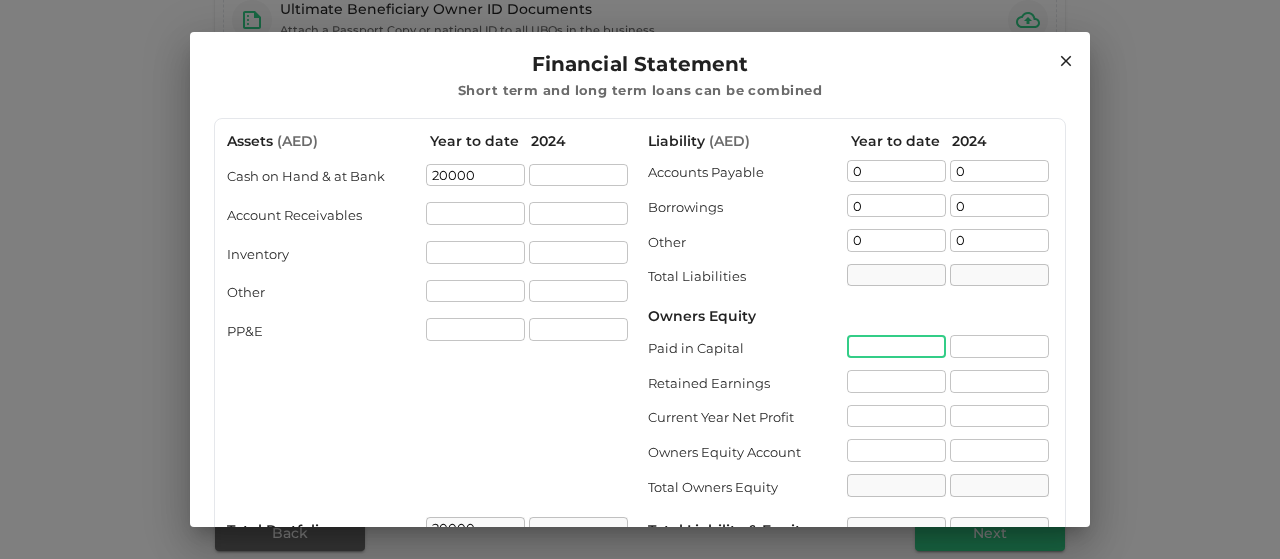 click at bounding box center [896, 346] 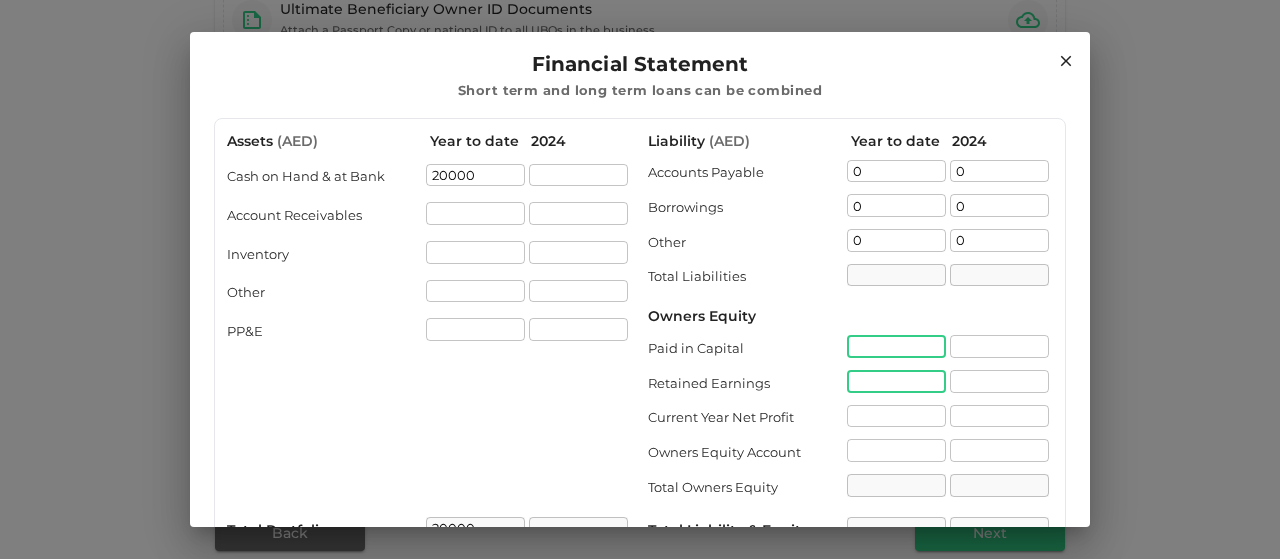 click at bounding box center [896, 381] 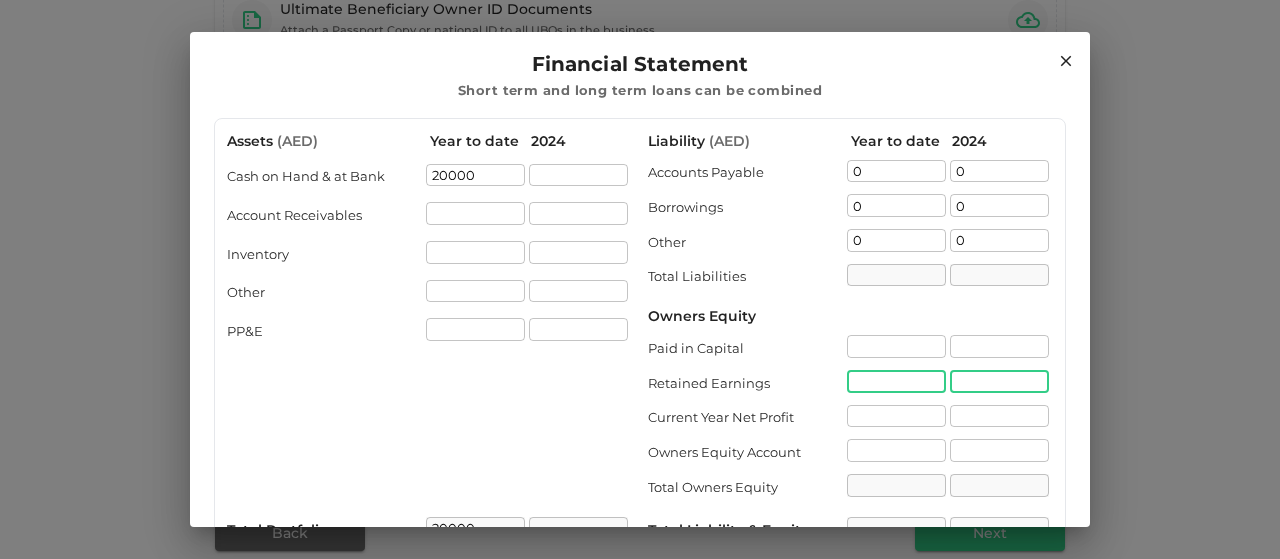 click at bounding box center (999, 381) 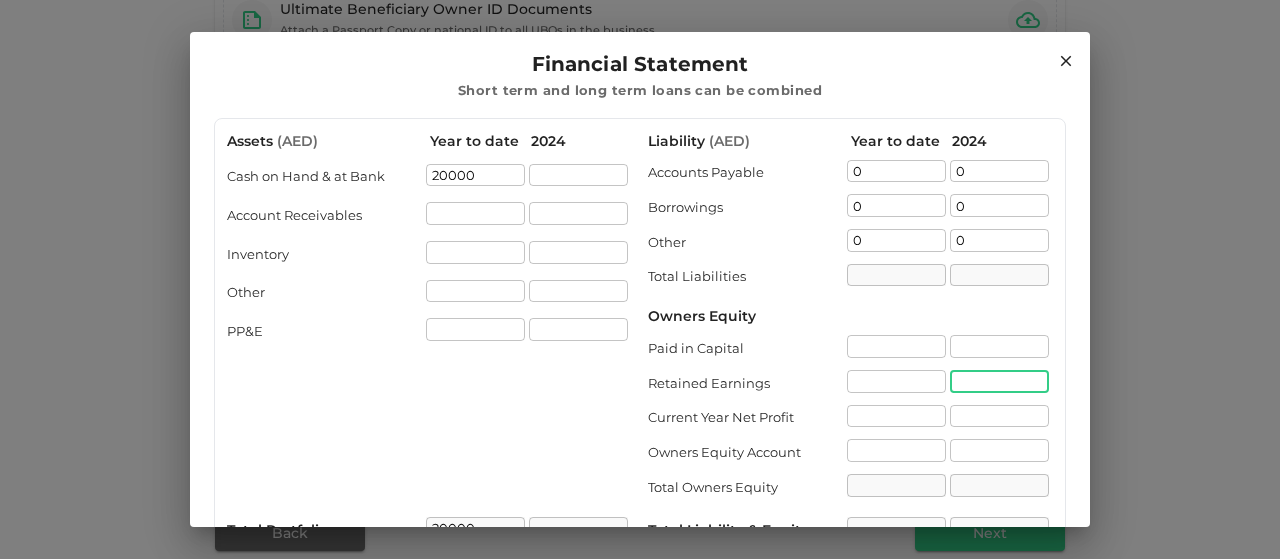 scroll, scrollTop: 1, scrollLeft: 0, axis: vertical 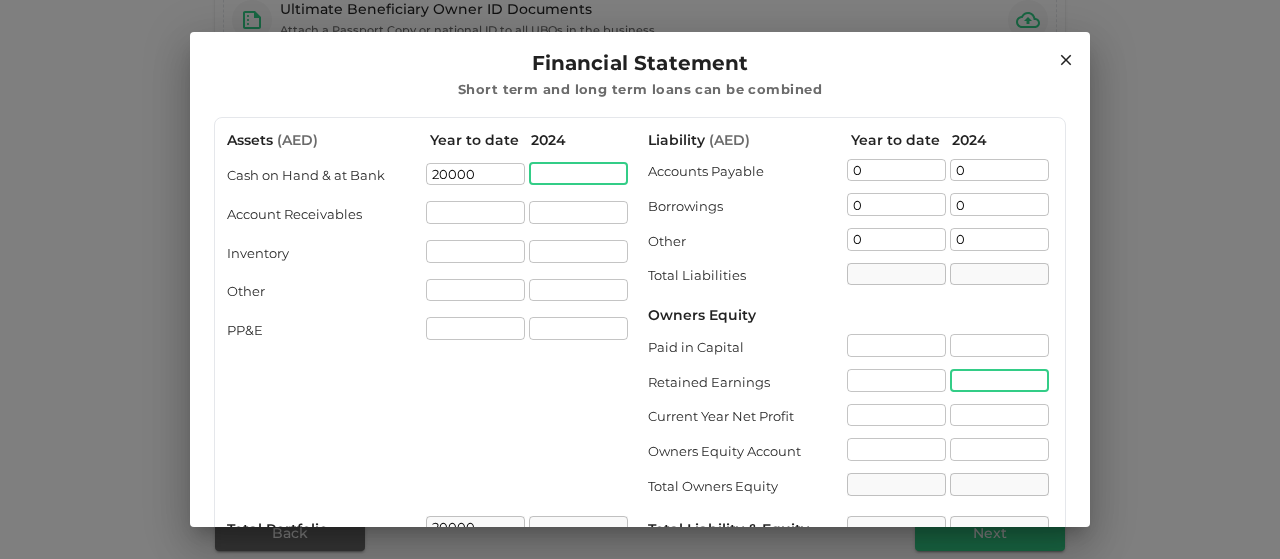click at bounding box center (578, 174) 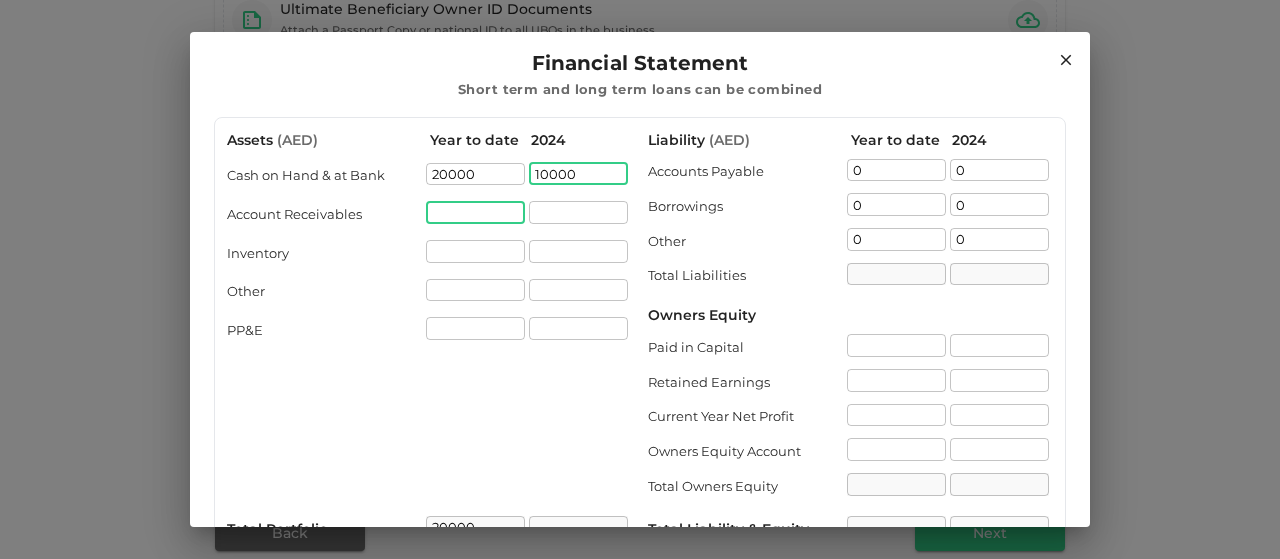 type on "10000" 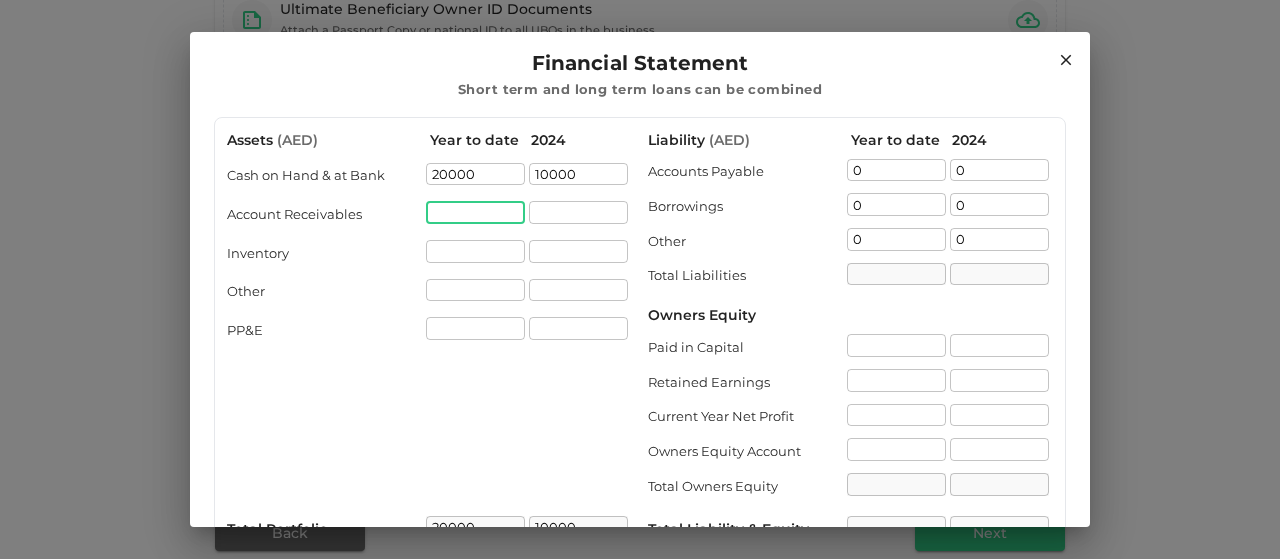 click at bounding box center [475, 212] 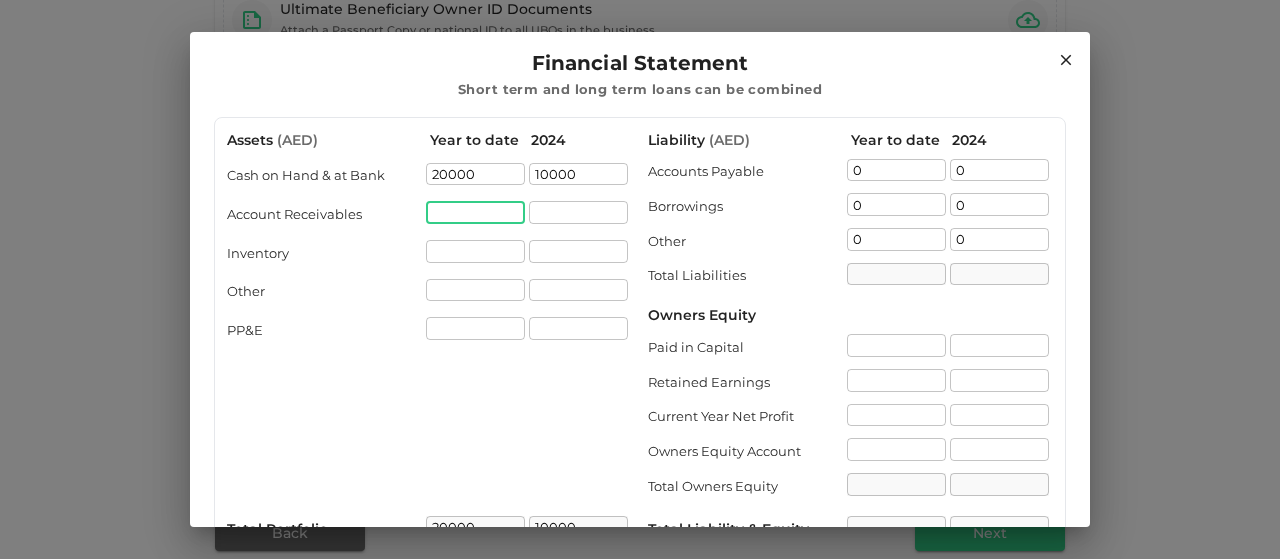 click at bounding box center [475, 212] 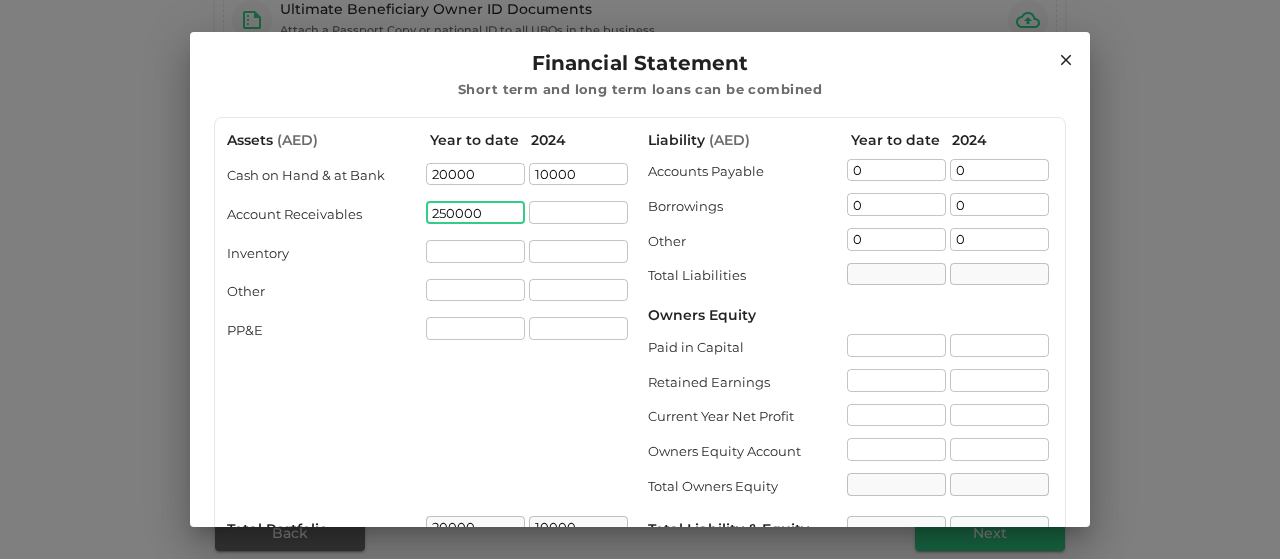 type on "250000" 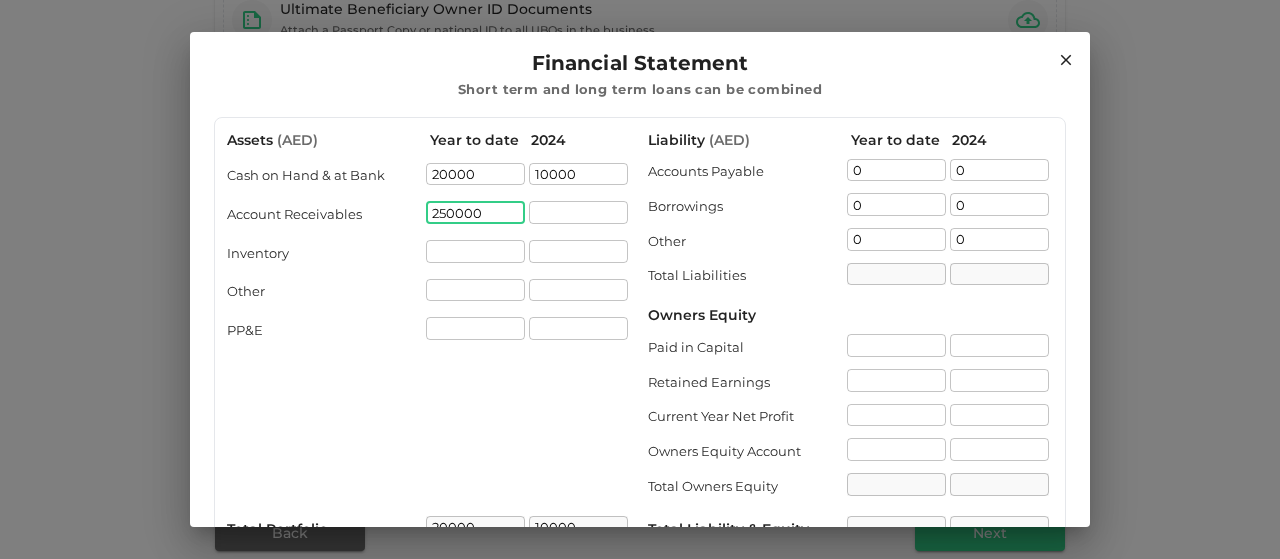 type on "270000" 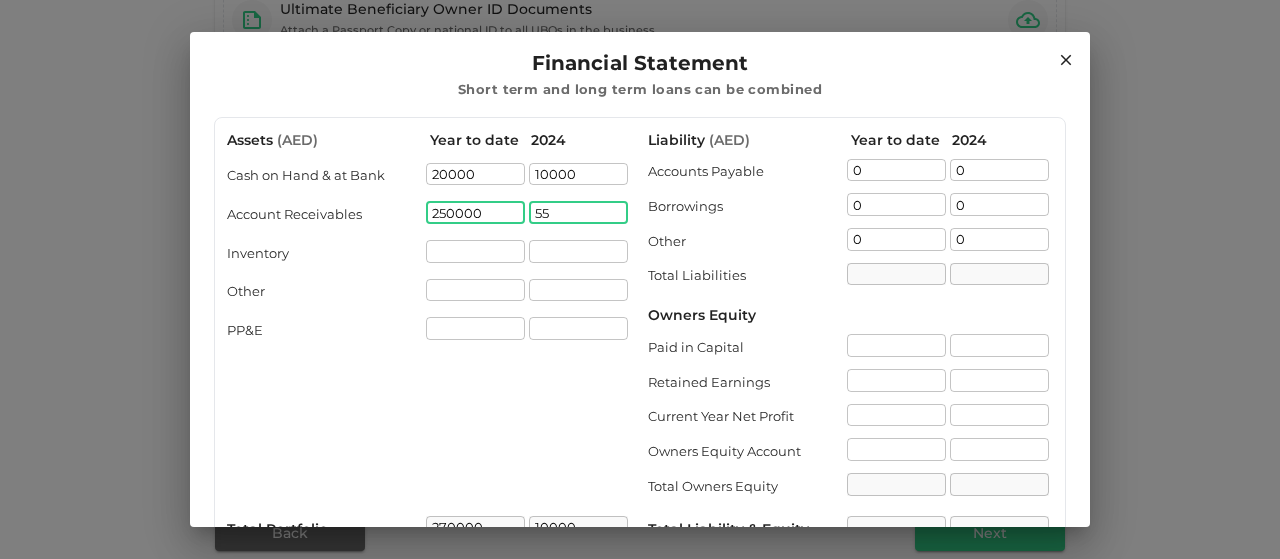 type on "5" 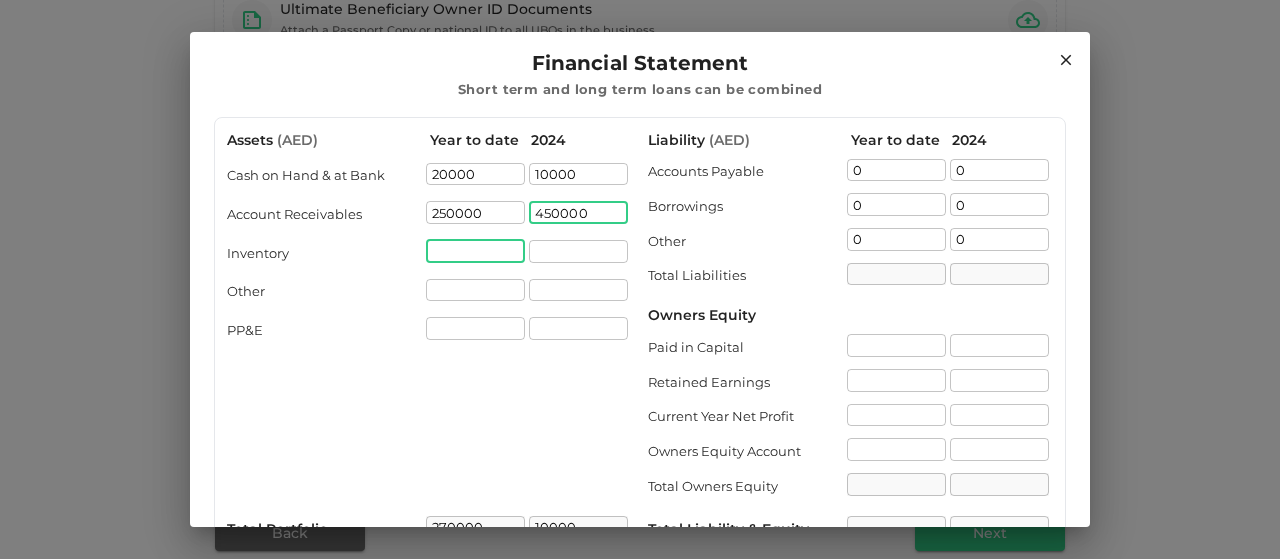 type on "450000" 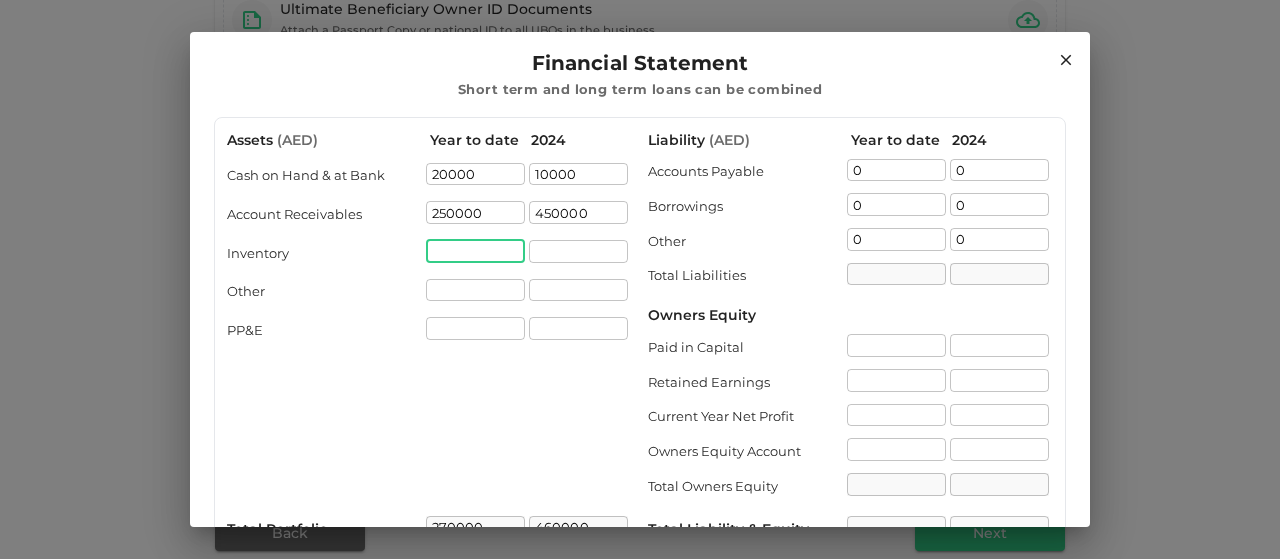 click at bounding box center (475, 251) 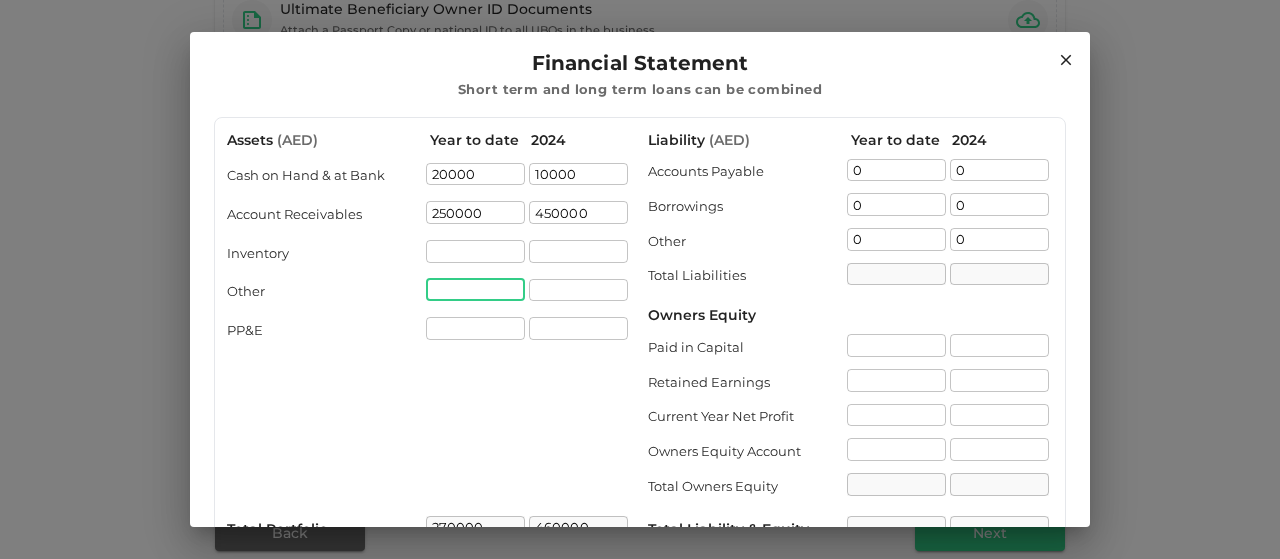 click at bounding box center (475, 290) 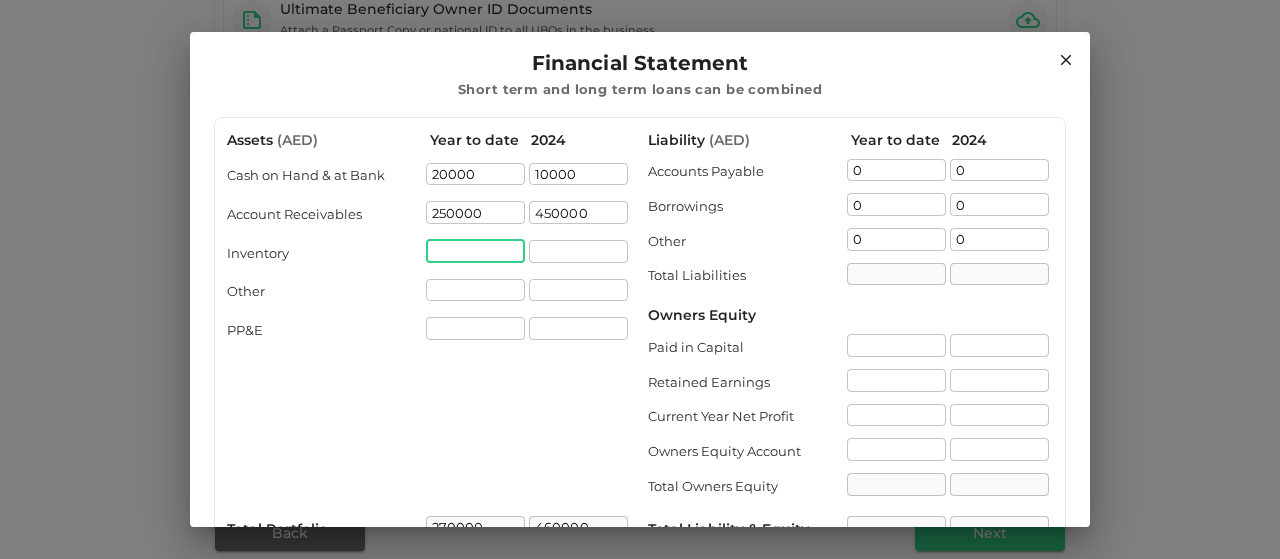 click at bounding box center (475, 251) 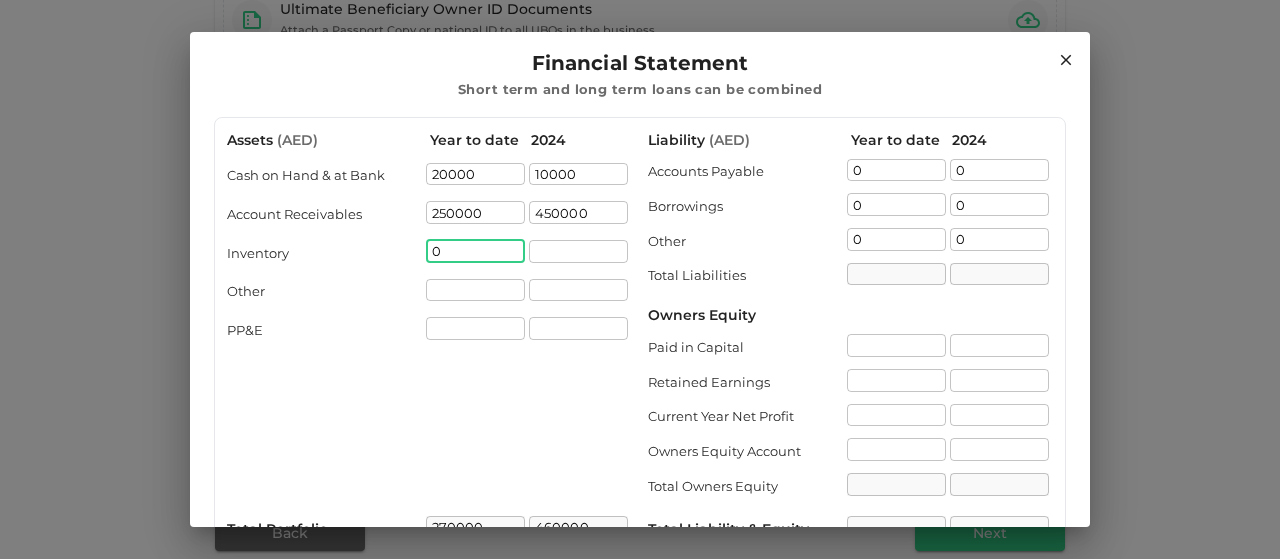 type on "0" 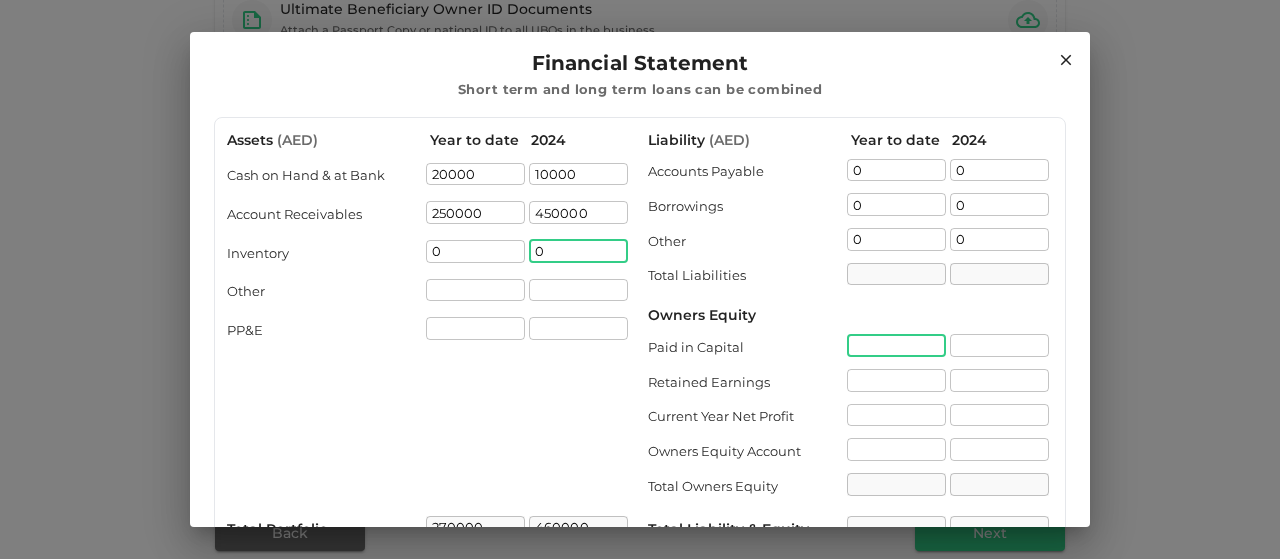 type on "0" 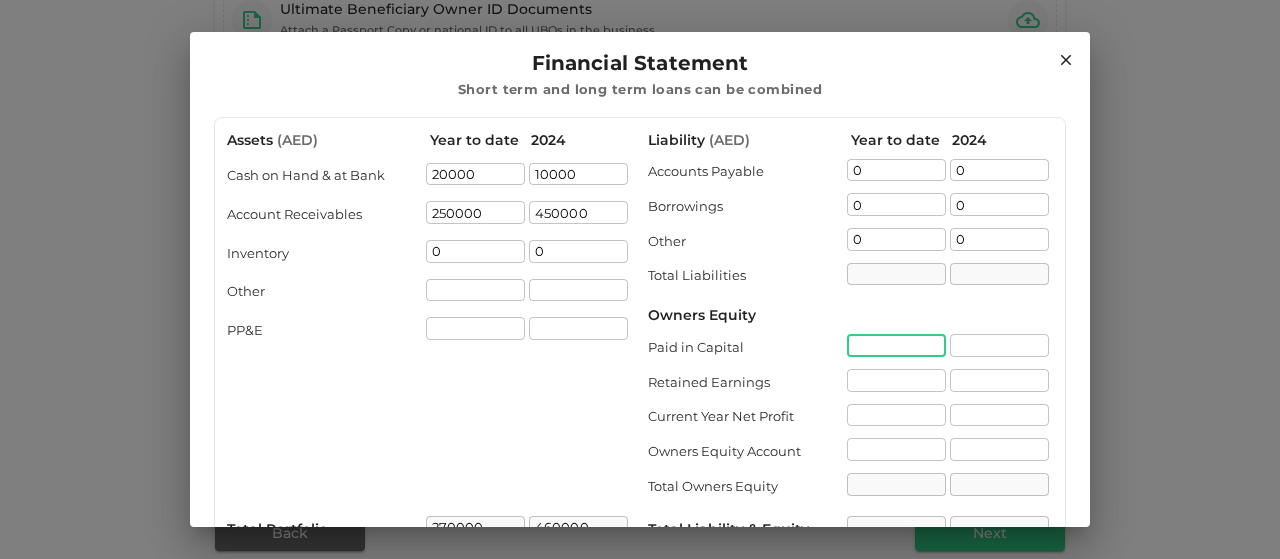 click at bounding box center (896, 345) 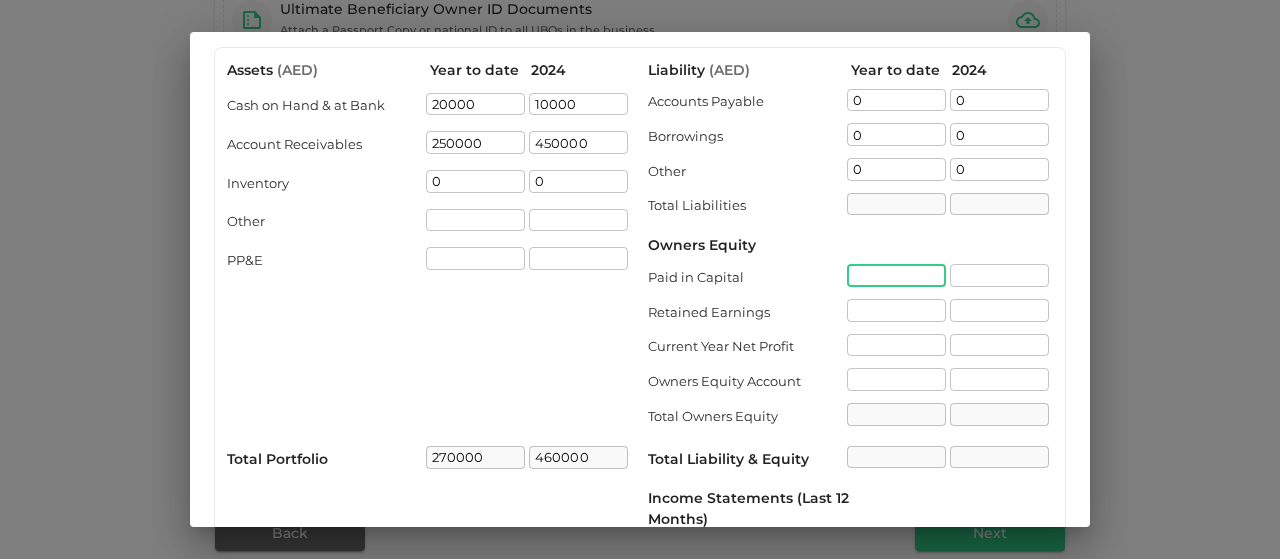 scroll, scrollTop: 70, scrollLeft: 0, axis: vertical 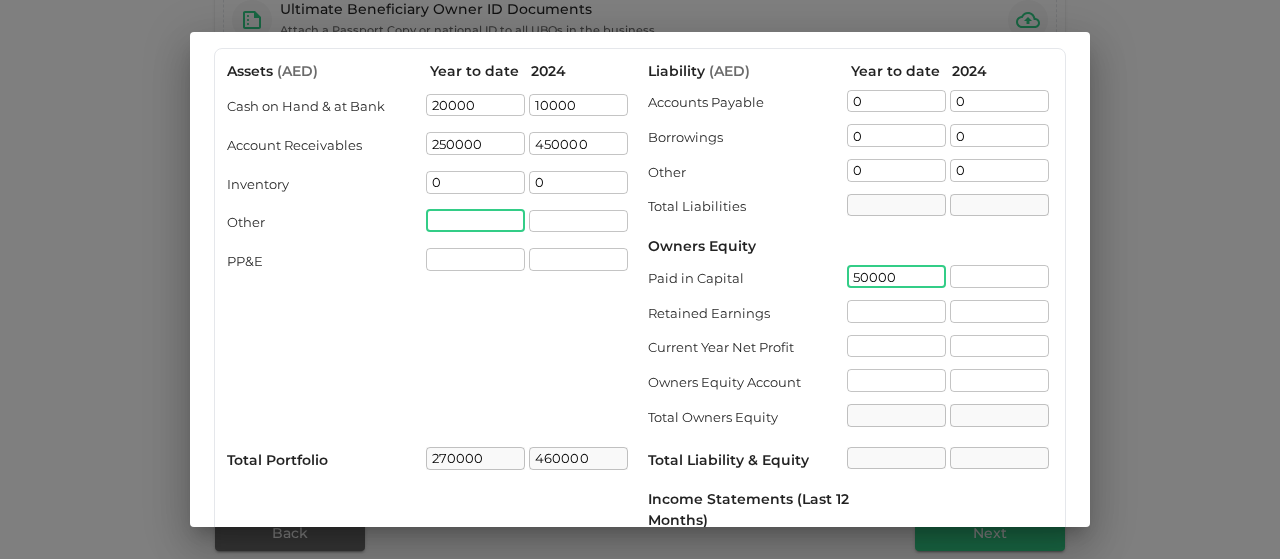 type on "50000" 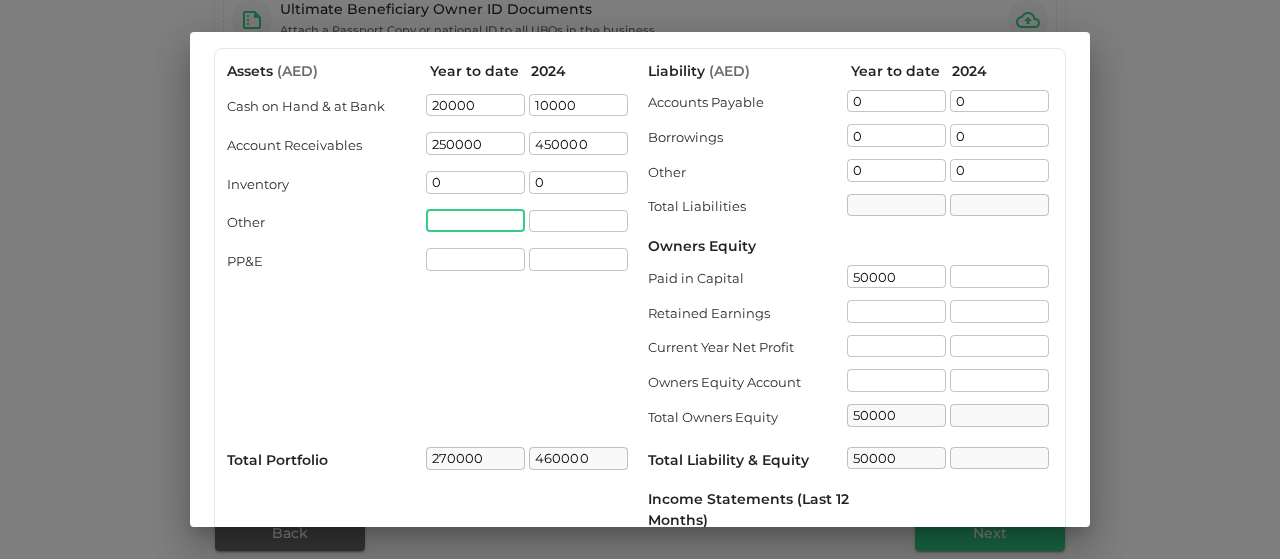 click at bounding box center [475, 221] 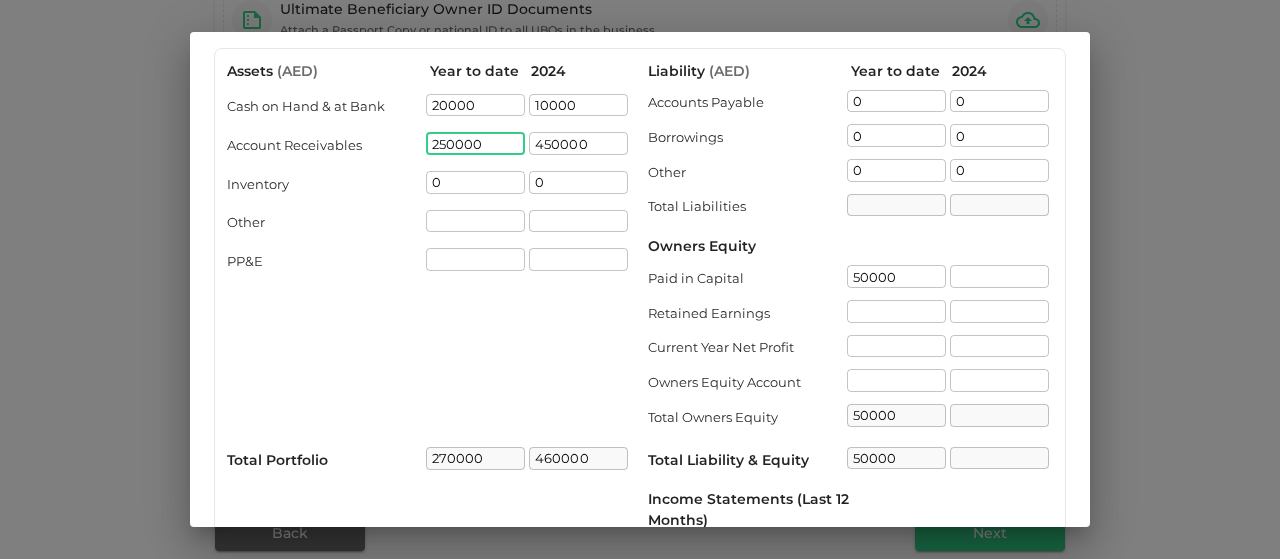 click on "250000" at bounding box center (475, 143) 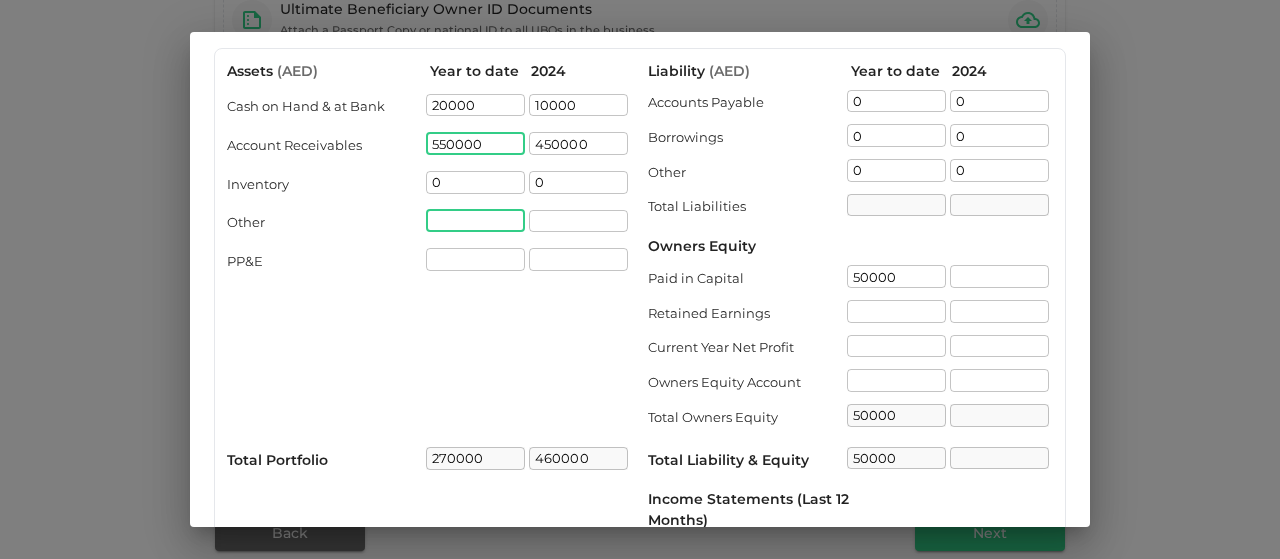 type on "550000" 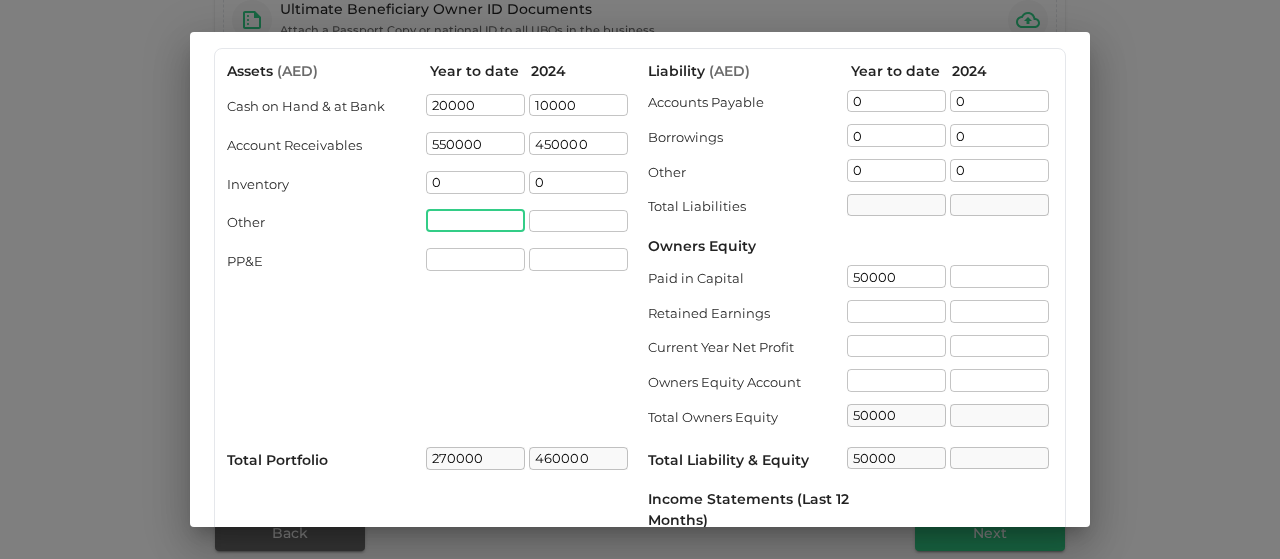 type on "[NUMBER]" 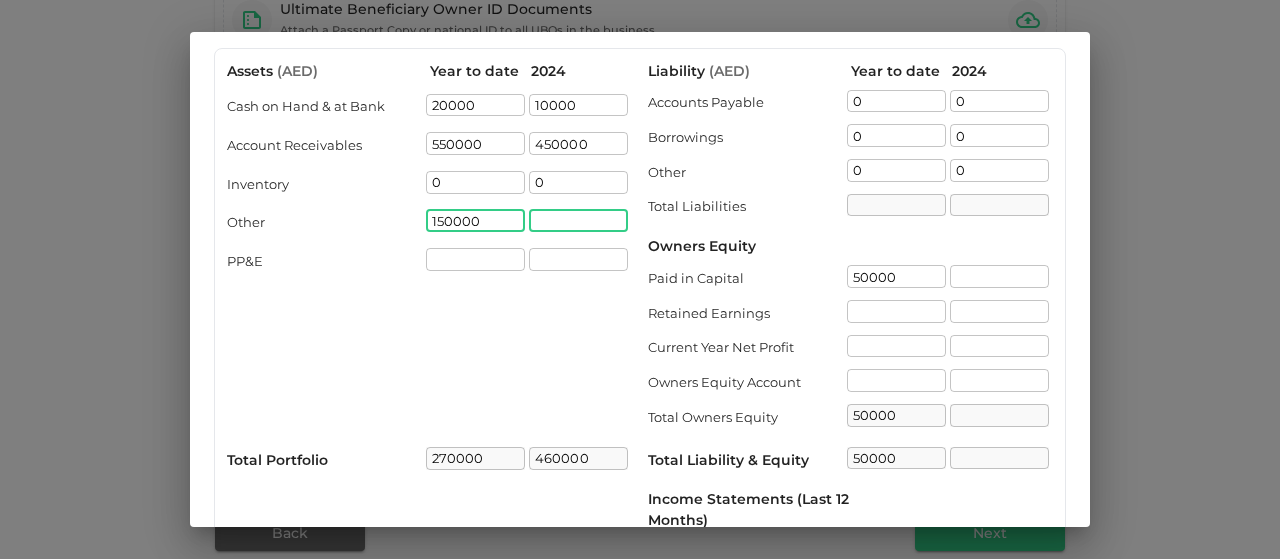 type on "150000" 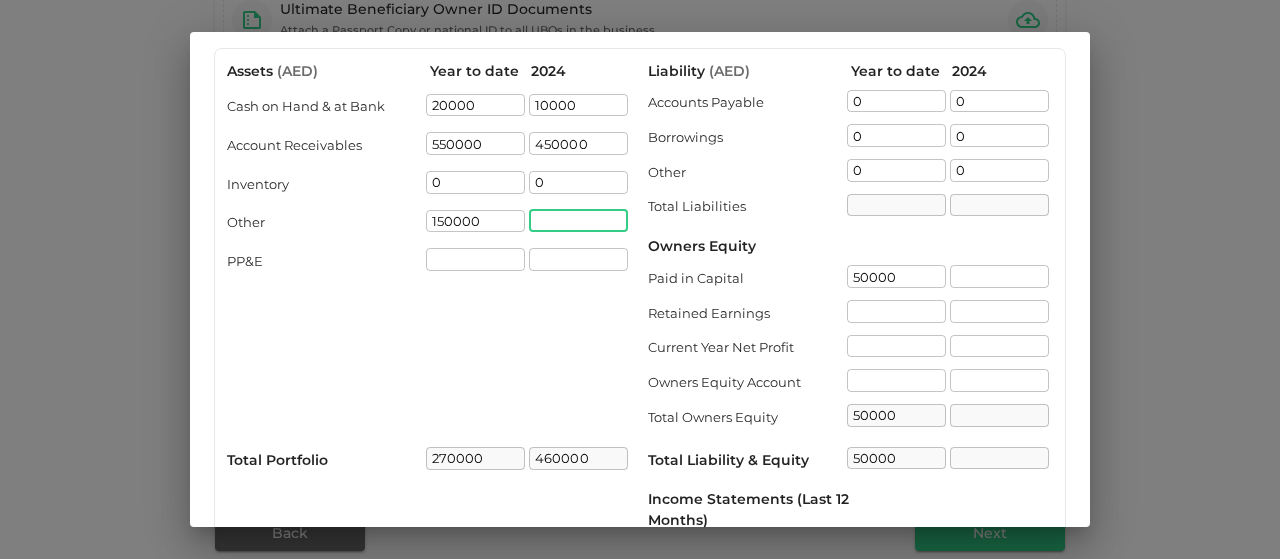 click at bounding box center (578, 221) 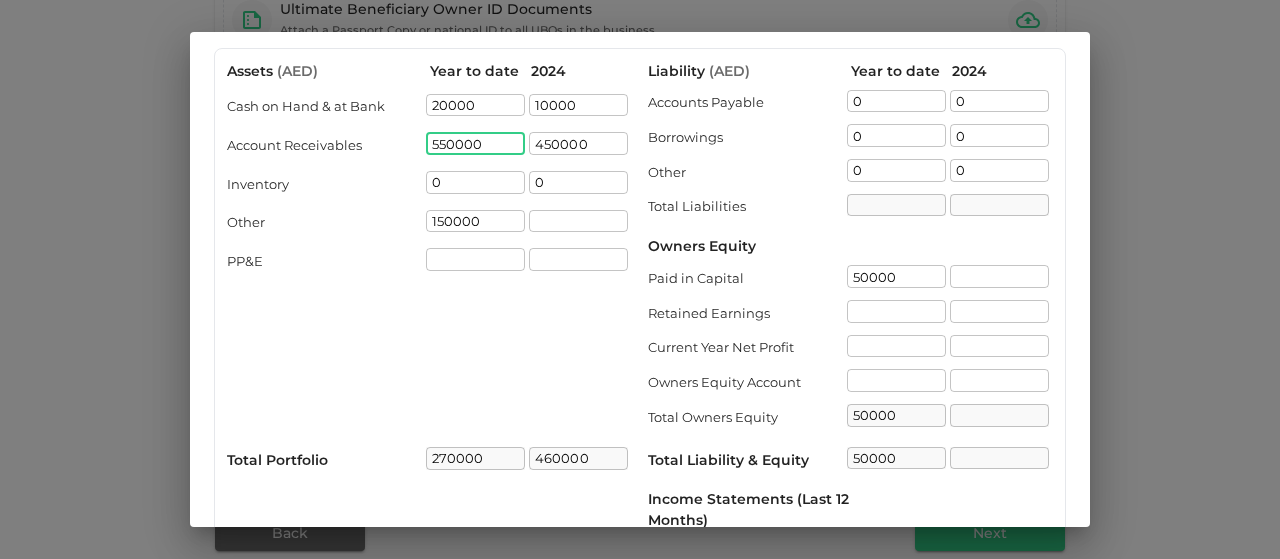 click on "550000" at bounding box center (475, 143) 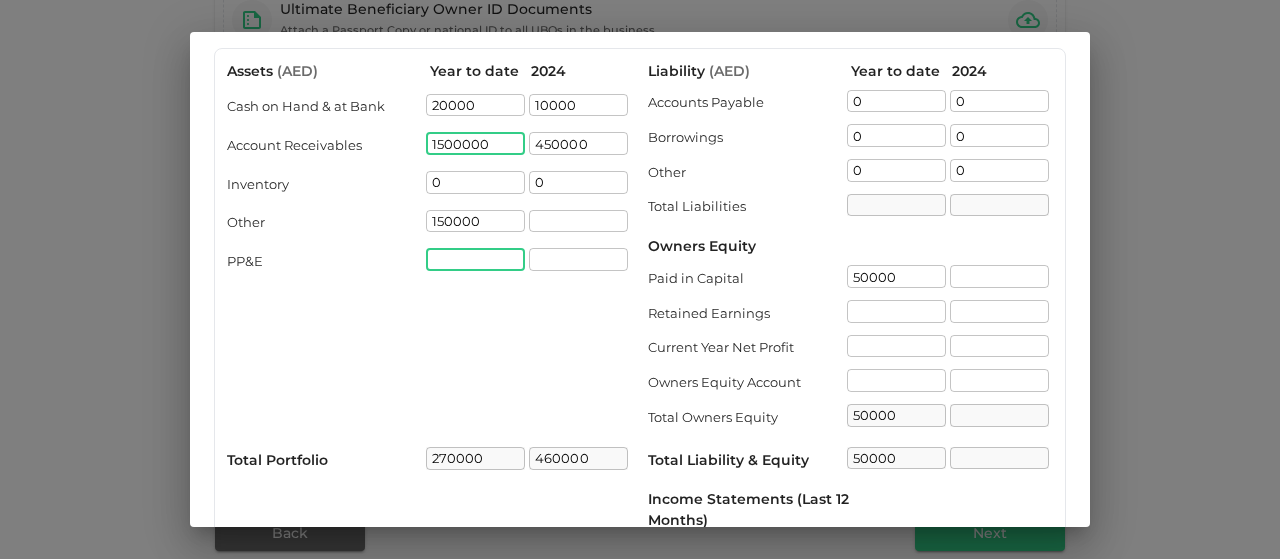 type on "1500000" 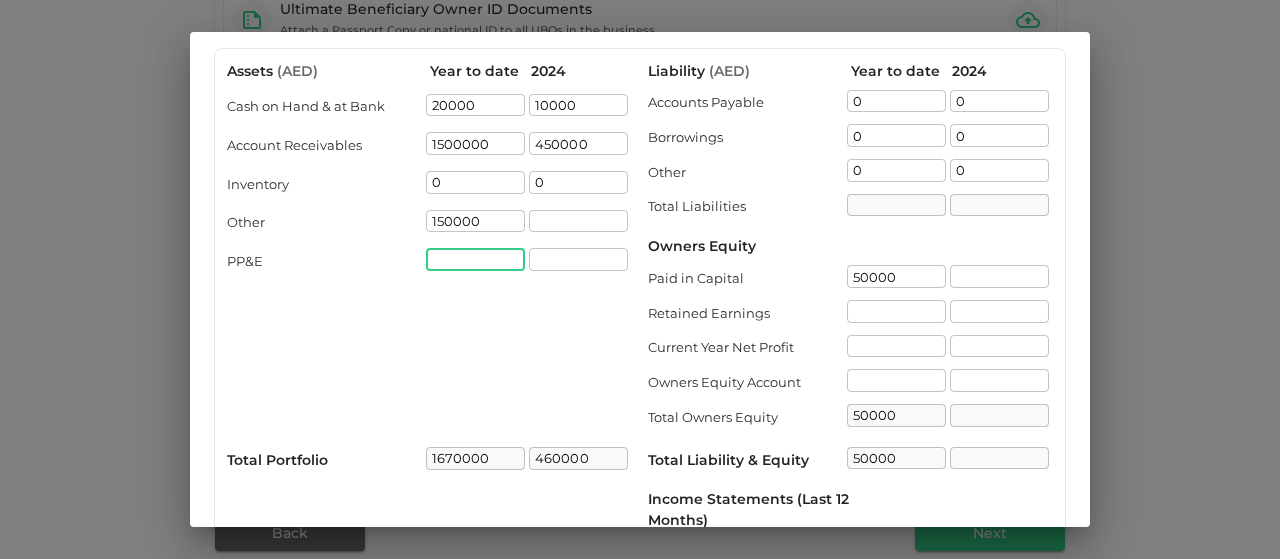 click at bounding box center (475, 259) 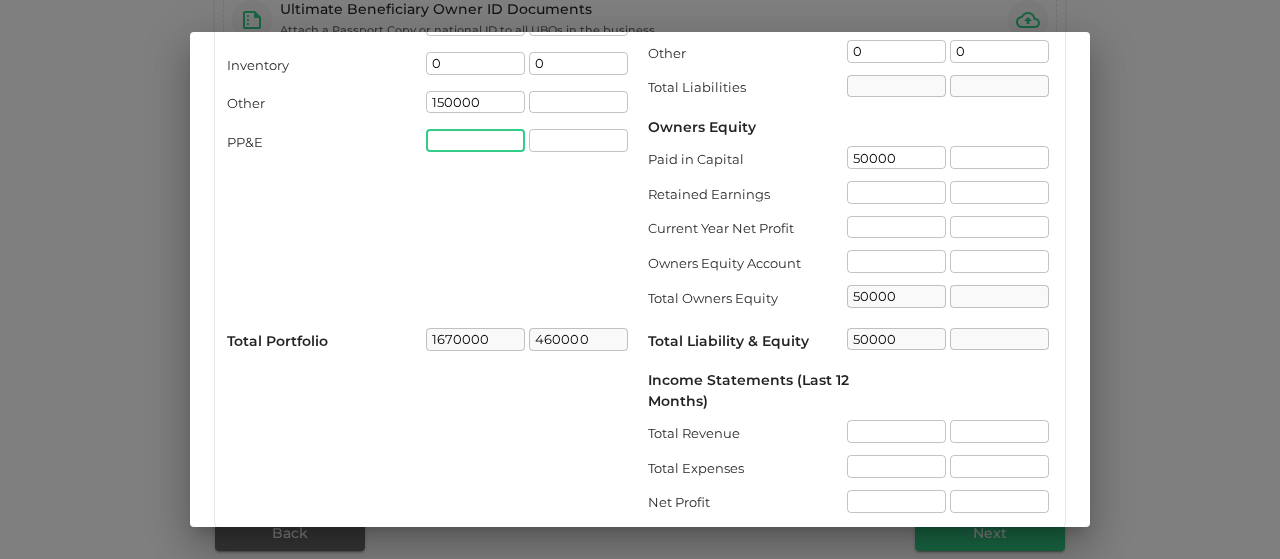 scroll, scrollTop: 188, scrollLeft: 0, axis: vertical 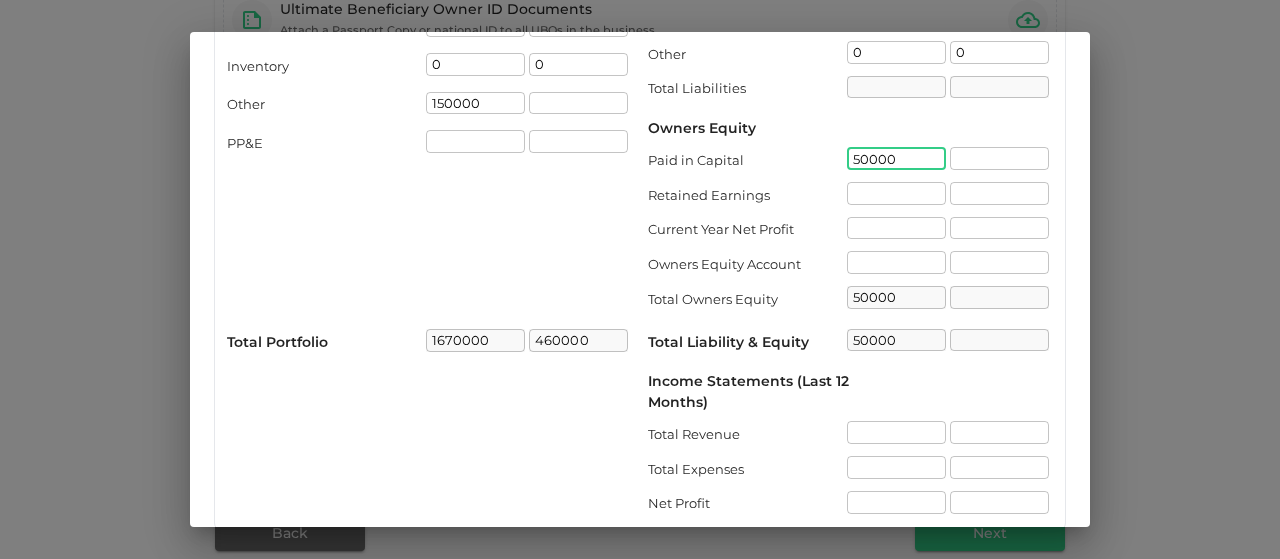 click on "50000" at bounding box center [896, 158] 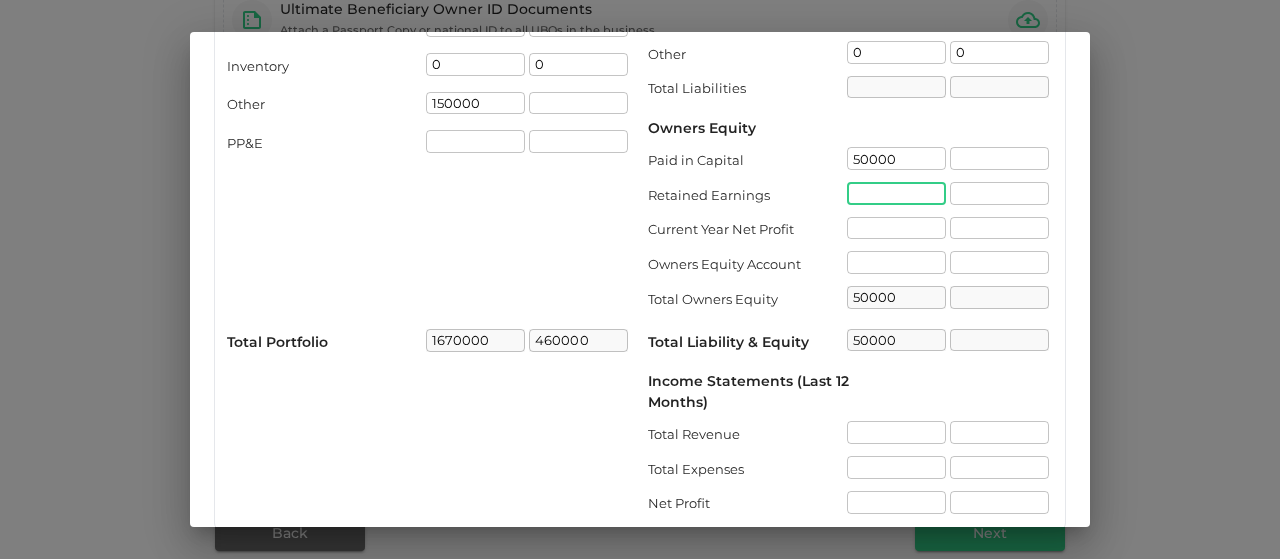 click at bounding box center (896, 193) 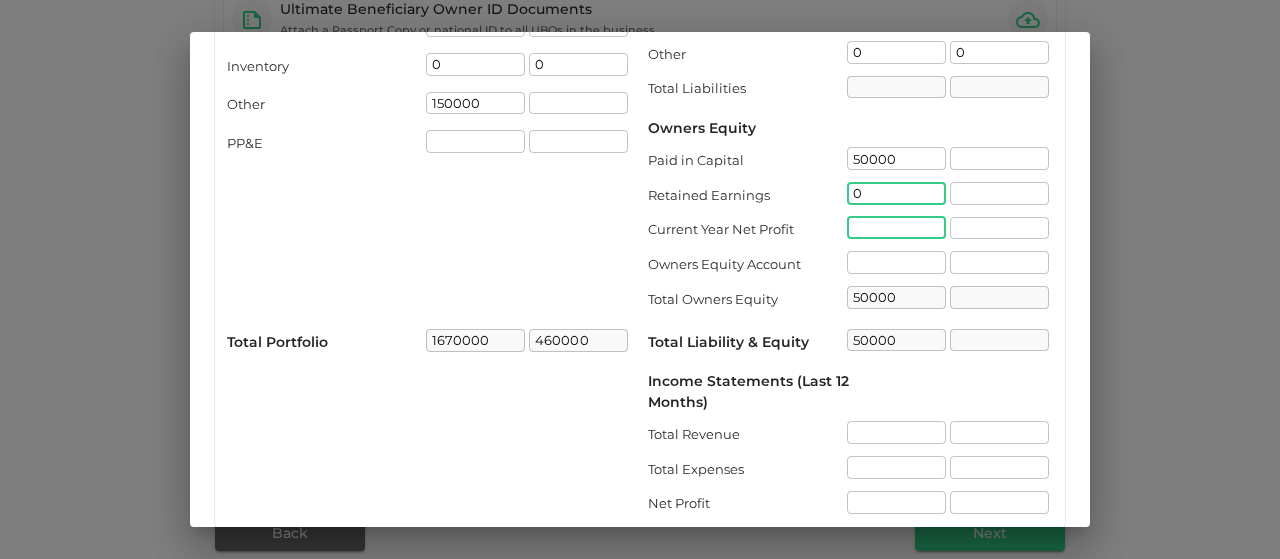 type on "0" 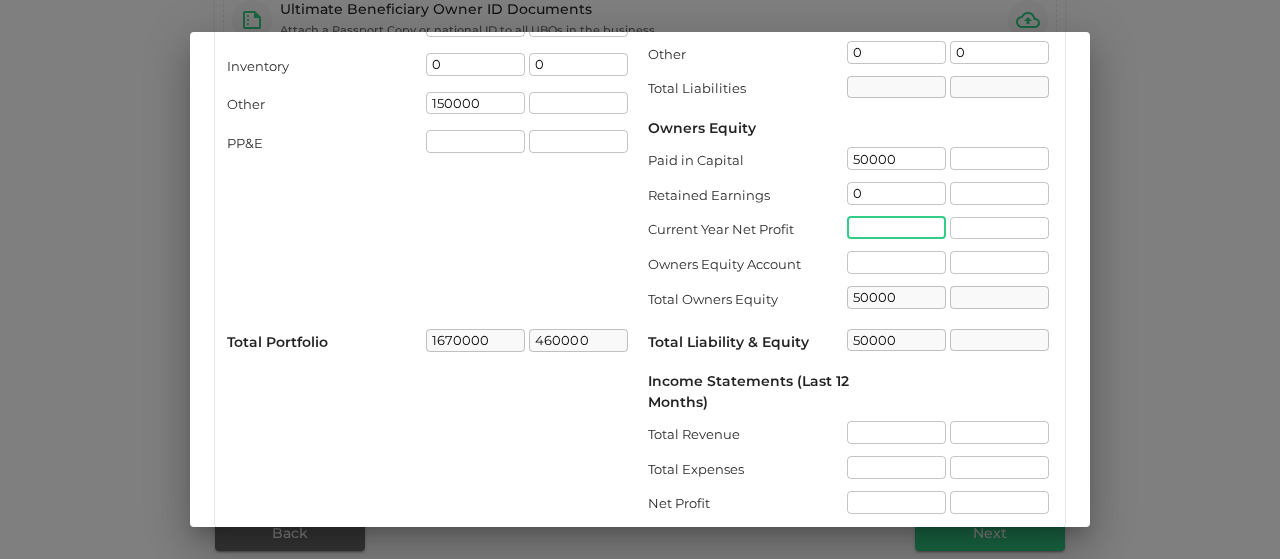 click at bounding box center [896, 228] 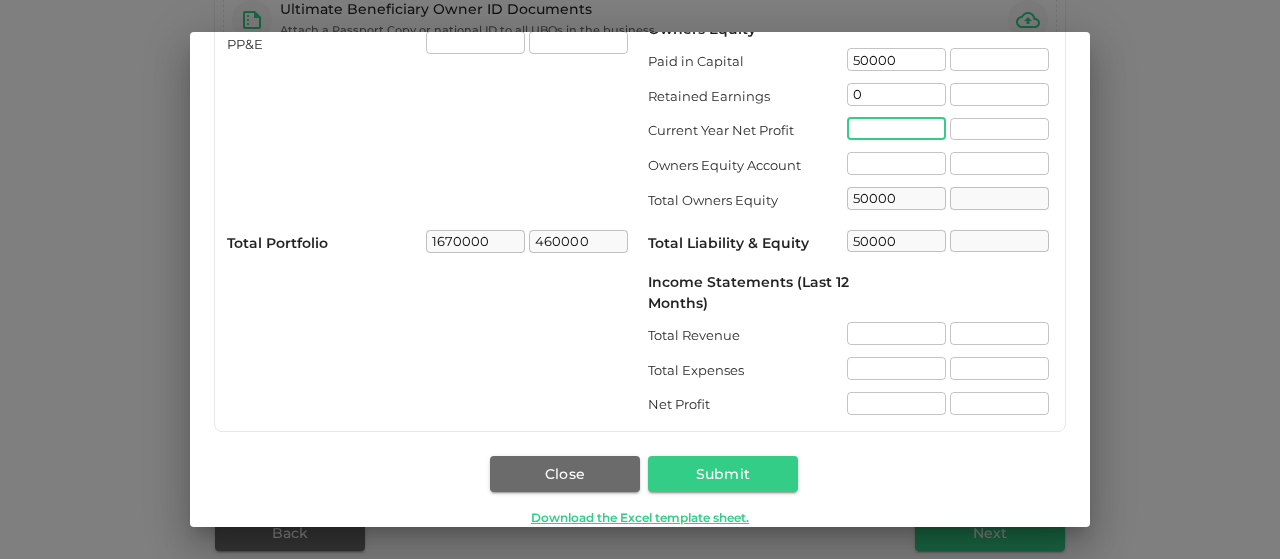 scroll, scrollTop: 288, scrollLeft: 0, axis: vertical 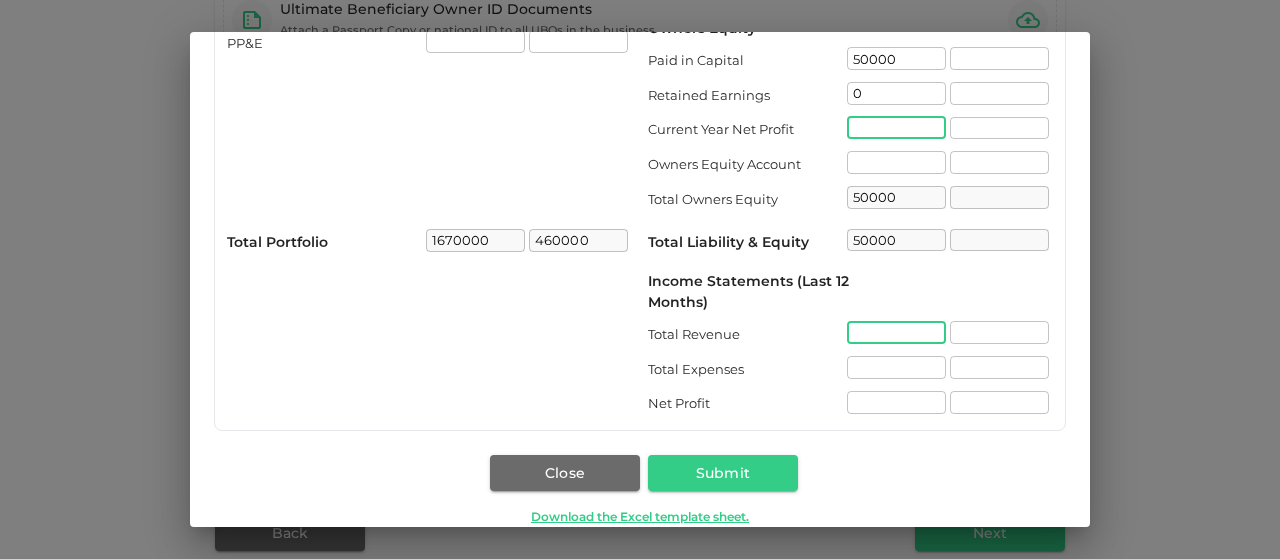 click at bounding box center [896, 332] 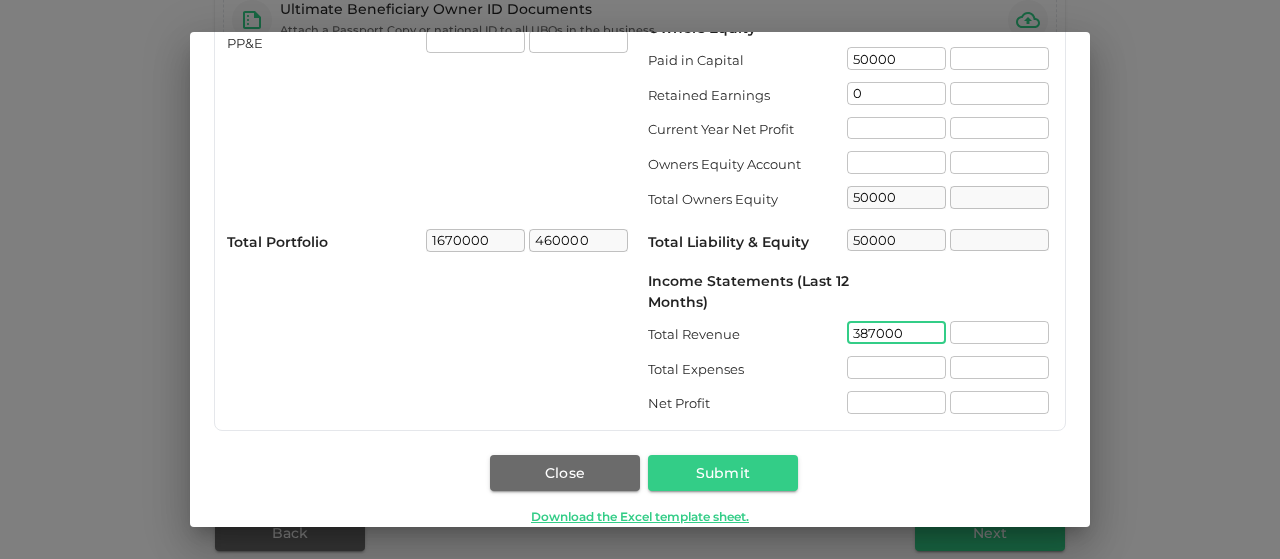 type on "387000" 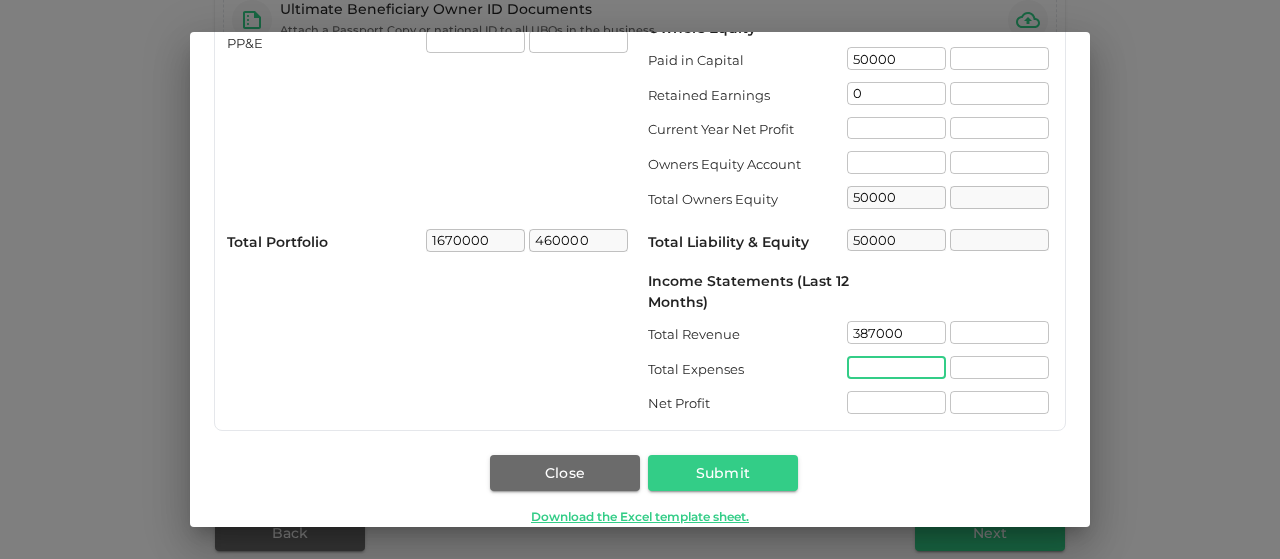 click at bounding box center (896, 367) 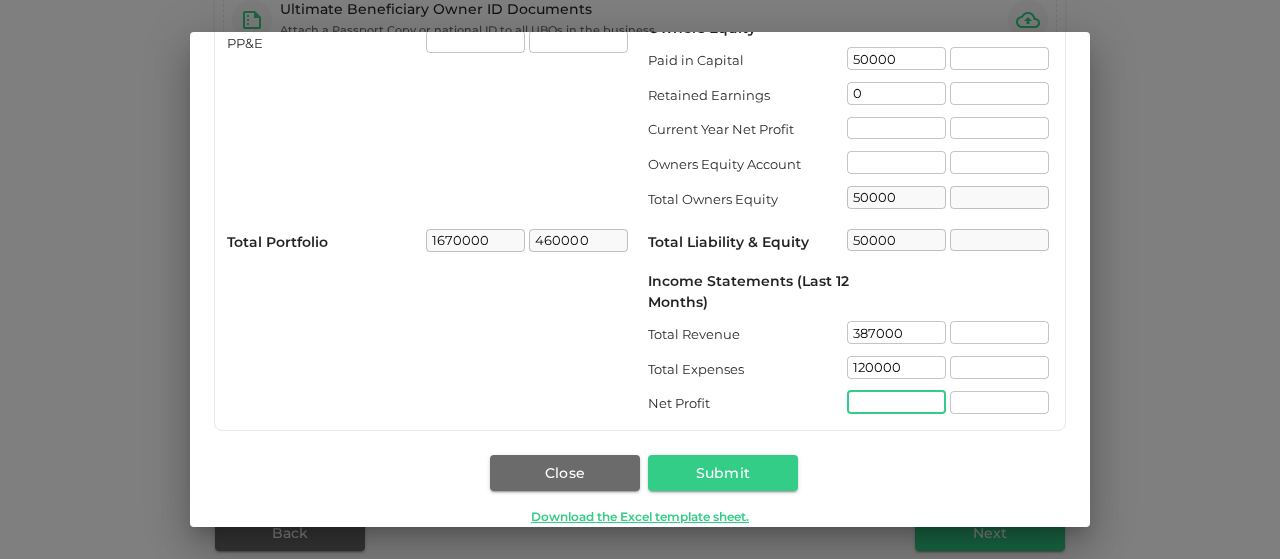 click at bounding box center (896, 402) 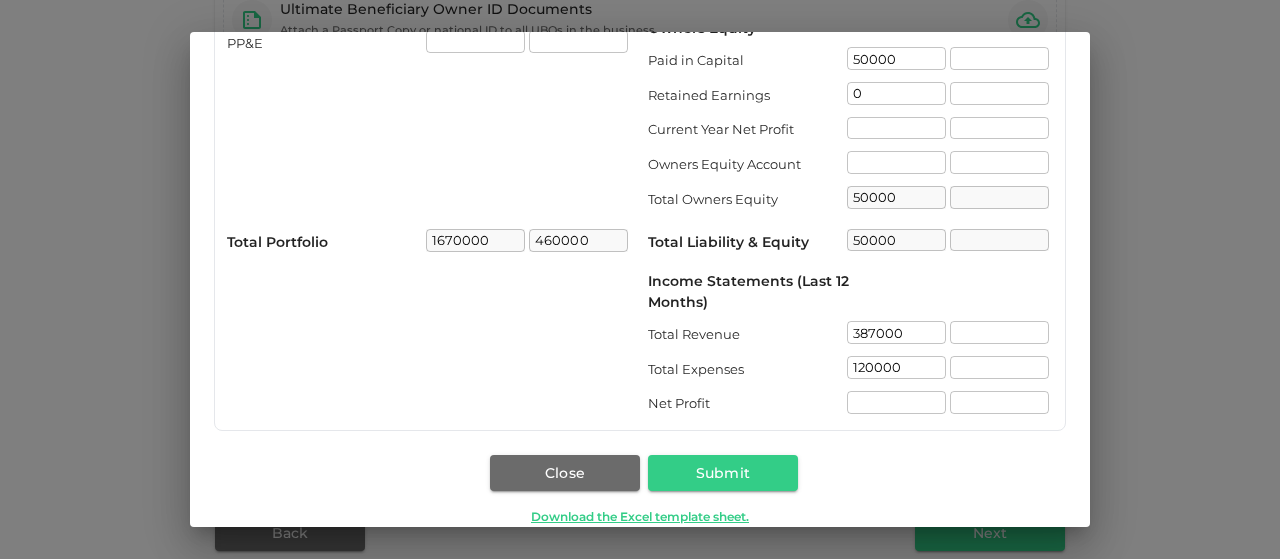 click on "Close Submit Download the Excel template sheet." at bounding box center (640, 490) 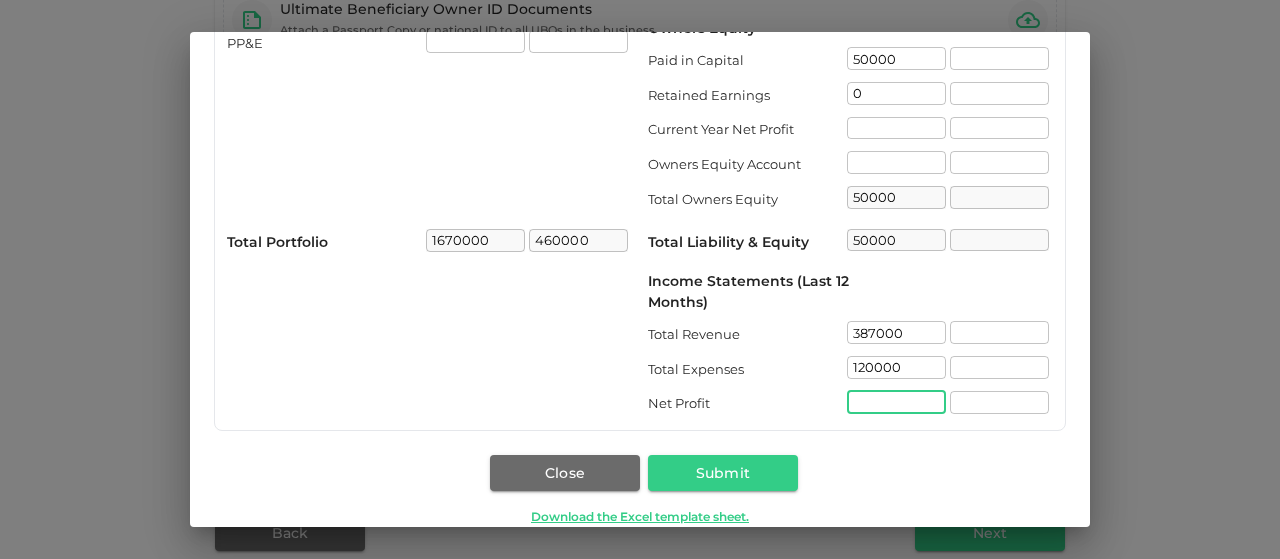 click at bounding box center [896, 402] 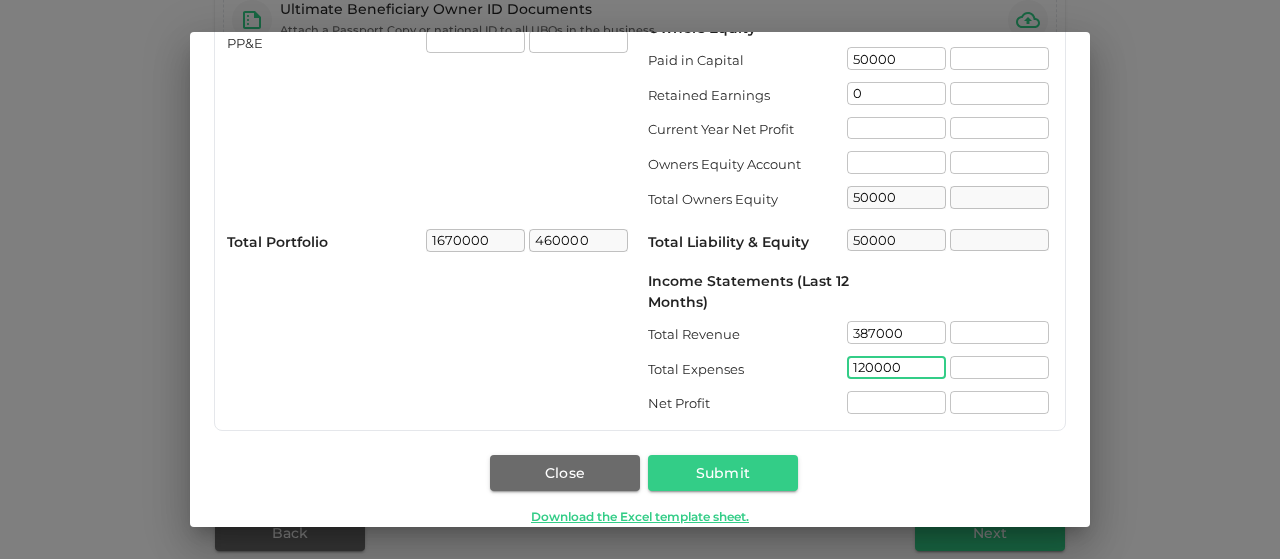 click on "120000" at bounding box center [896, 367] 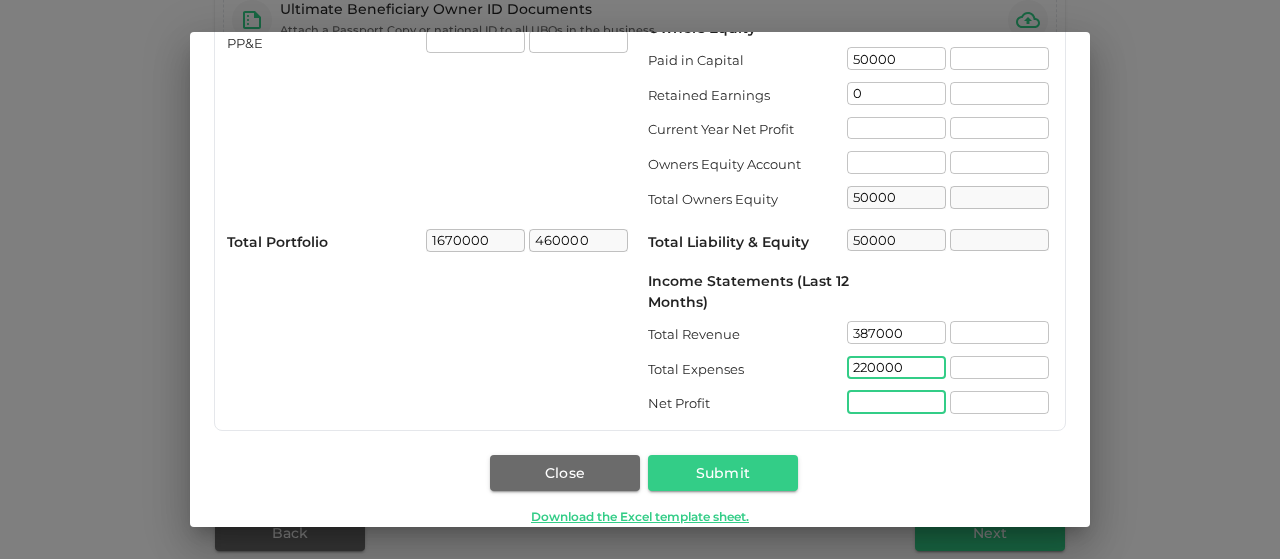 type on "220000" 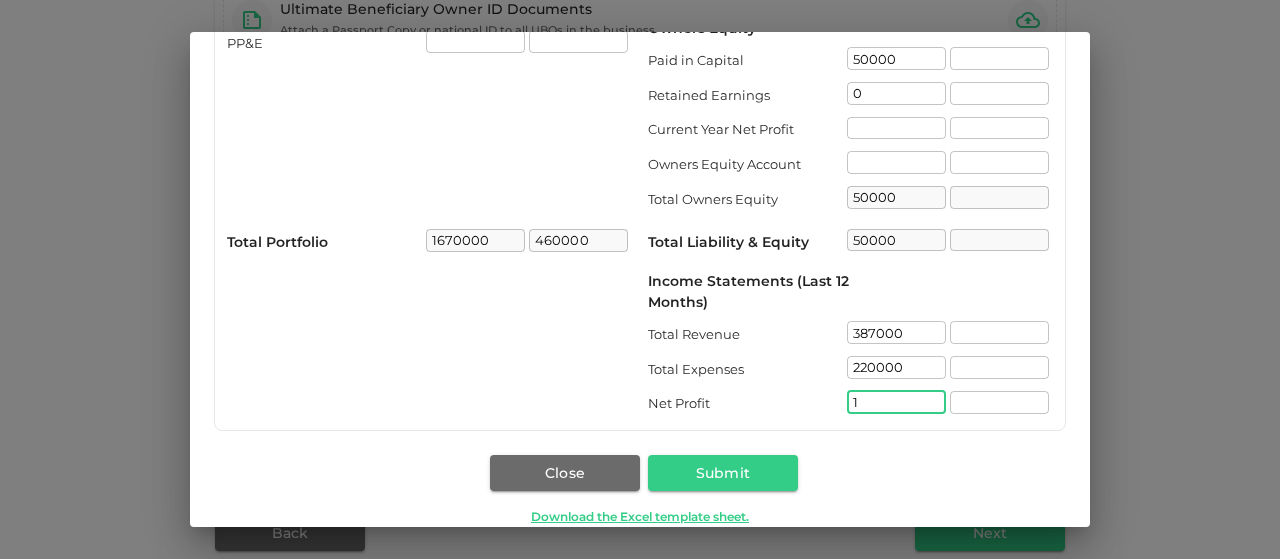 click on "1" at bounding box center [896, 402] 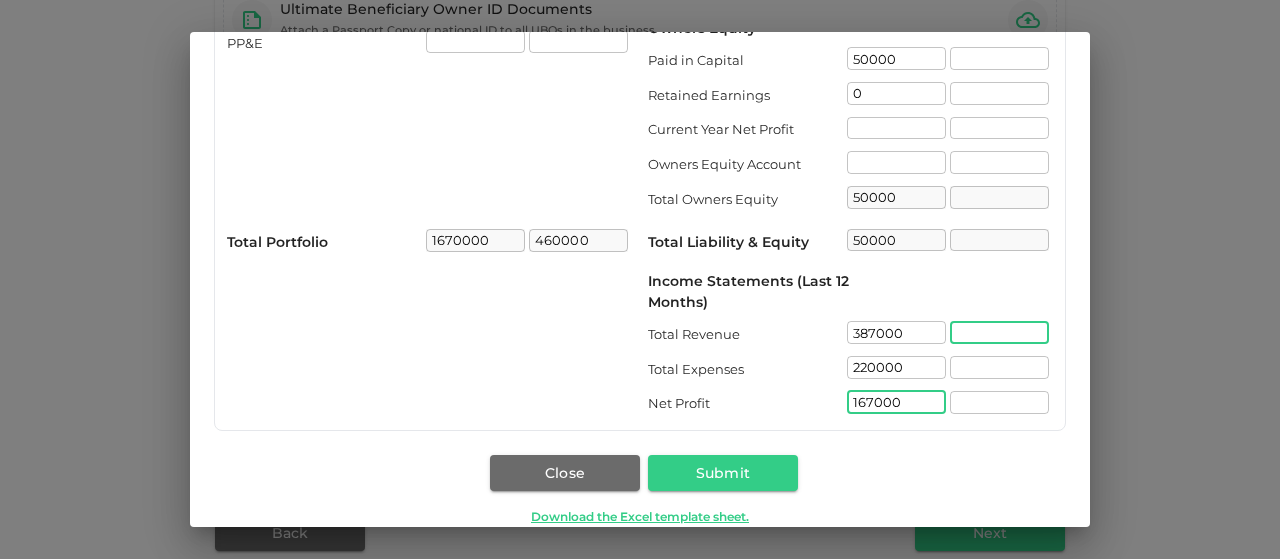 type on "167000" 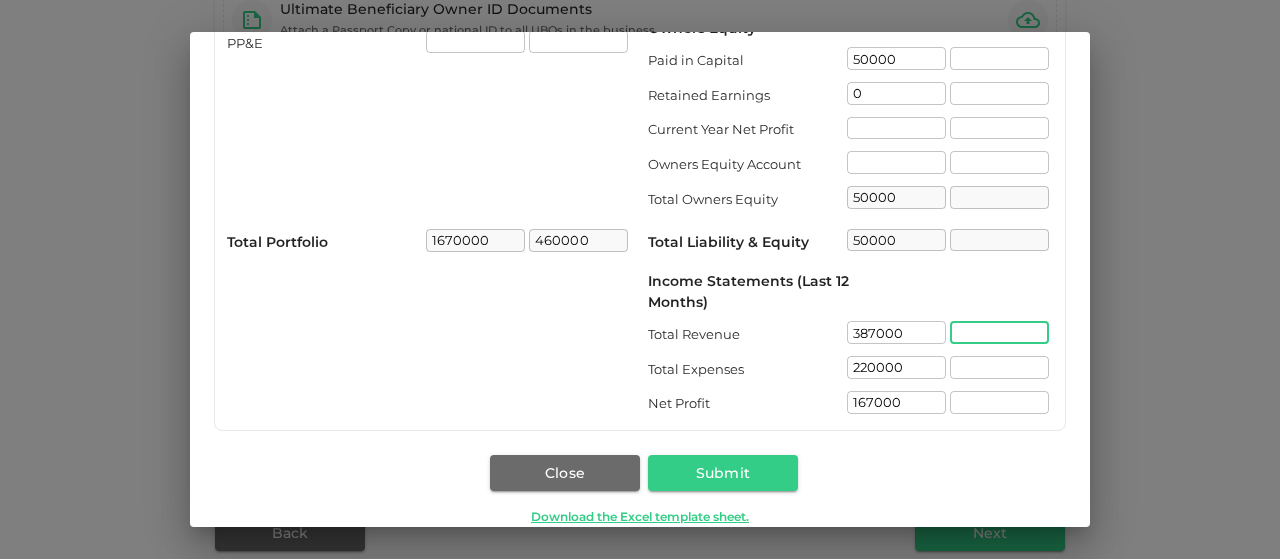 click at bounding box center (999, 332) 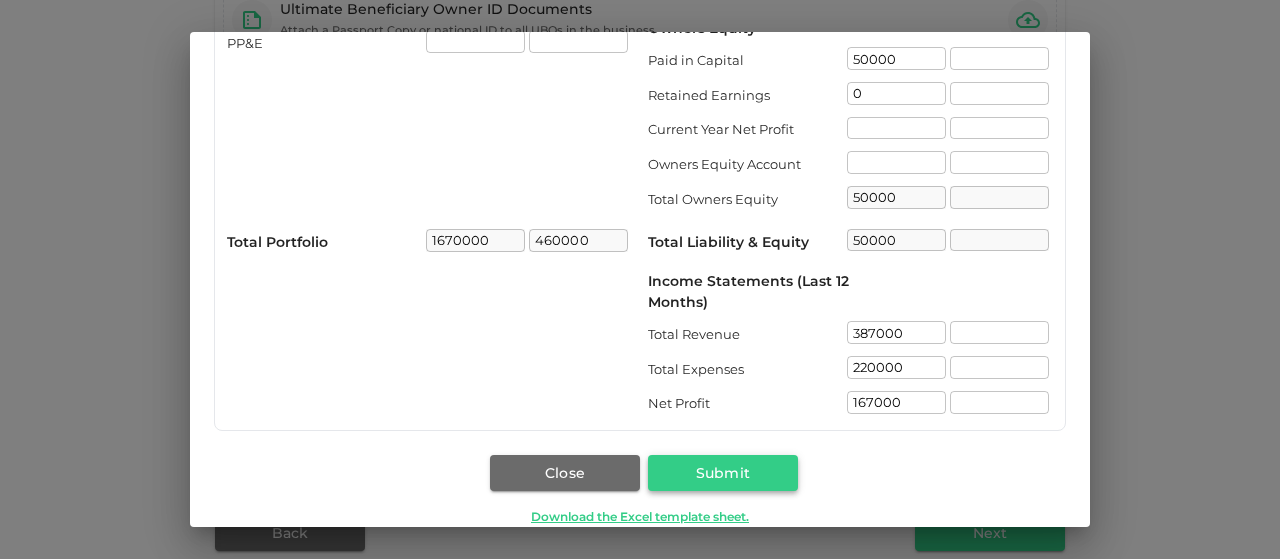 click on "Submit" at bounding box center (723, 473) 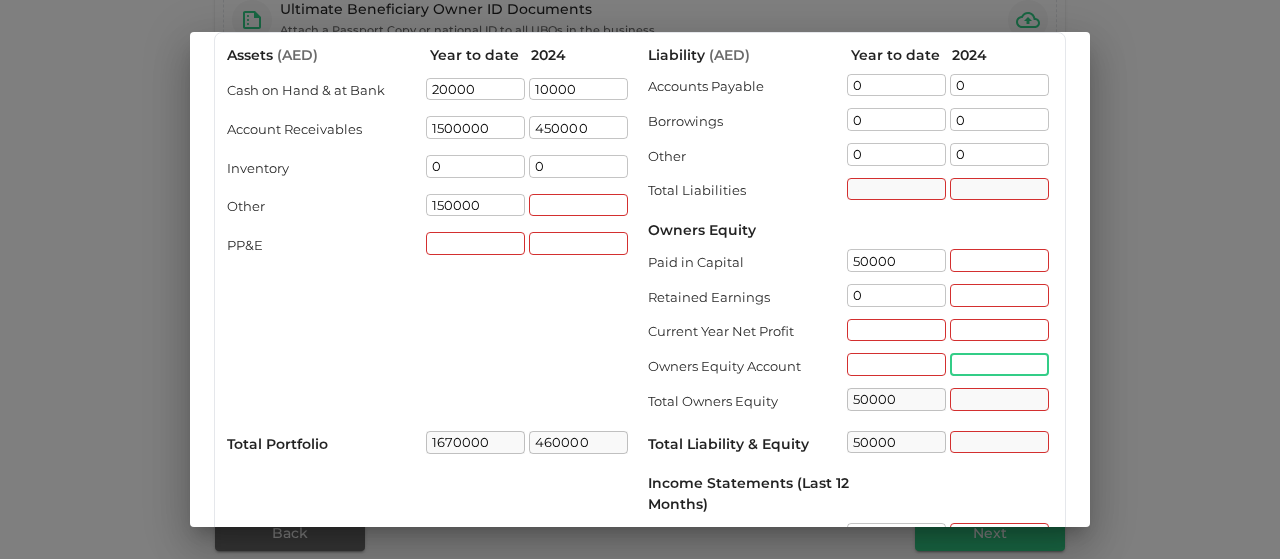 scroll, scrollTop: 37, scrollLeft: 0, axis: vertical 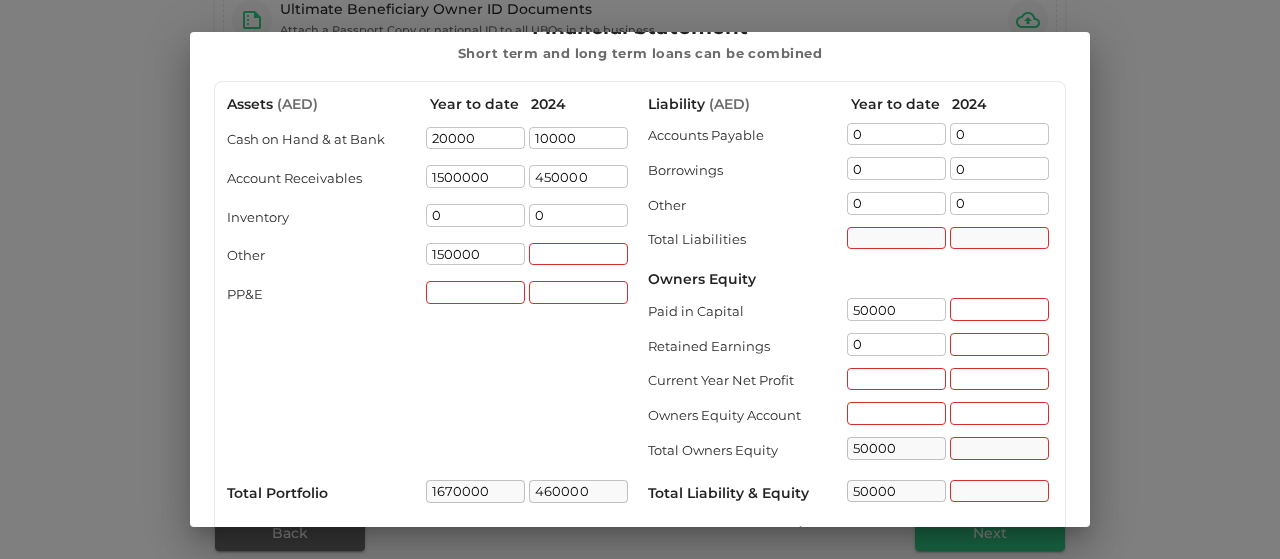 click on "​" at bounding box center (896, 240) 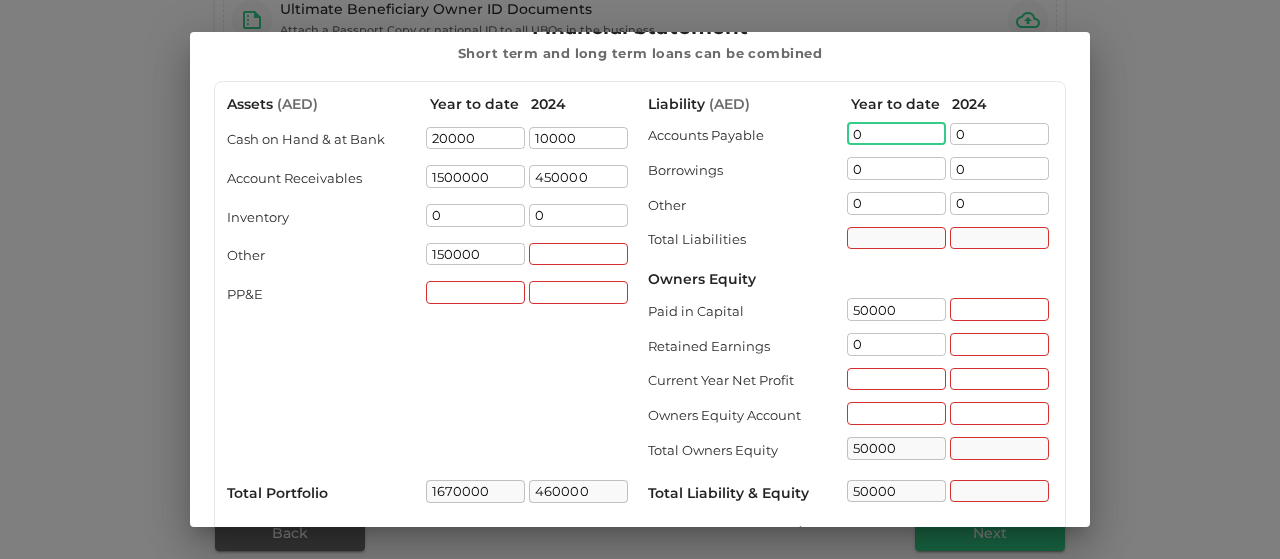 click on "0" at bounding box center [896, 134] 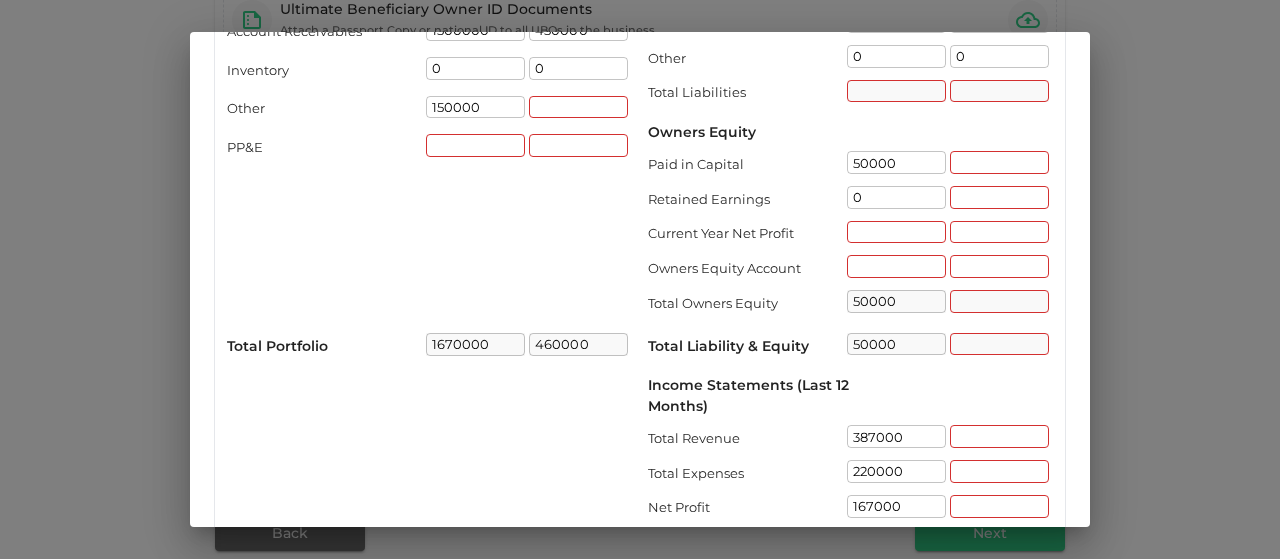 scroll, scrollTop: 185, scrollLeft: 0, axis: vertical 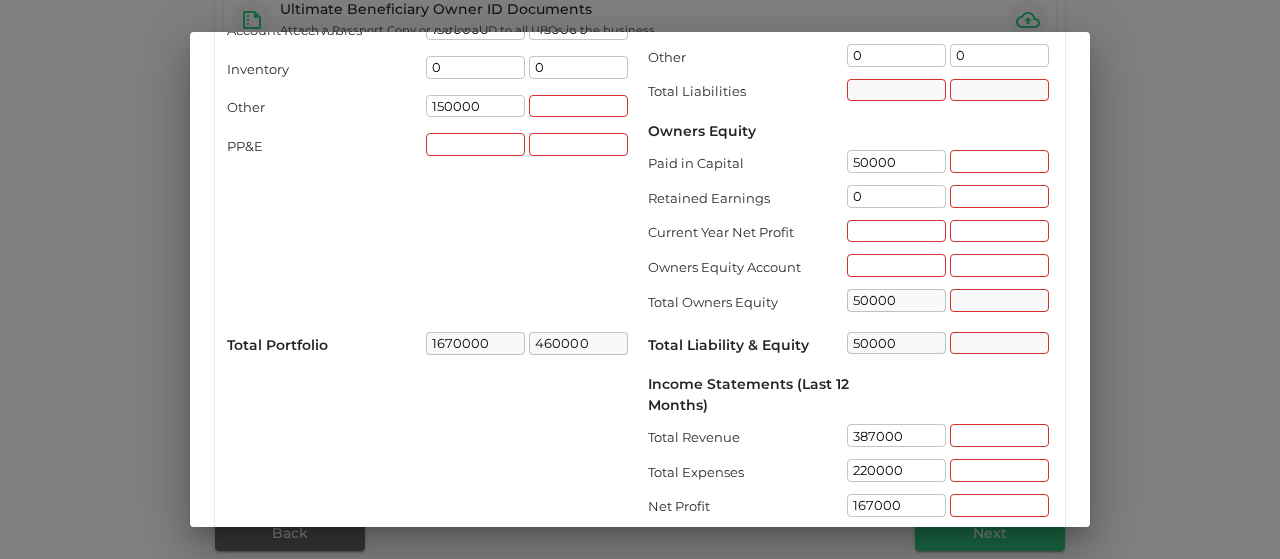 type on "22000" 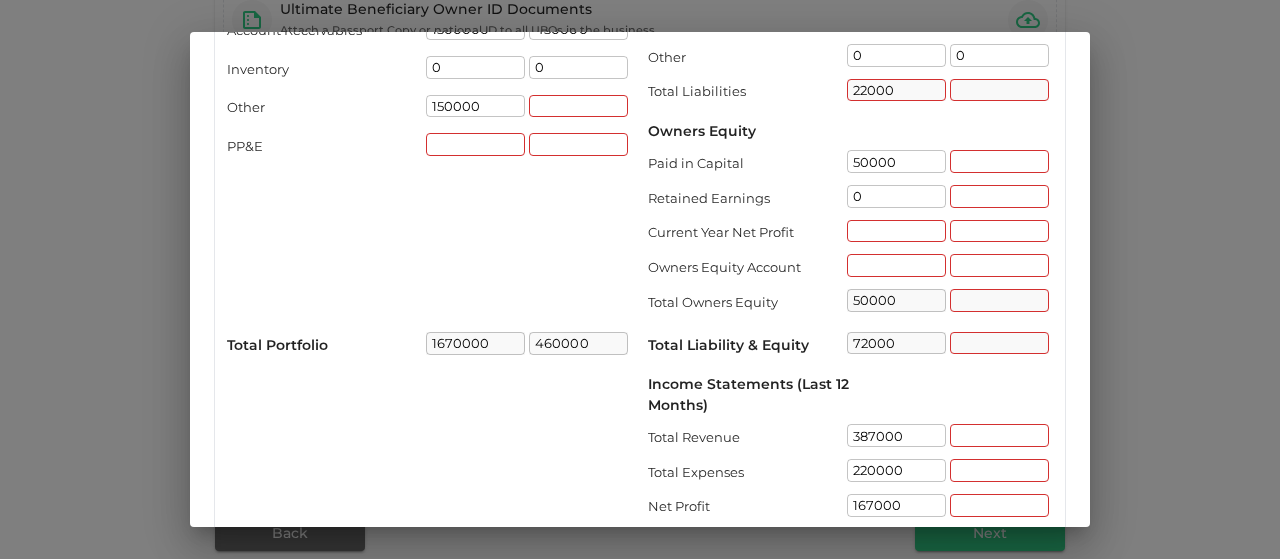 click on "Assets ( AED ) Year to date 2024 Cash on Hand & at Bank   [NUMBER] ​   [NUMBER] ​ Account Receivables   [NUMBER] ​   [NUMBER] ​ Inventory   [NUMBER] ​   [NUMBER] ​ Other   [NUMBER] ​   ​ PP&E   ​   ​ Total Portfolio   [NUMBER] ​   [NUMBER] ​ Liability ( AED ) Year to date 2024 Accounts Payable   [NUMBER] ​   [NUMBER] ​ Borrowings   [NUMBER] ​   [NUMBER] ​ Other   [NUMBER] ​   [NUMBER] ​ Total Liabilities   [NUMBER] ​   ​ Owners Equity Paid in Capital   [NUMBER] ​   ​ Retained Earnings   [NUMBER] ​   ​ Current Year Net Profit   ​   ​ Owners Equity Account   ​   ​ Total Owners Equity   [NUMBER] ​   ​ Total Liability & Equity   [NUMBER] ​   ​ Income Statements (Last 12 Months) Total Revenue   [NUMBER] ​   ​ Total Expenses   [NUMBER] ​   ​ Net Profit   [NUMBER] ​   ​ Close Submit Download the Excel template sheet." at bounding box center (640, 295) 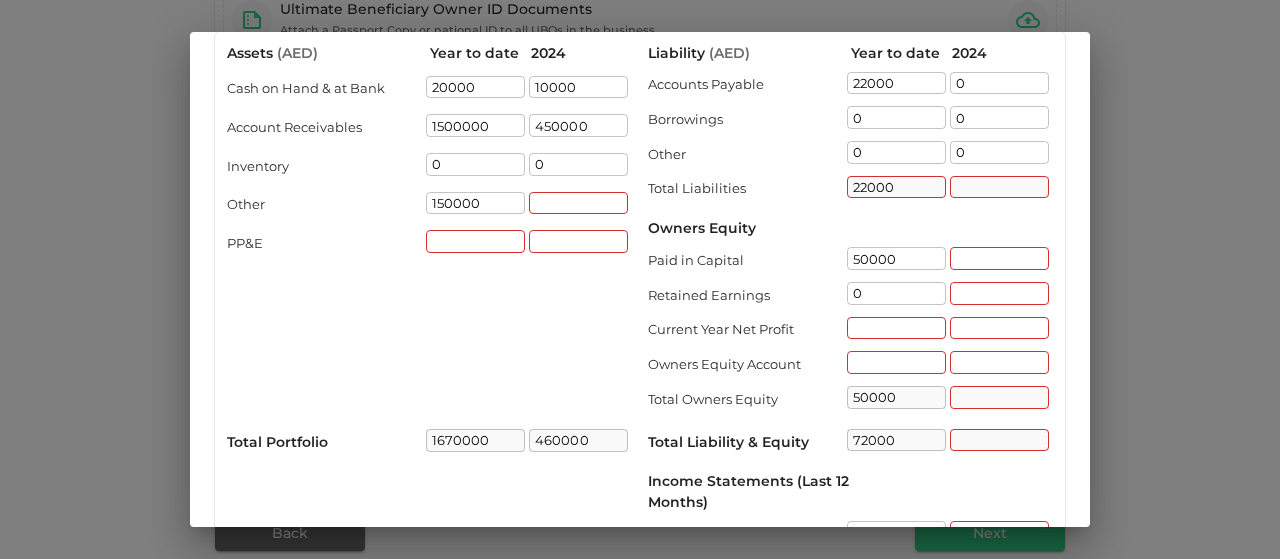 scroll, scrollTop: 74, scrollLeft: 0, axis: vertical 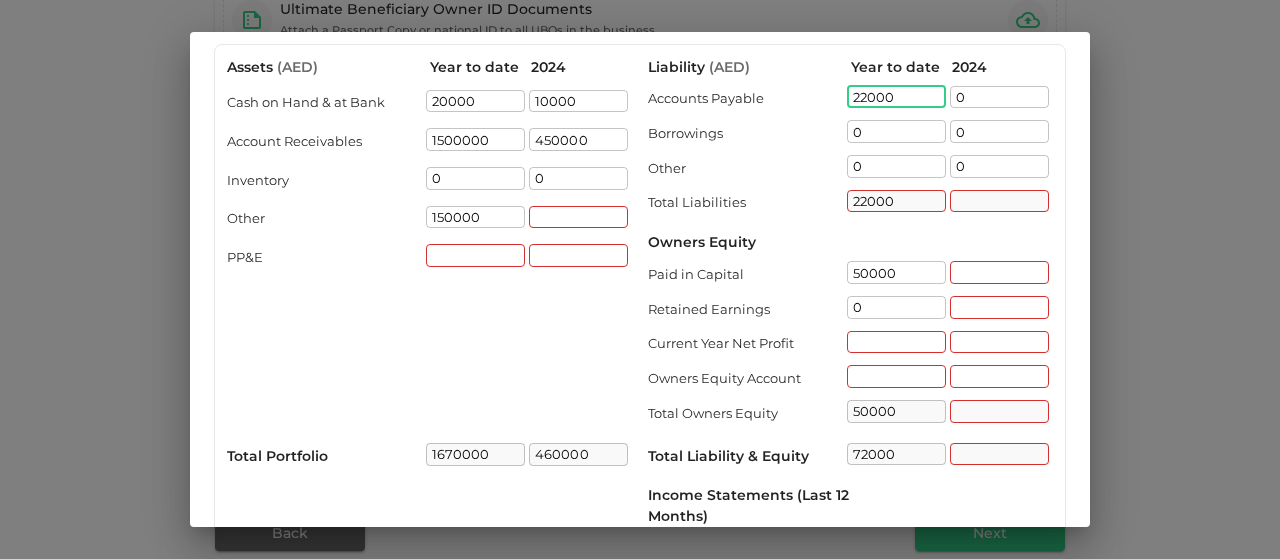 drag, startPoint x: 898, startPoint y: 99, endPoint x: 771, endPoint y: 126, distance: 129.83836 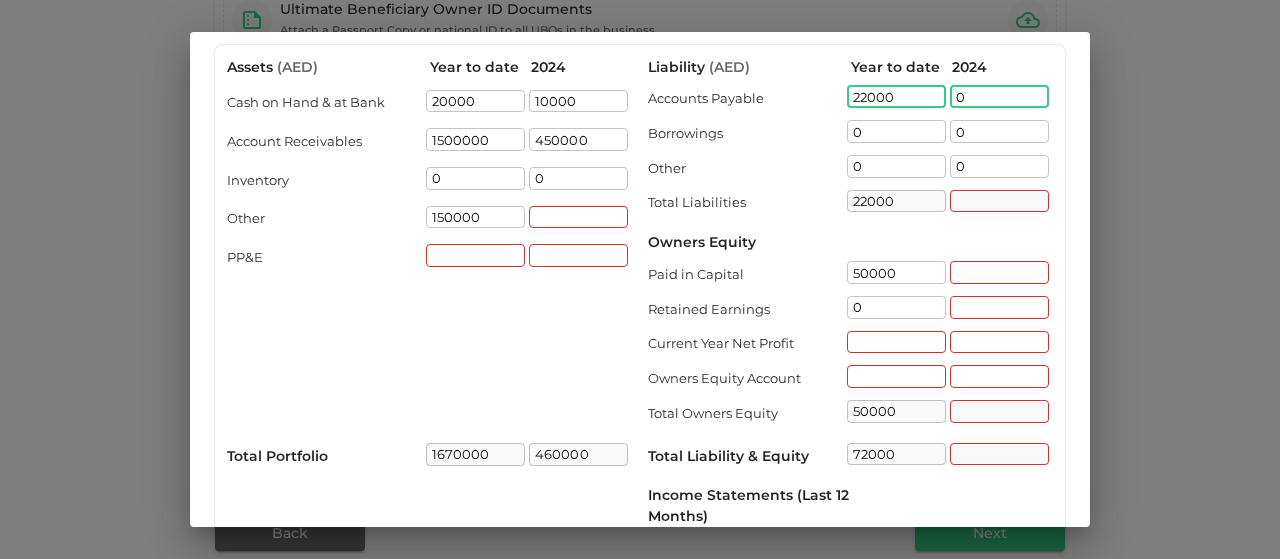 type on "[NUMBER]" 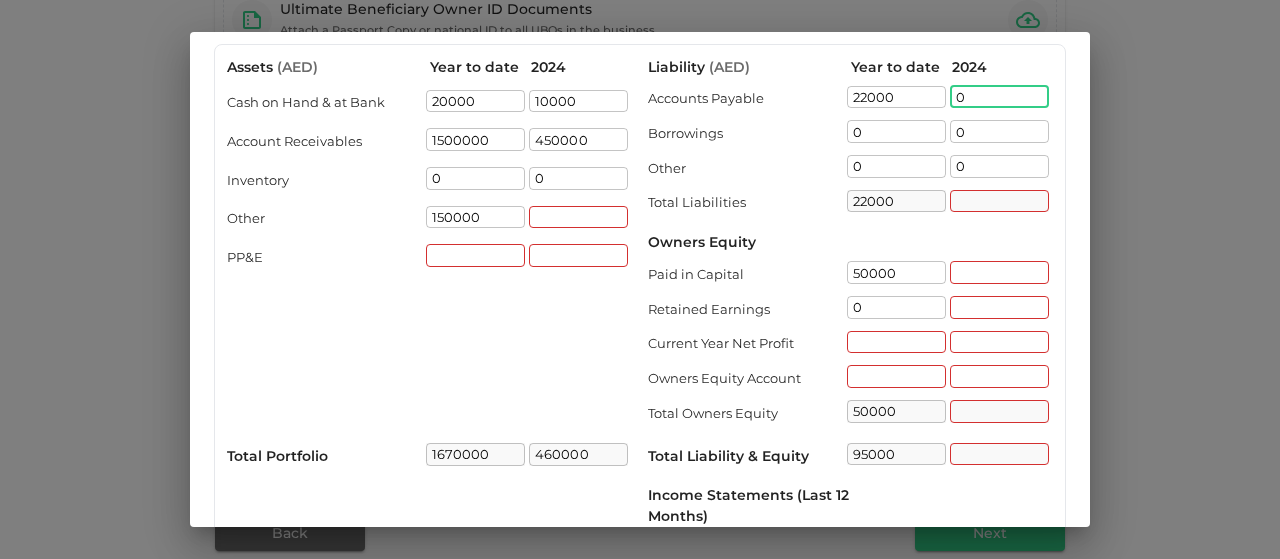 click on "0" at bounding box center [999, 97] 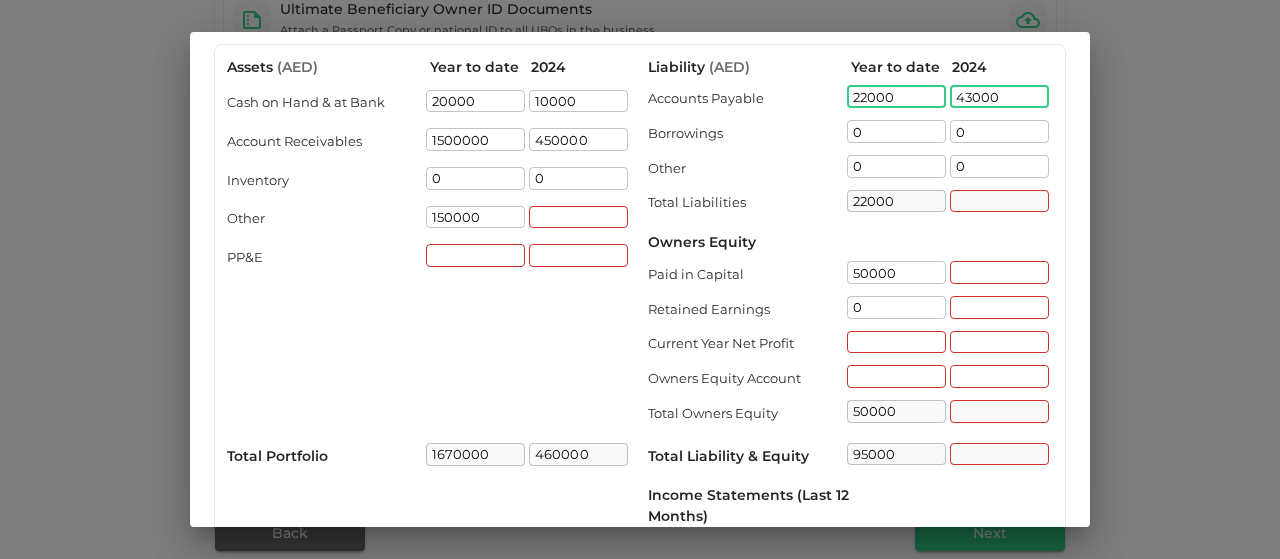 type on "43000" 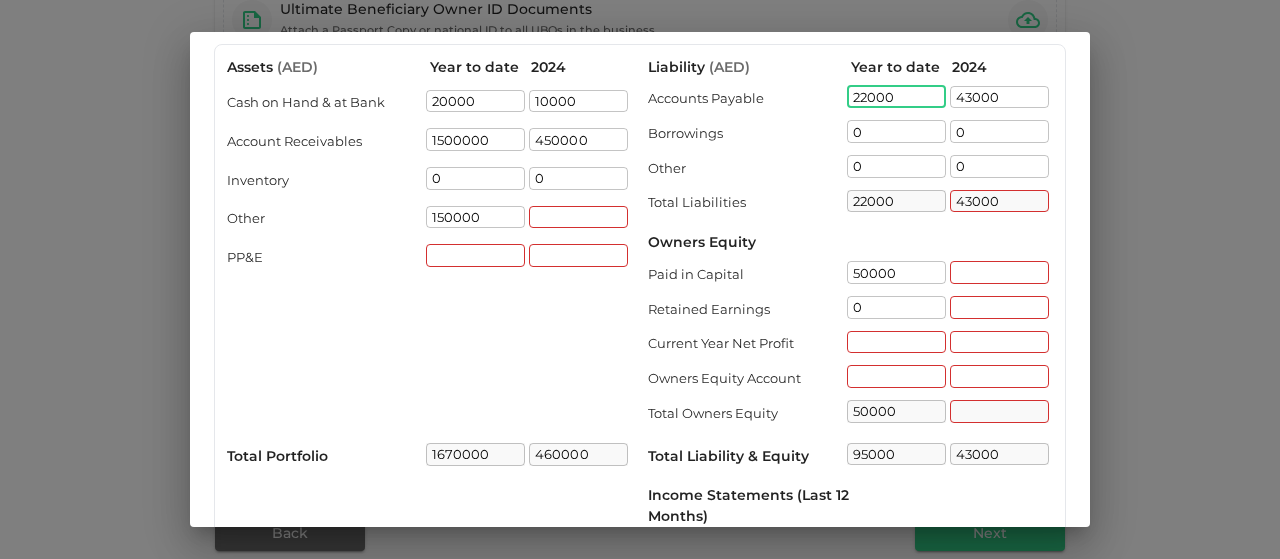 click on "[NUMBER]" at bounding box center (896, 97) 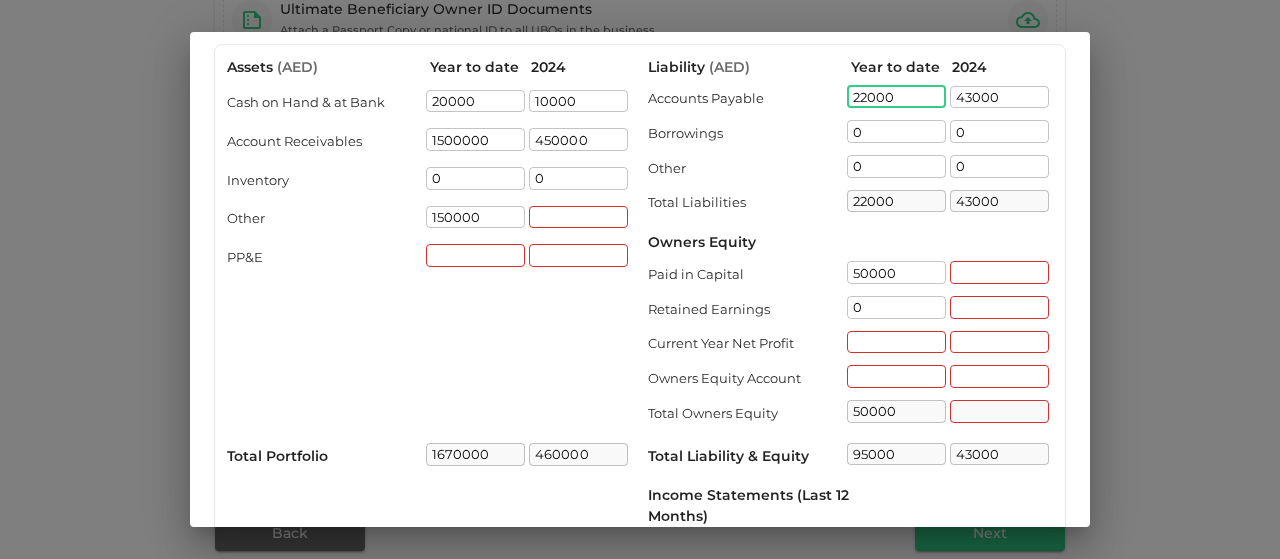 type on "[NUMBER]" 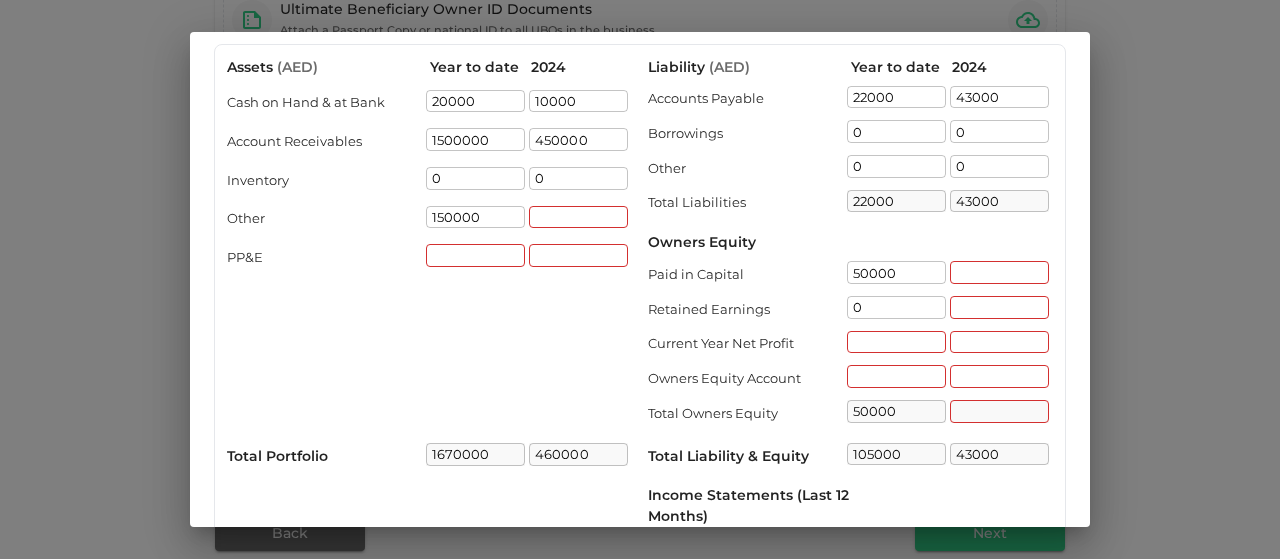 click on "Owners Equity" at bounding box center [850, 242] 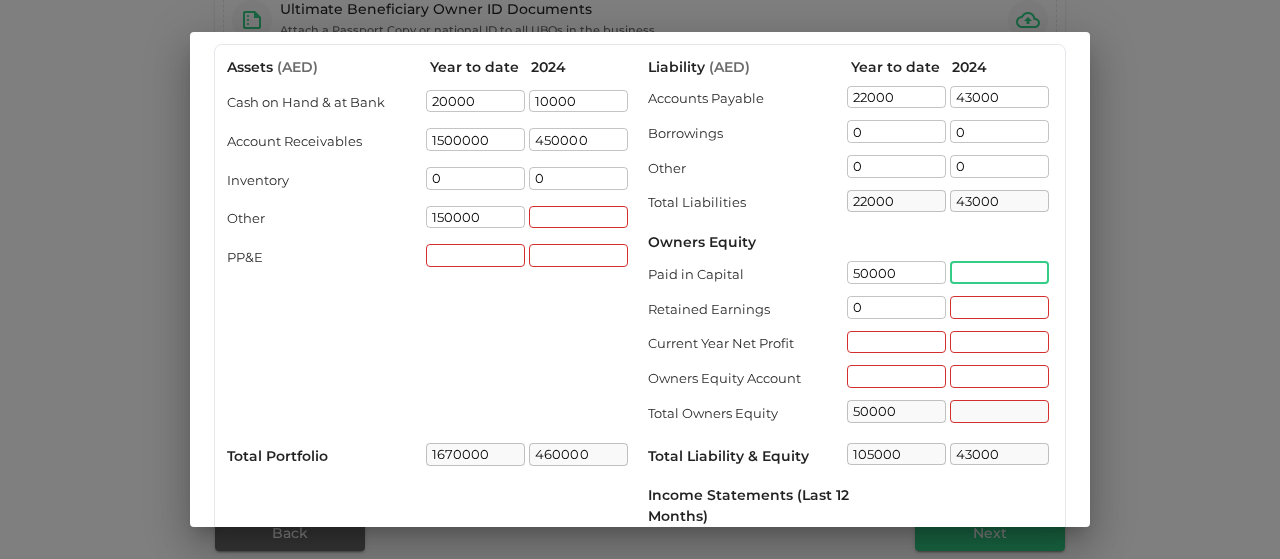 click at bounding box center [999, 272] 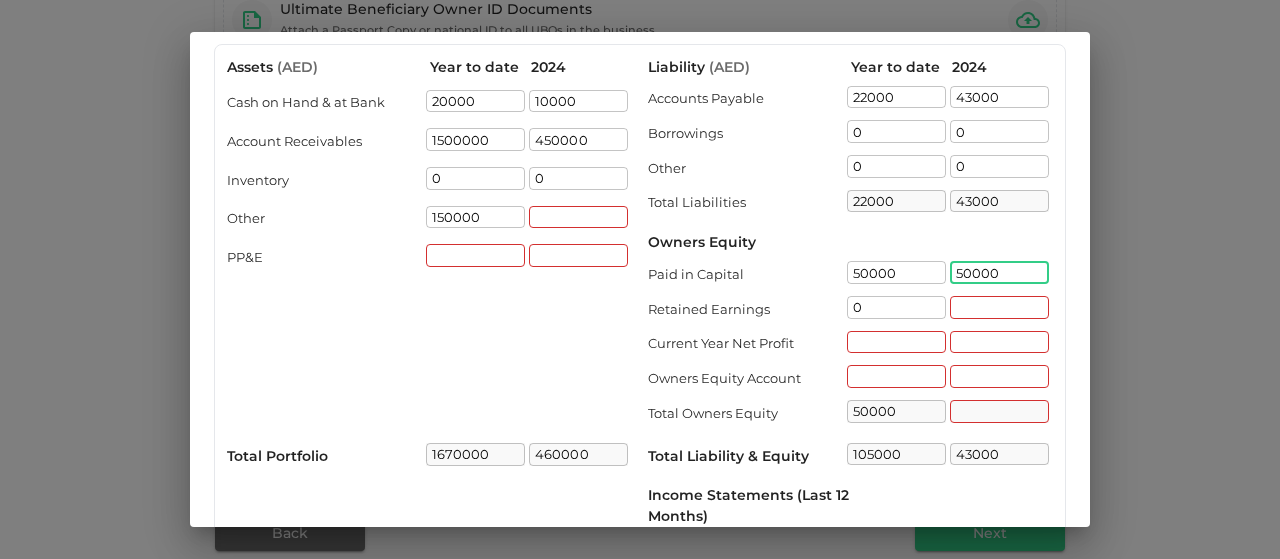 type on "50000" 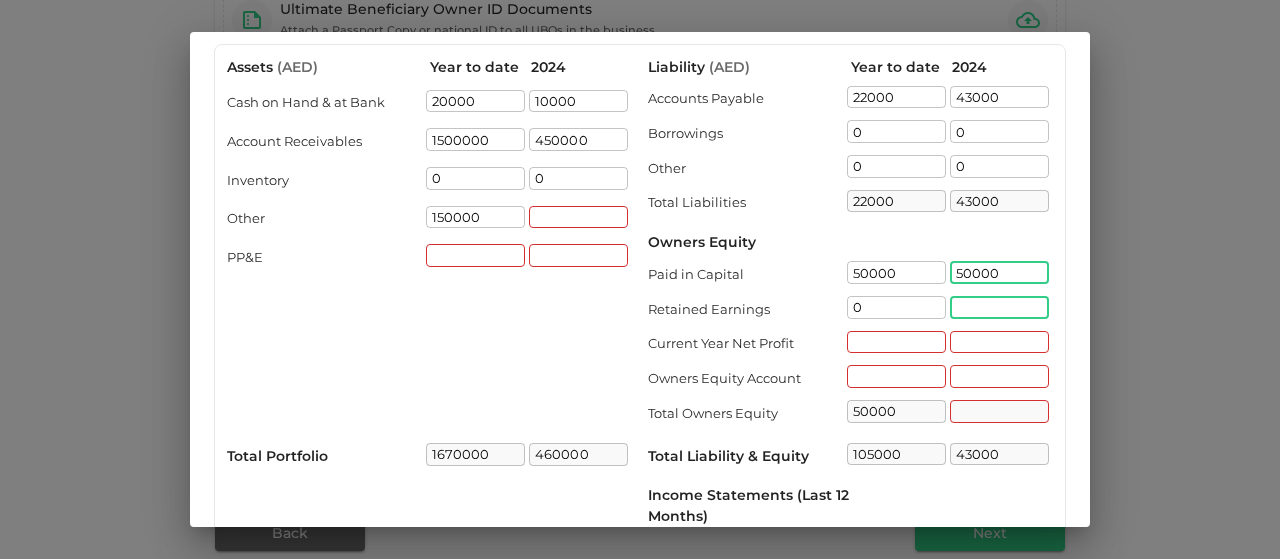 type on "50000" 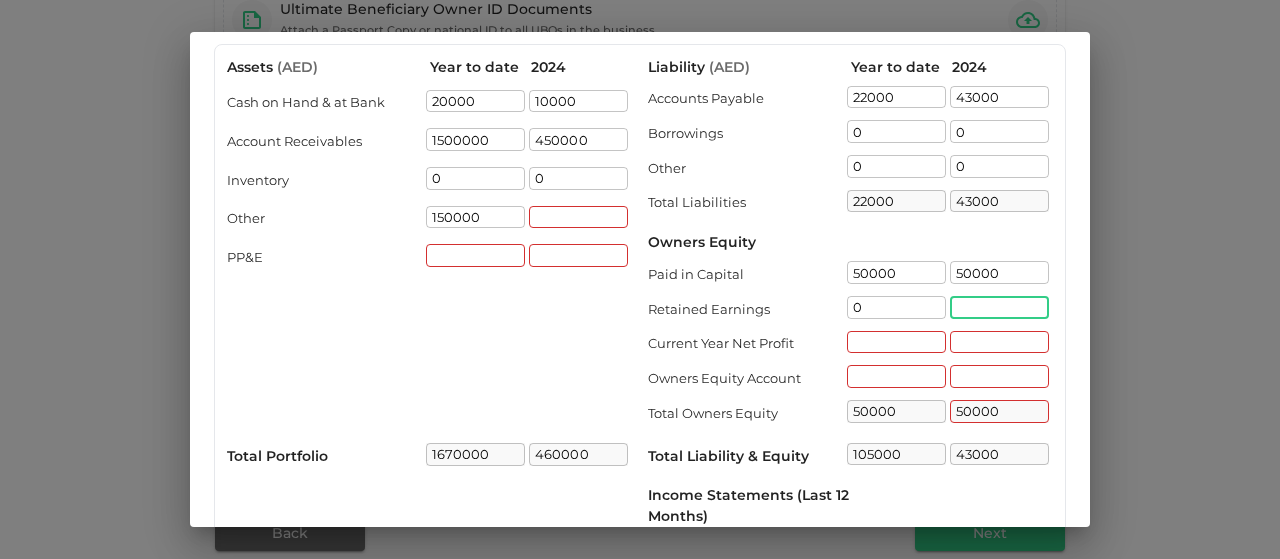 click at bounding box center [999, 307] 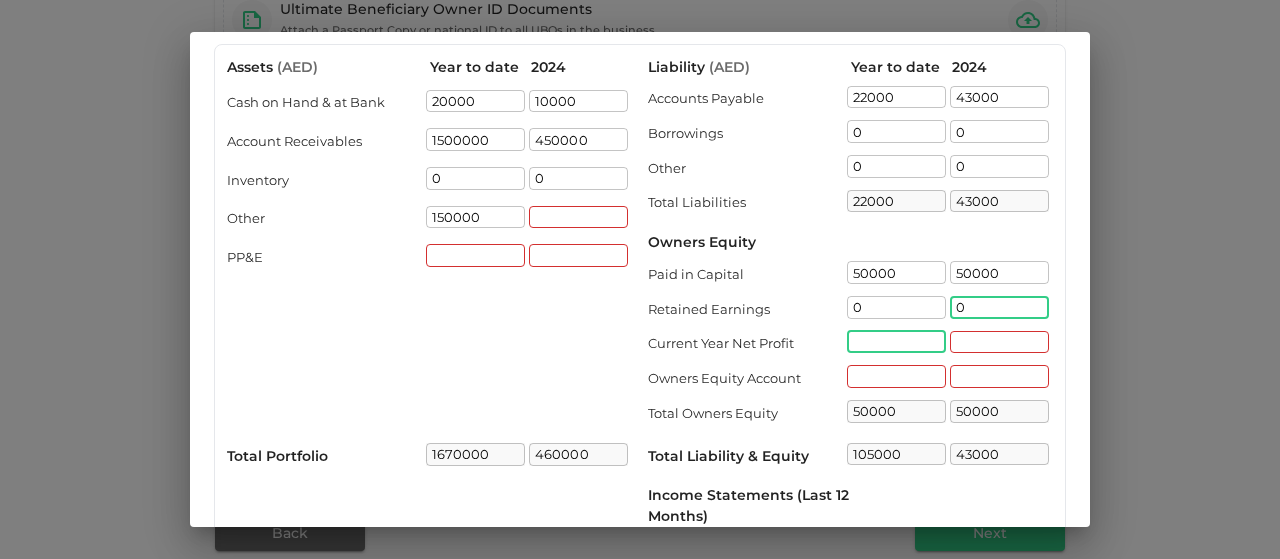 type on "0" 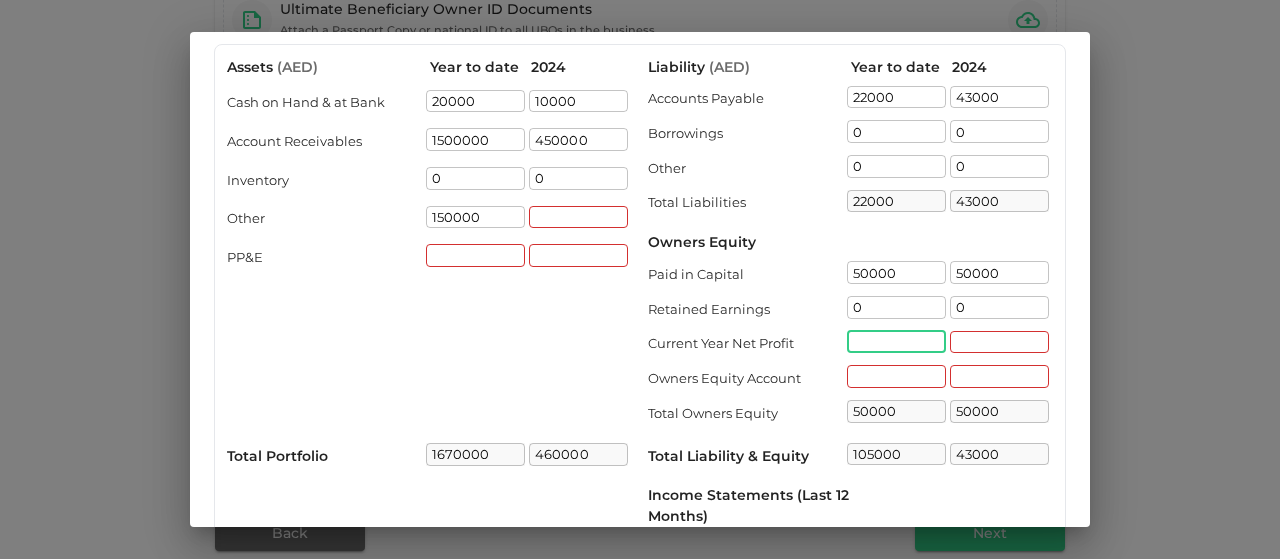 click at bounding box center (896, 342) 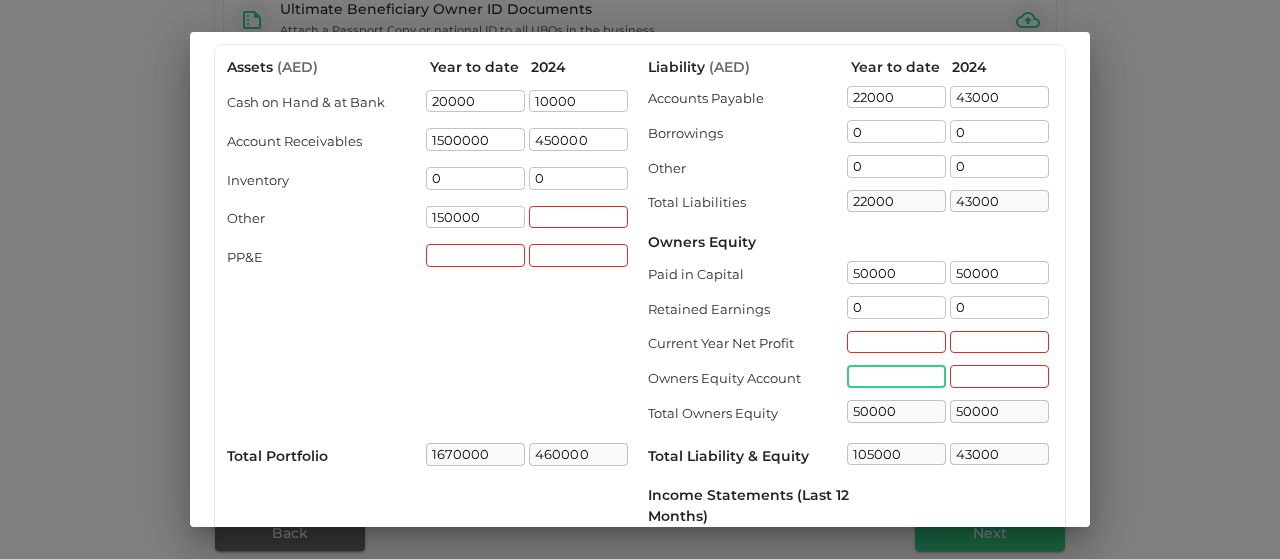 click at bounding box center [896, 376] 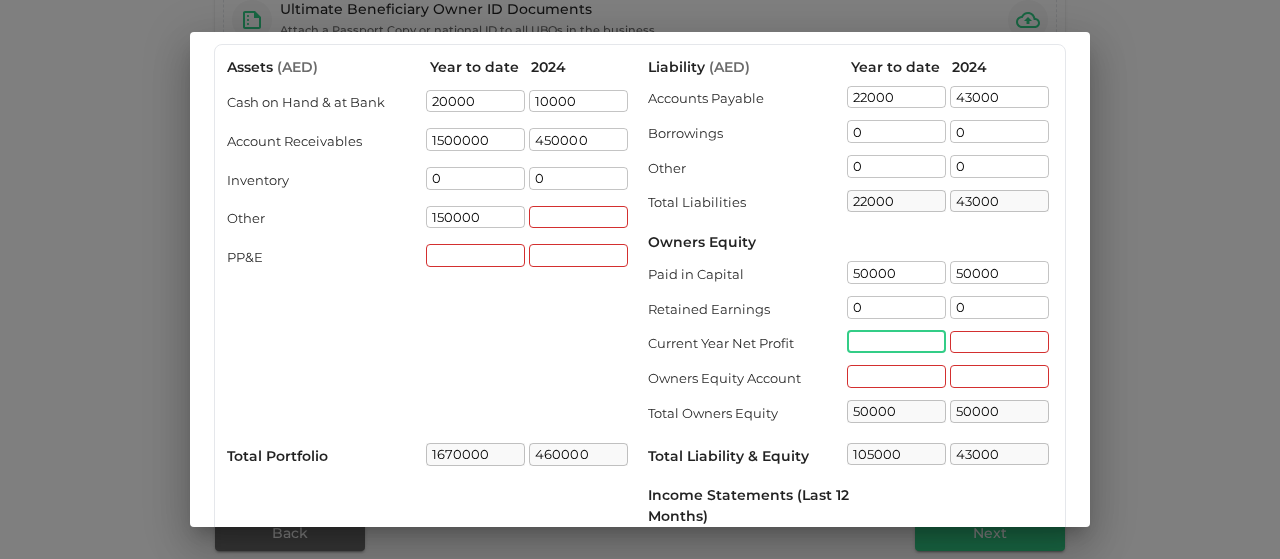 click at bounding box center [896, 342] 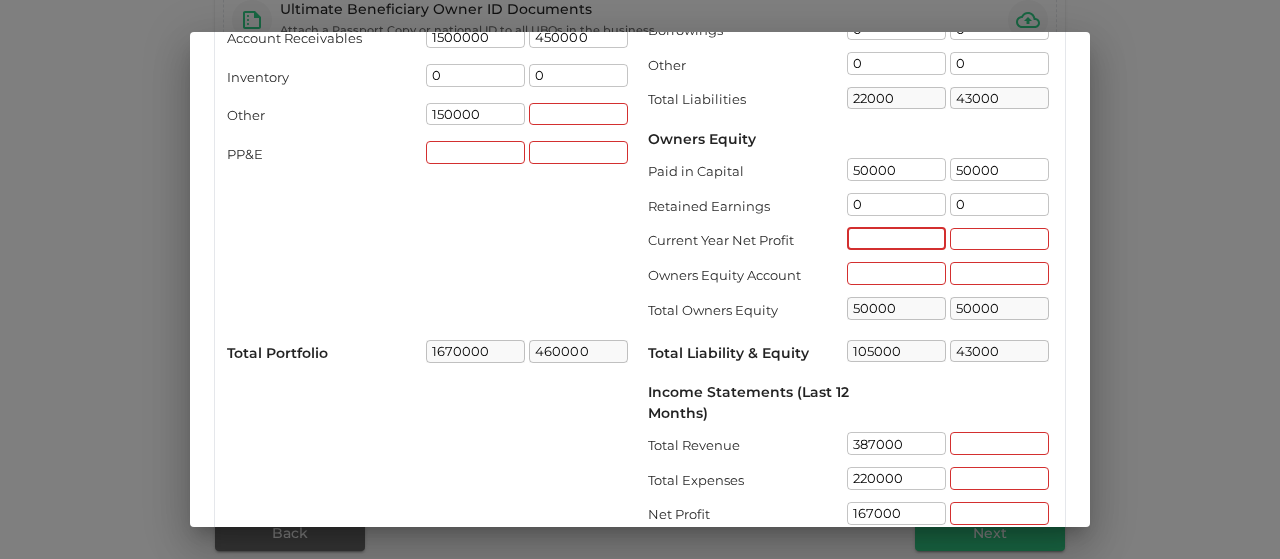 scroll, scrollTop: 178, scrollLeft: 0, axis: vertical 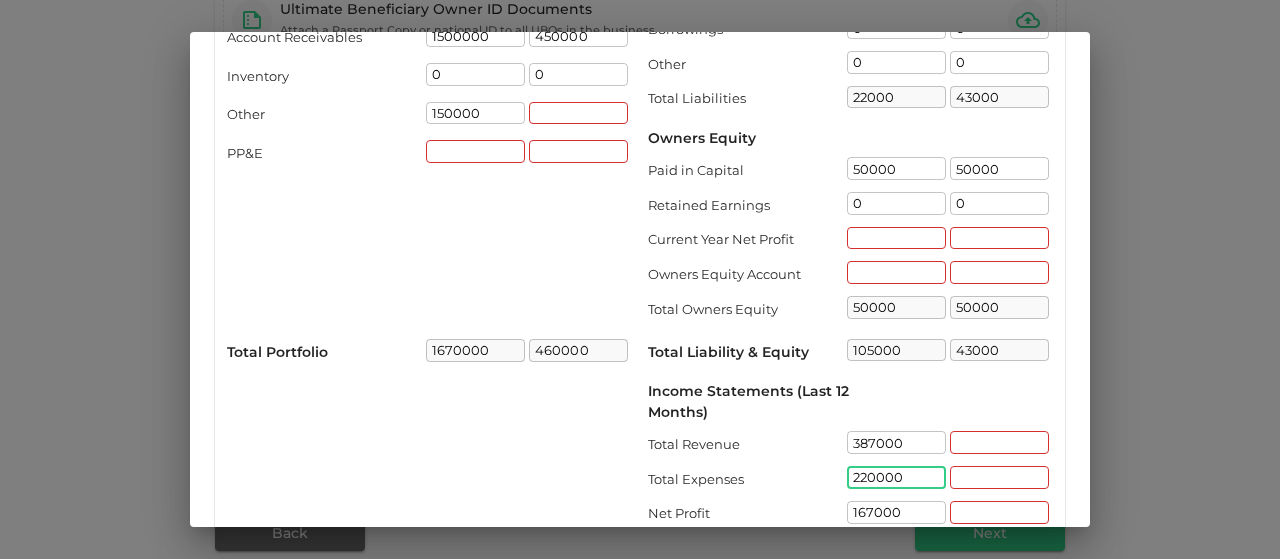 click on "220000" at bounding box center [896, 477] 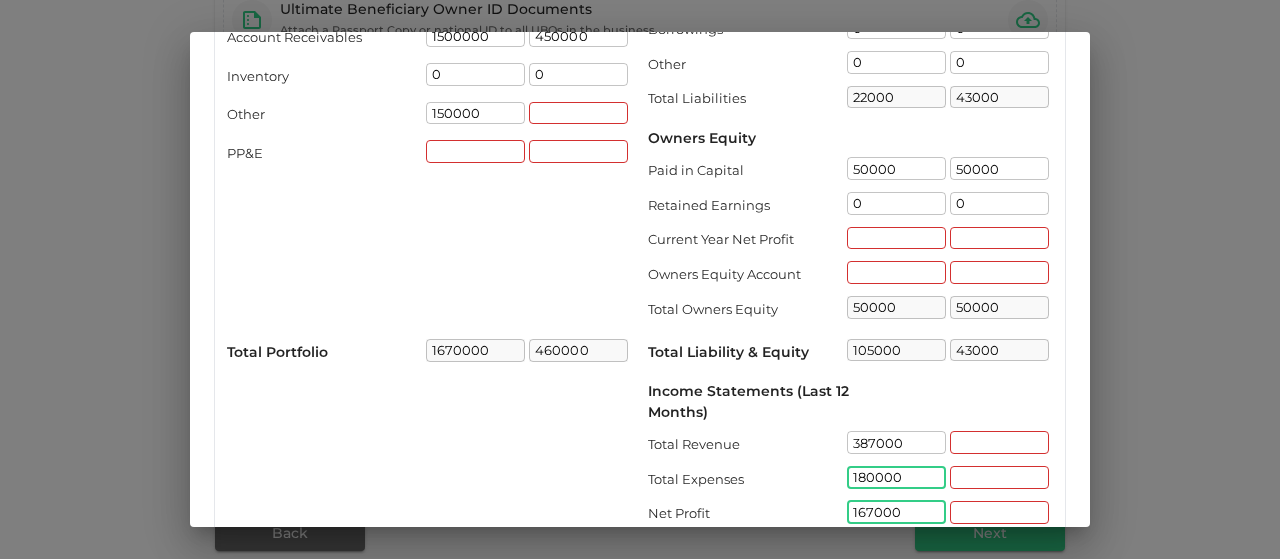 type on "180000" 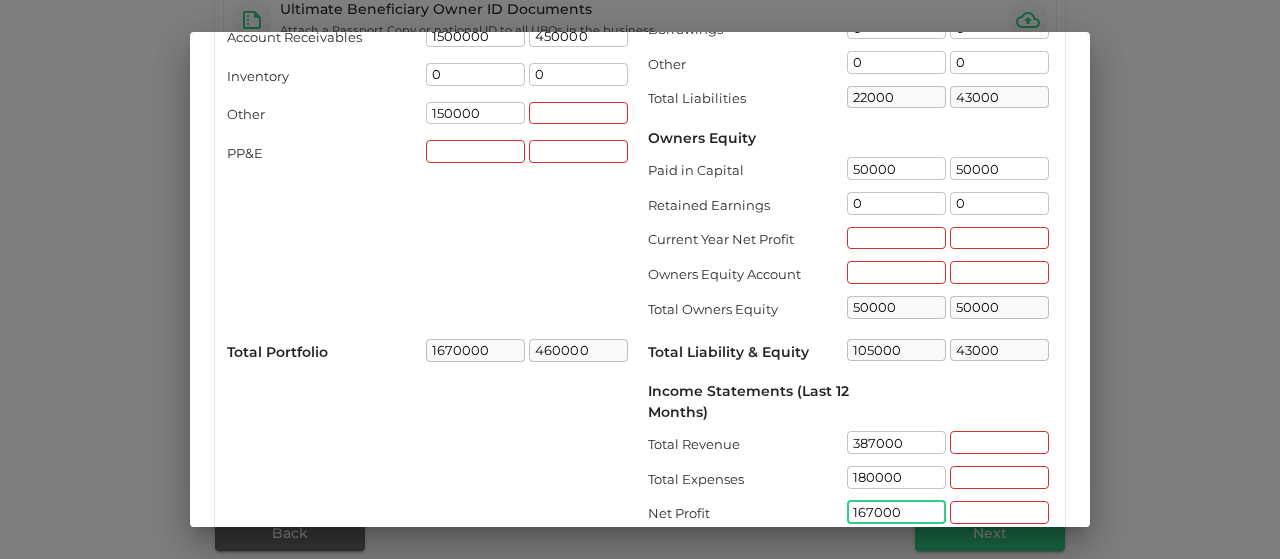 click on "167000" at bounding box center (896, 512) 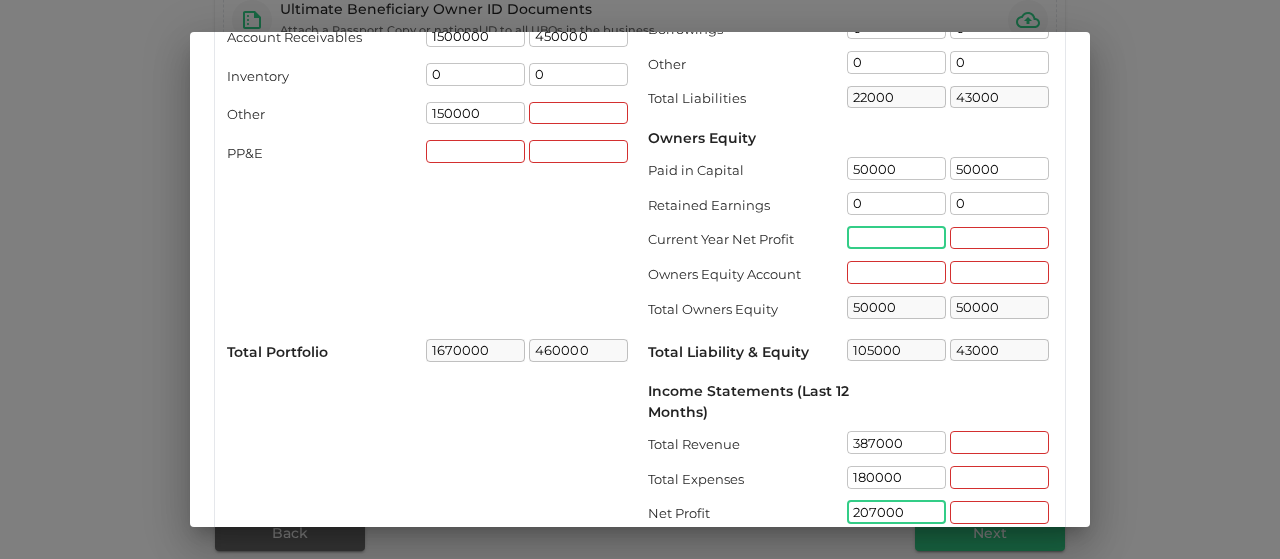 type on "207000" 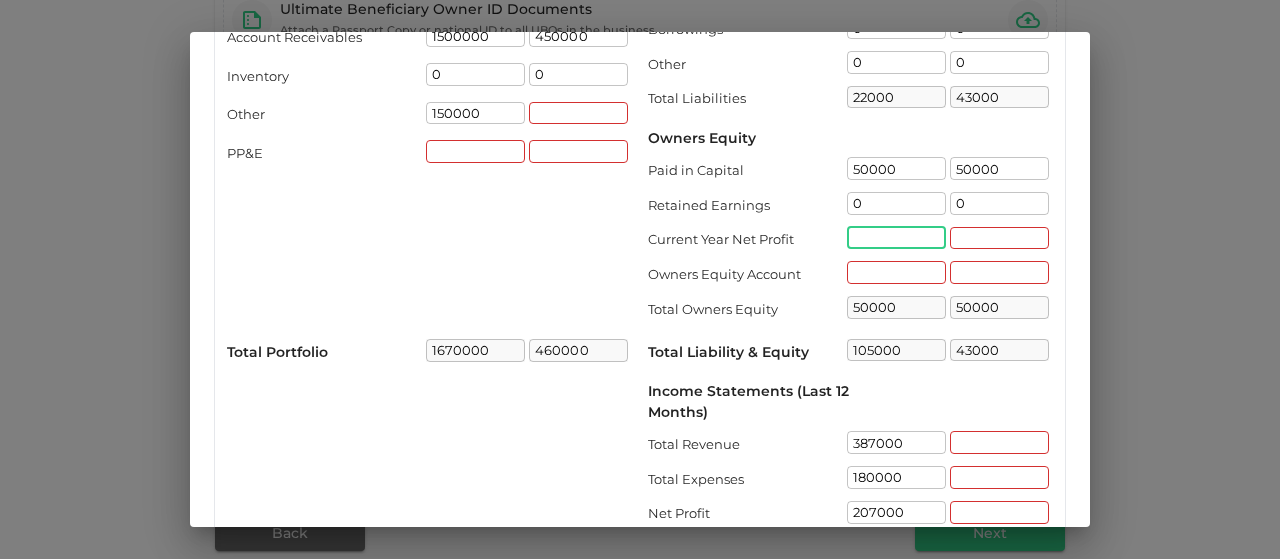 click at bounding box center [896, 238] 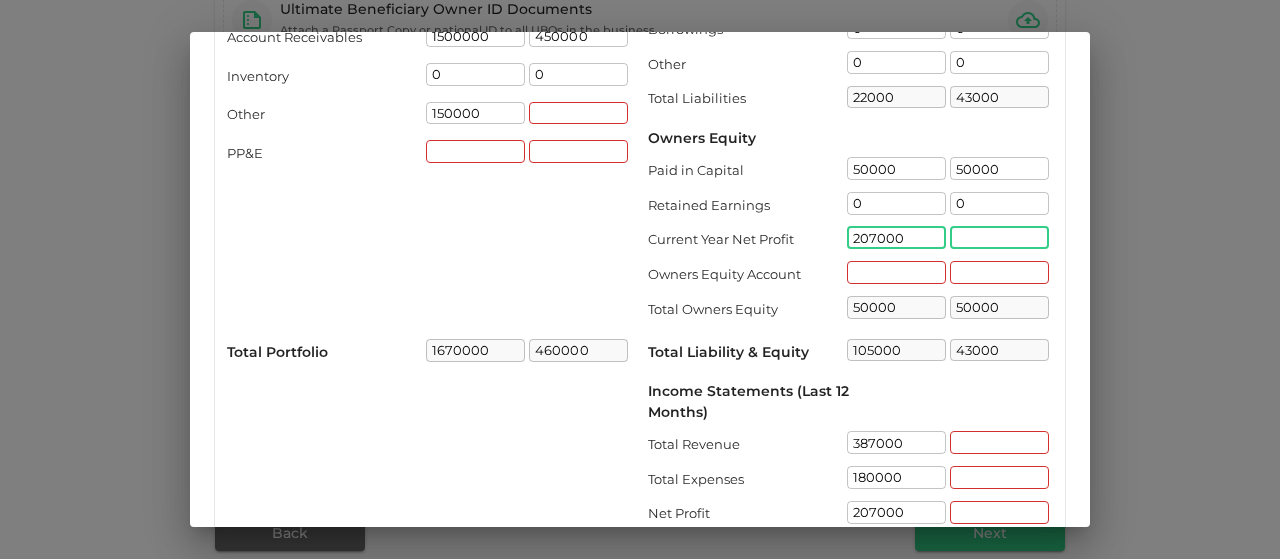 type on "207000" 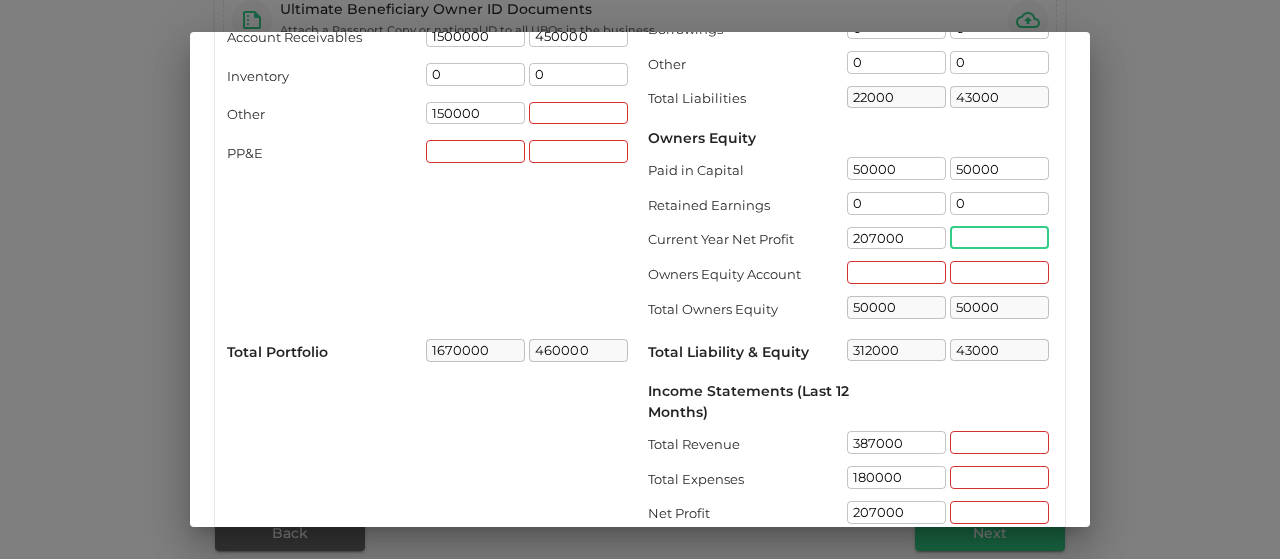 click at bounding box center (999, 238) 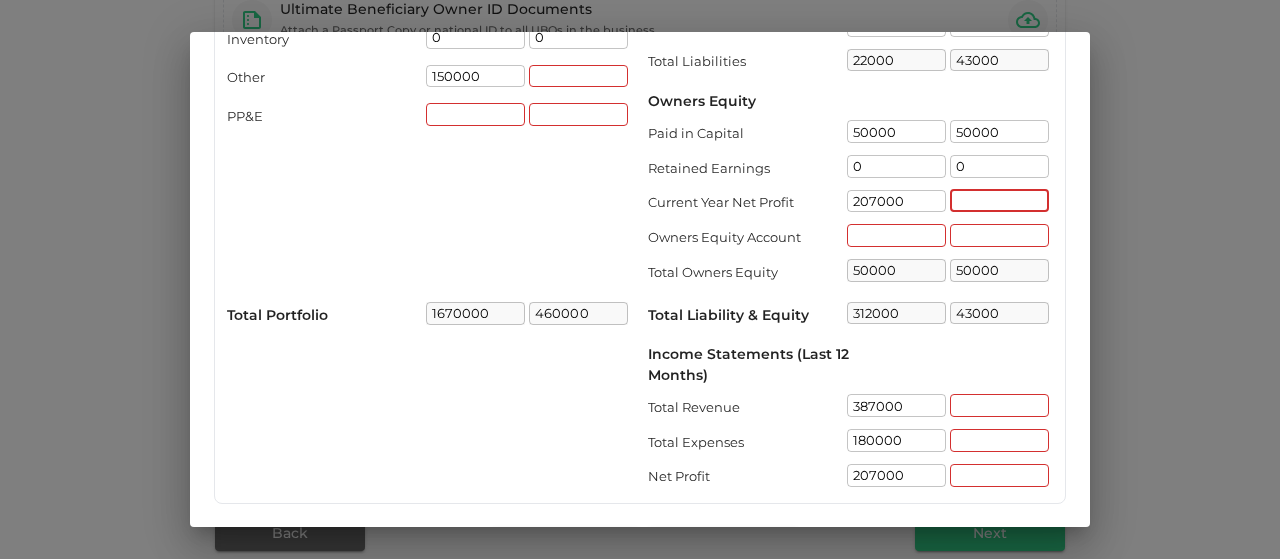 scroll, scrollTop: 216, scrollLeft: 0, axis: vertical 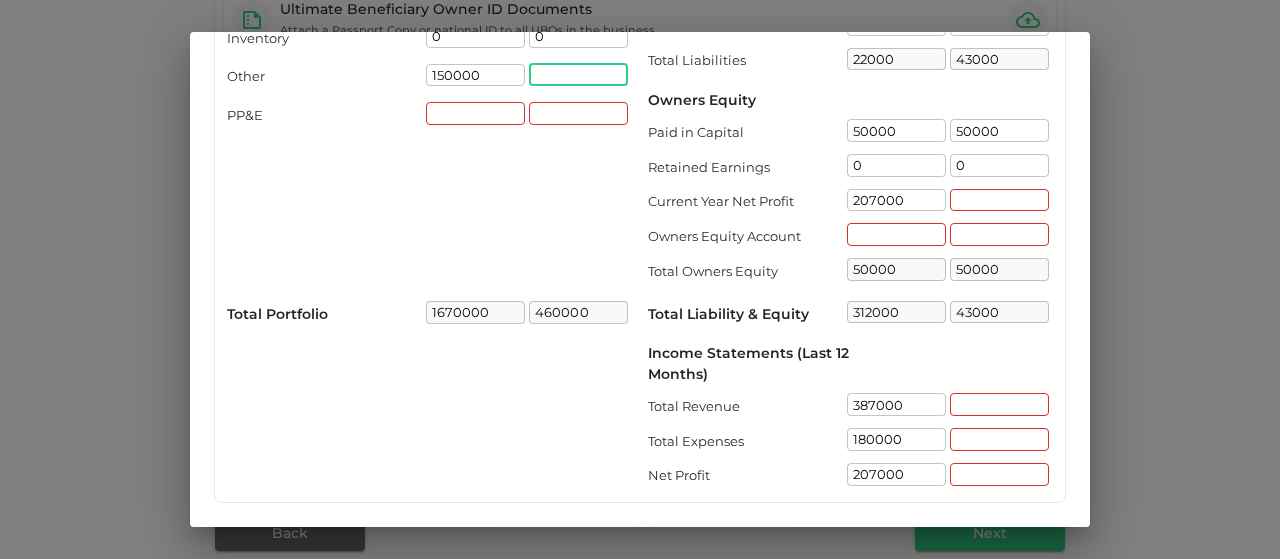 click at bounding box center (578, 75) 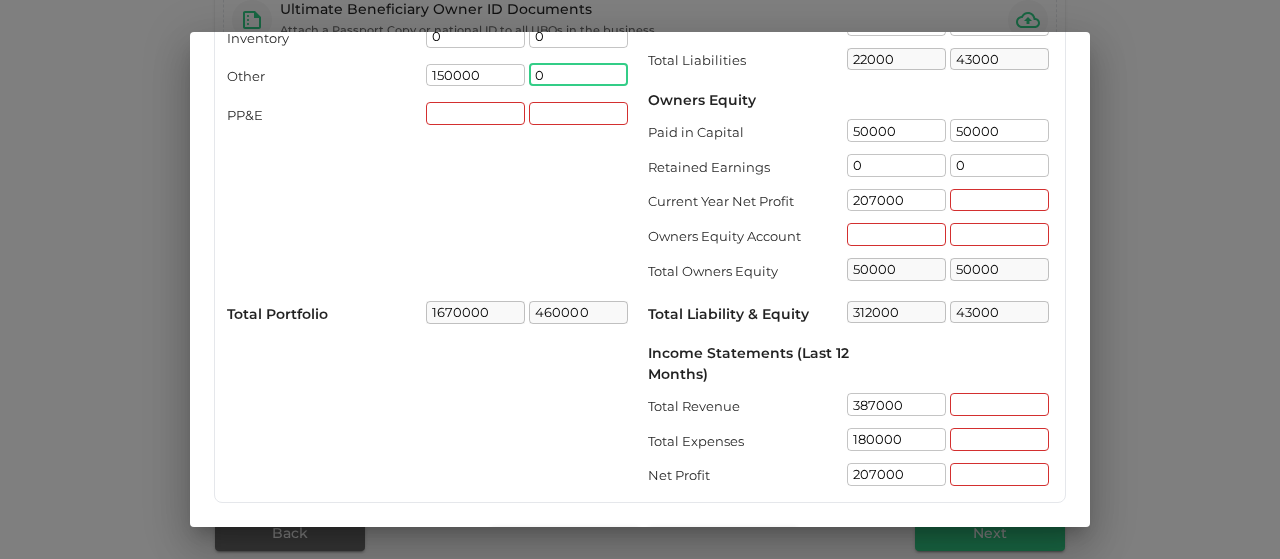 type on "0" 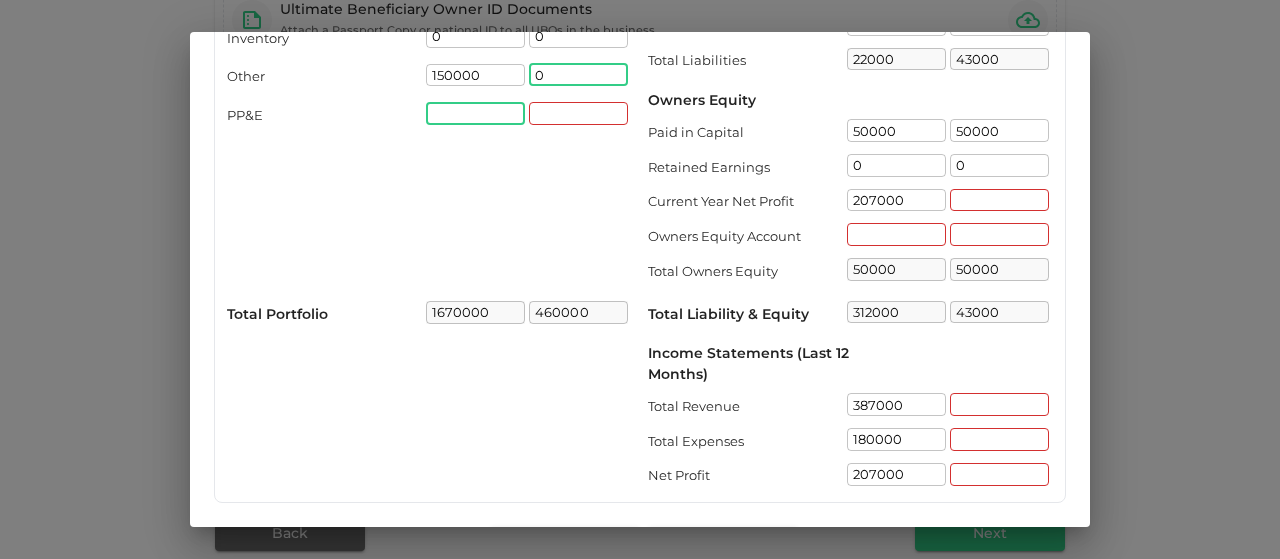 click at bounding box center [475, 113] 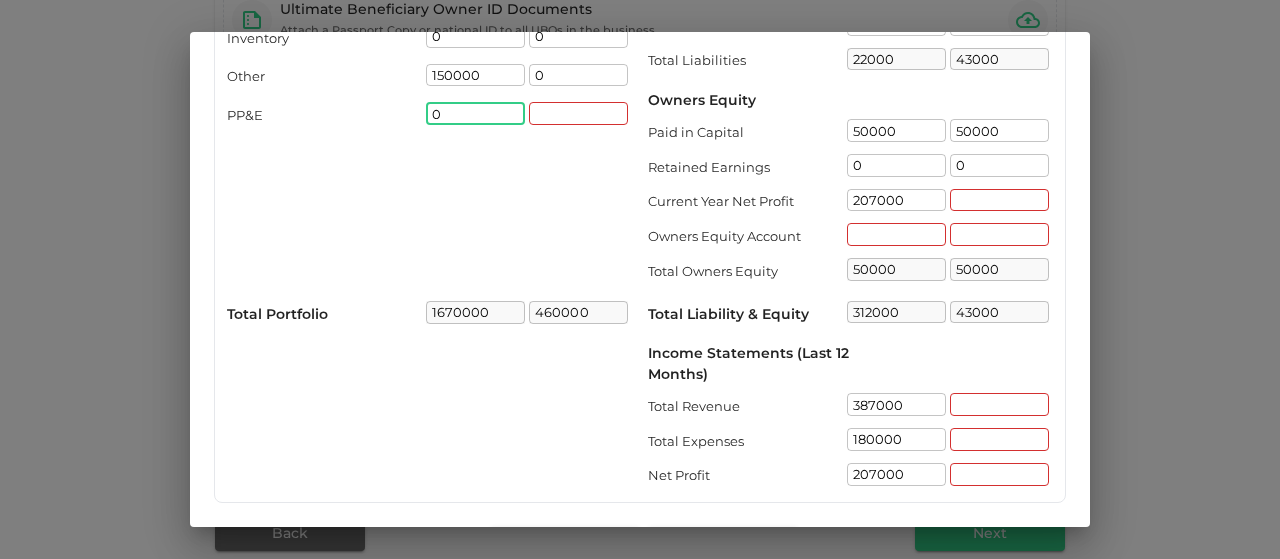 type on "0" 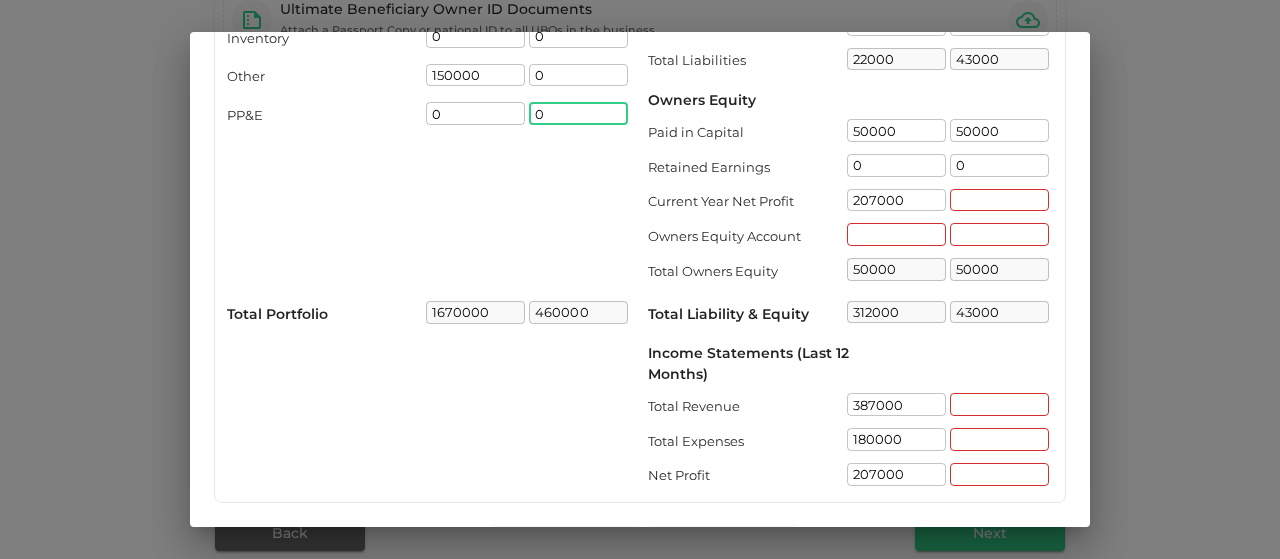 type on "0" 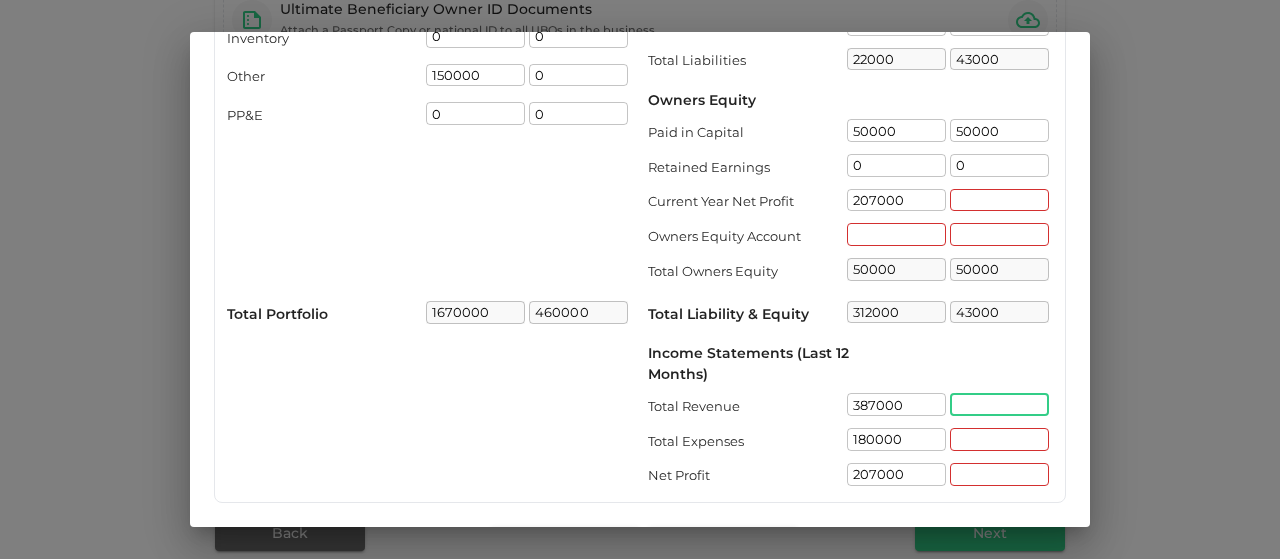 click at bounding box center [999, 404] 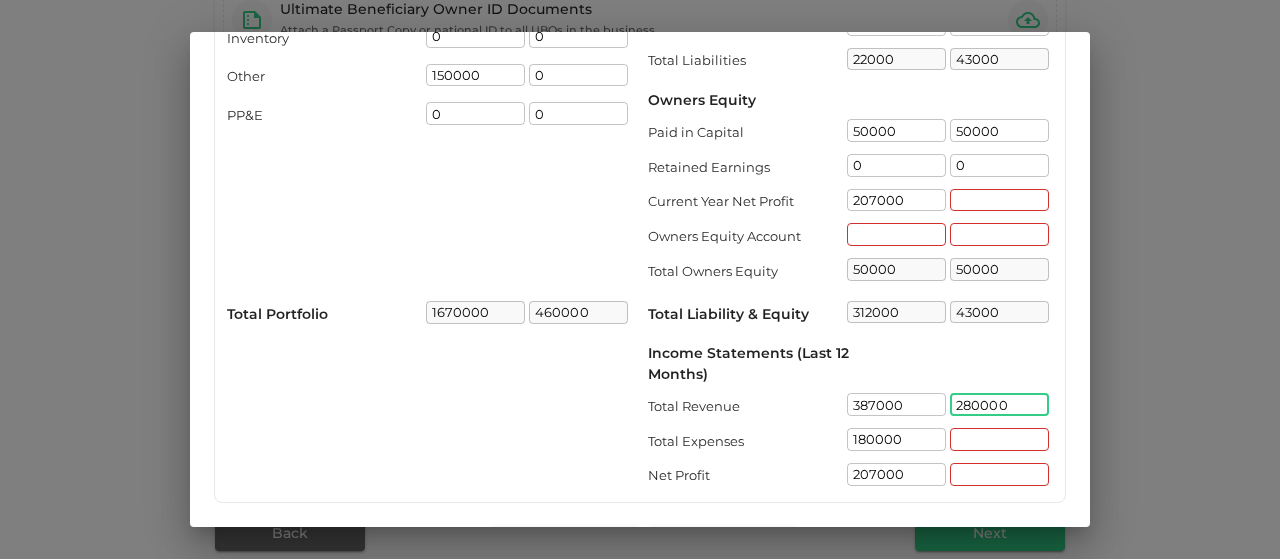 type on "280000" 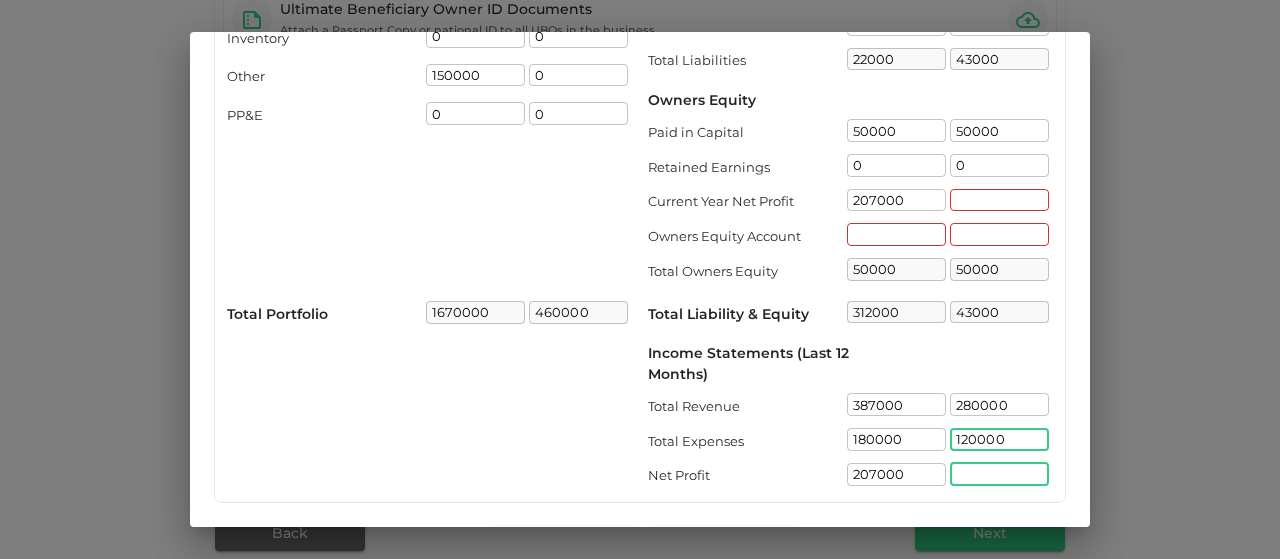type on "120000" 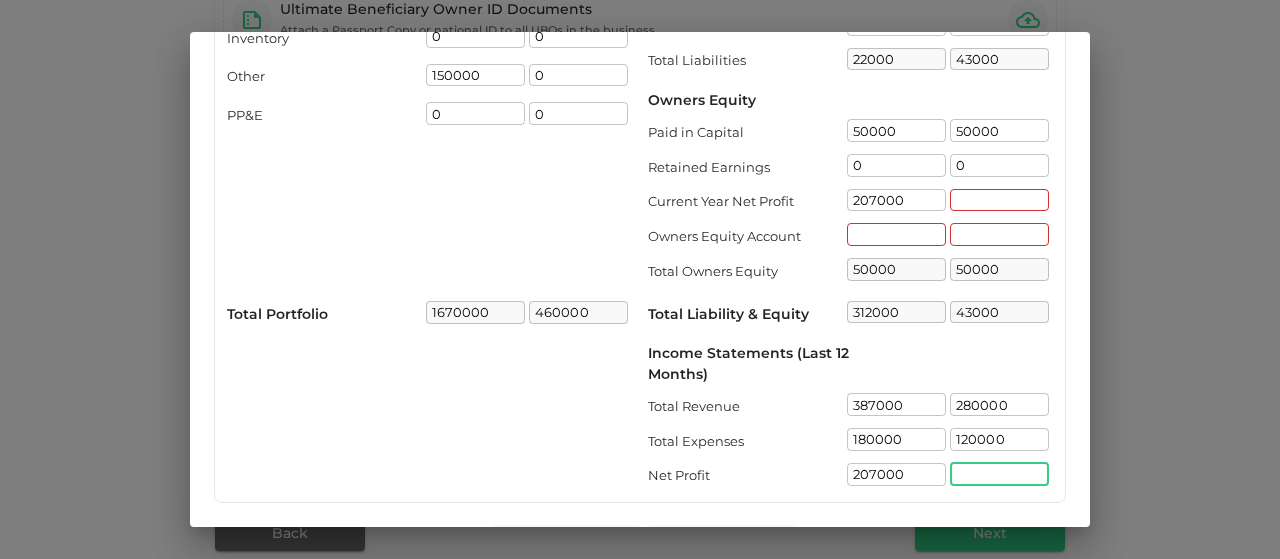 click at bounding box center [999, 474] 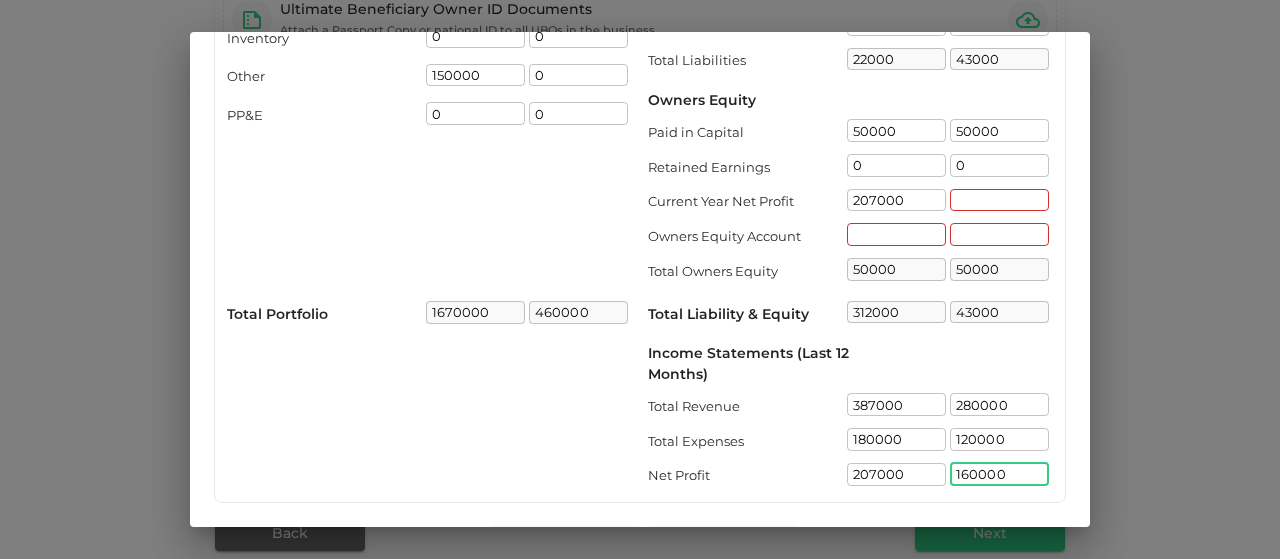 scroll, scrollTop: 314, scrollLeft: 0, axis: vertical 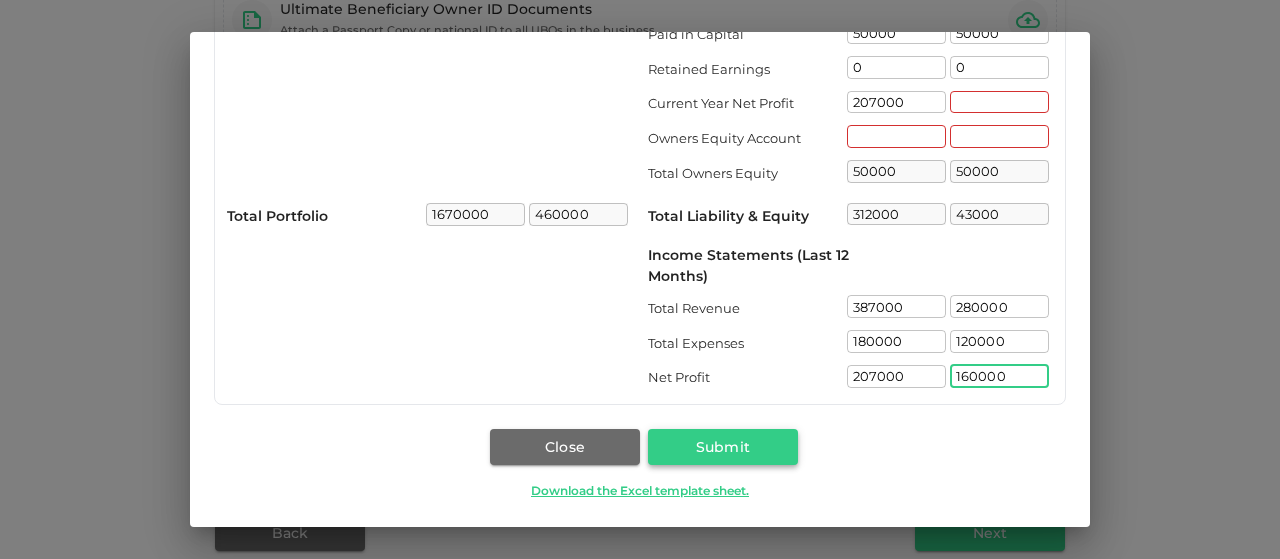 type on "160000" 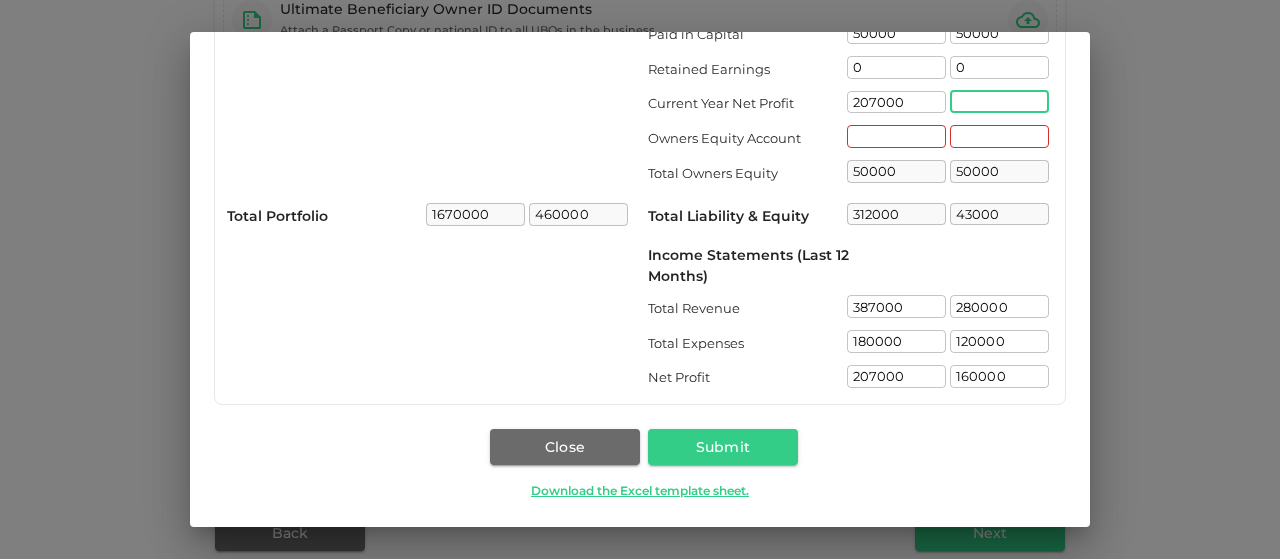 click at bounding box center (999, 102) 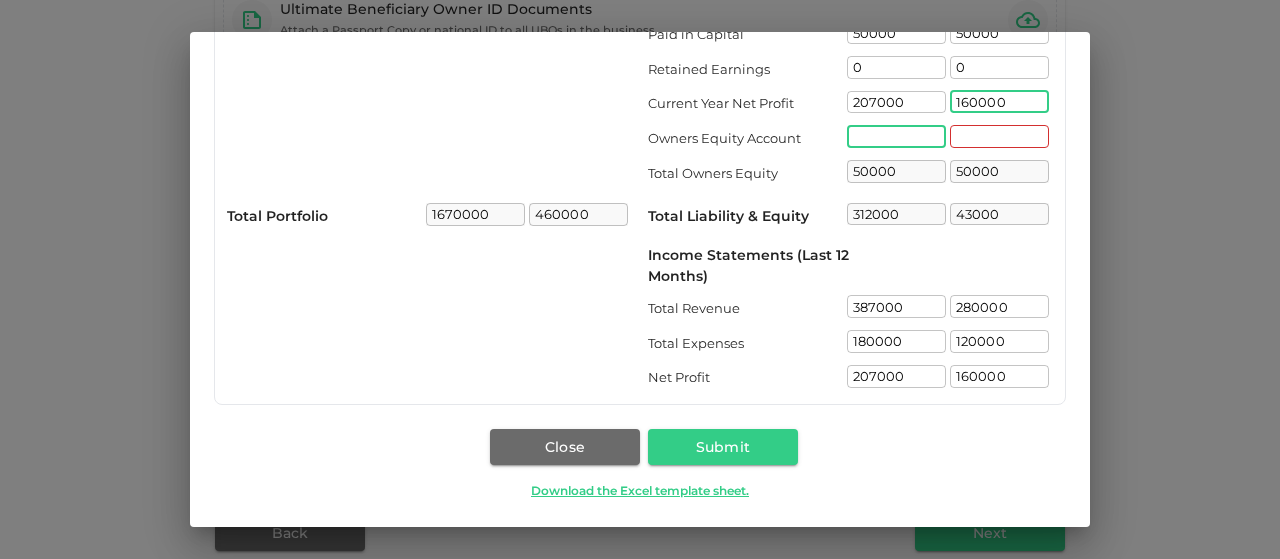 type on "160000" 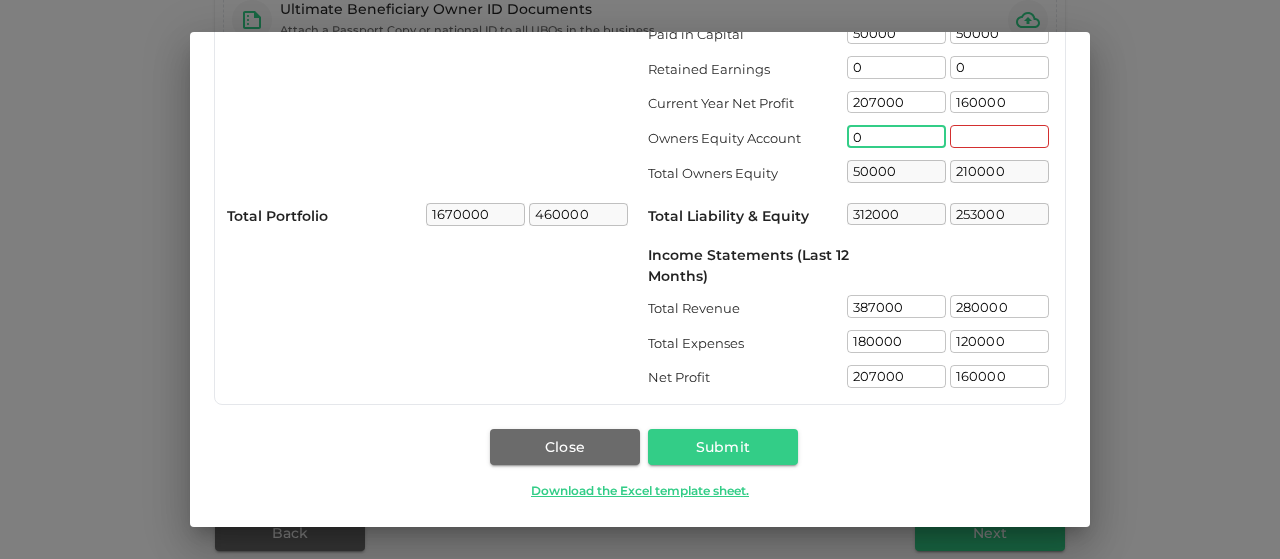 type on "0" 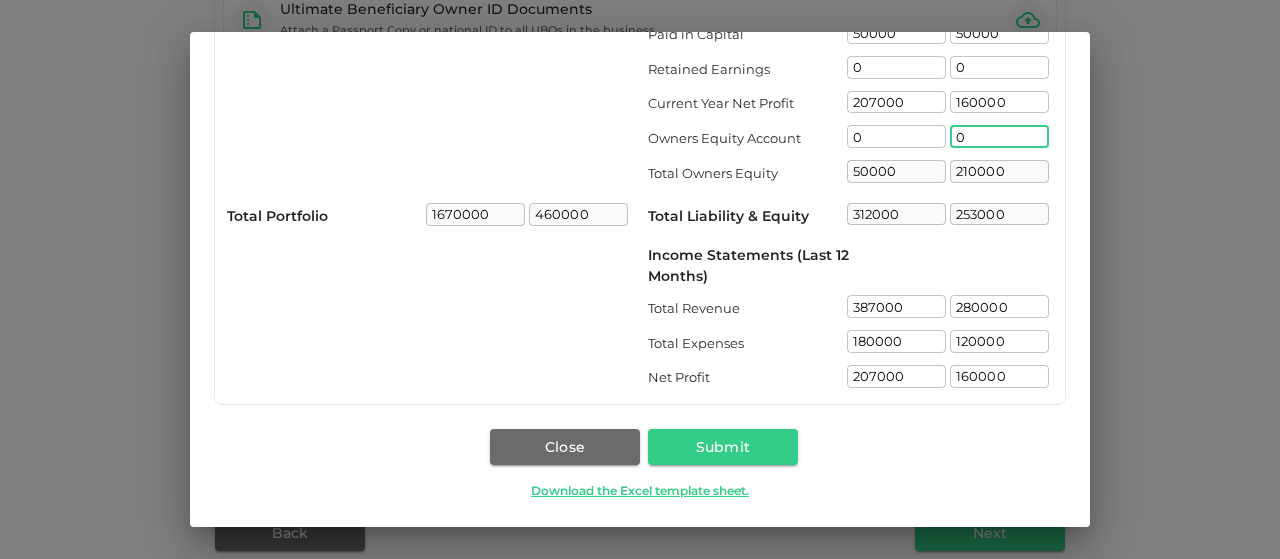 type on "0" 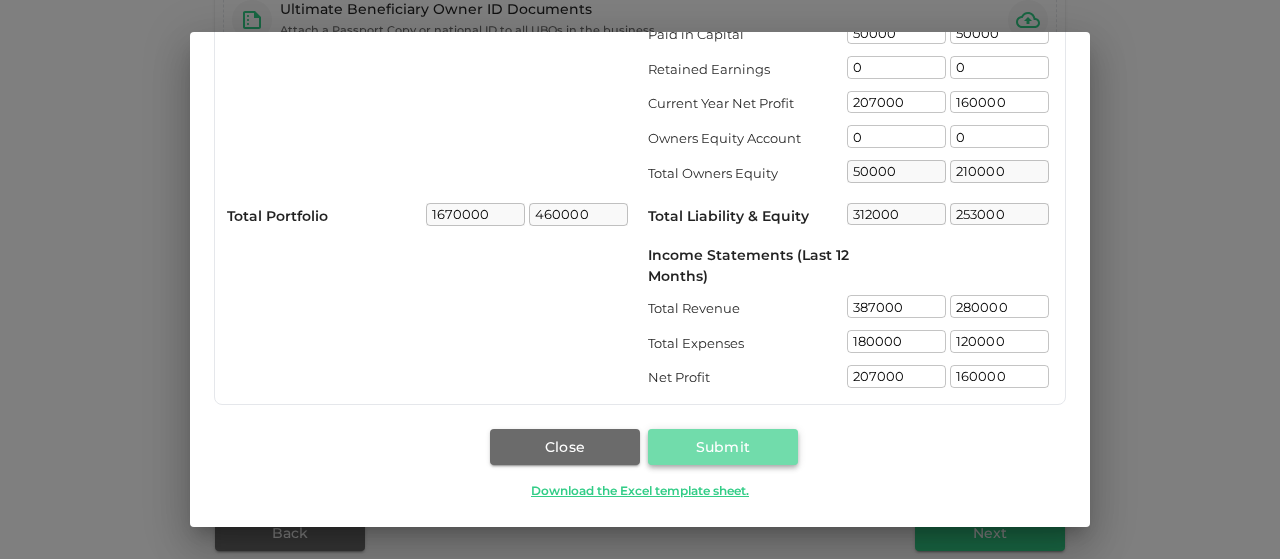 click on "Submit" at bounding box center [723, 447] 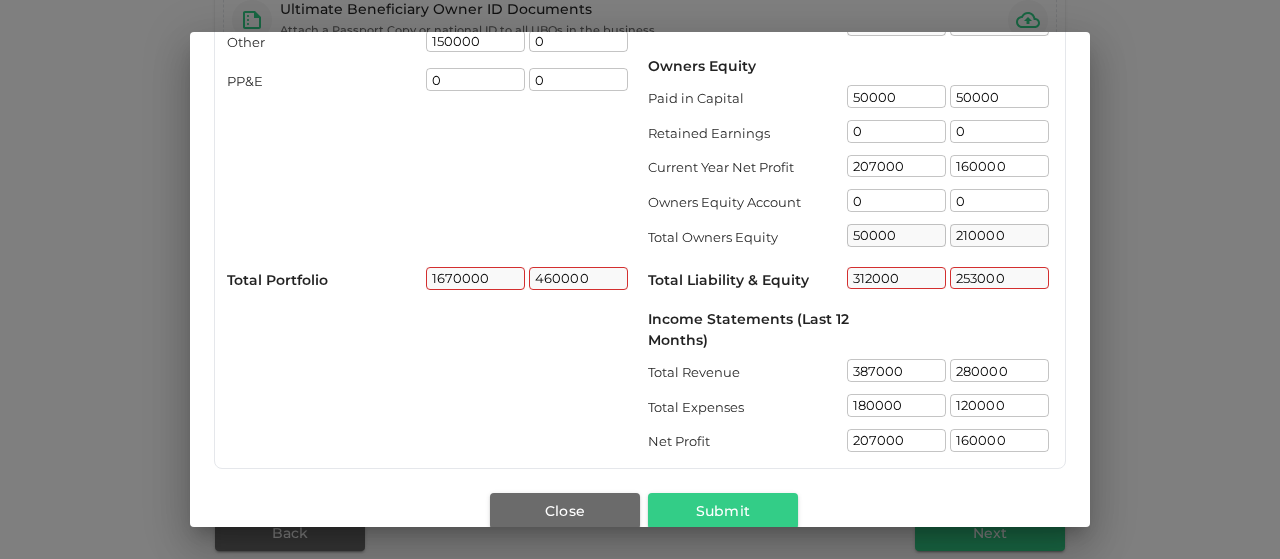 scroll, scrollTop: 248, scrollLeft: 0, axis: vertical 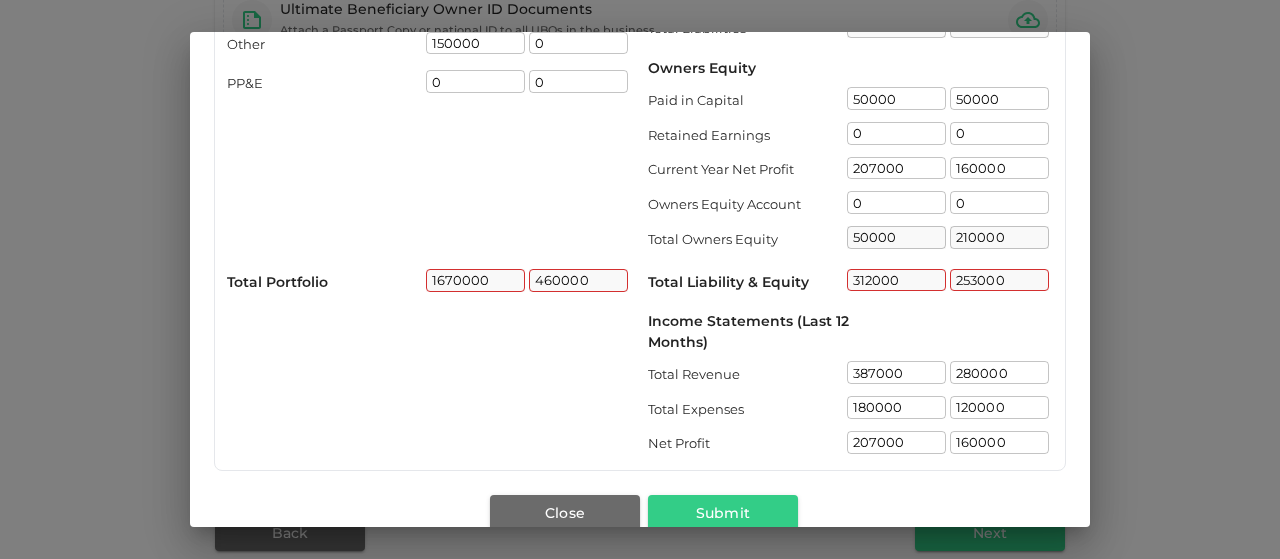 click on "Close Submit Download the Excel template sheet." at bounding box center (640, 530) 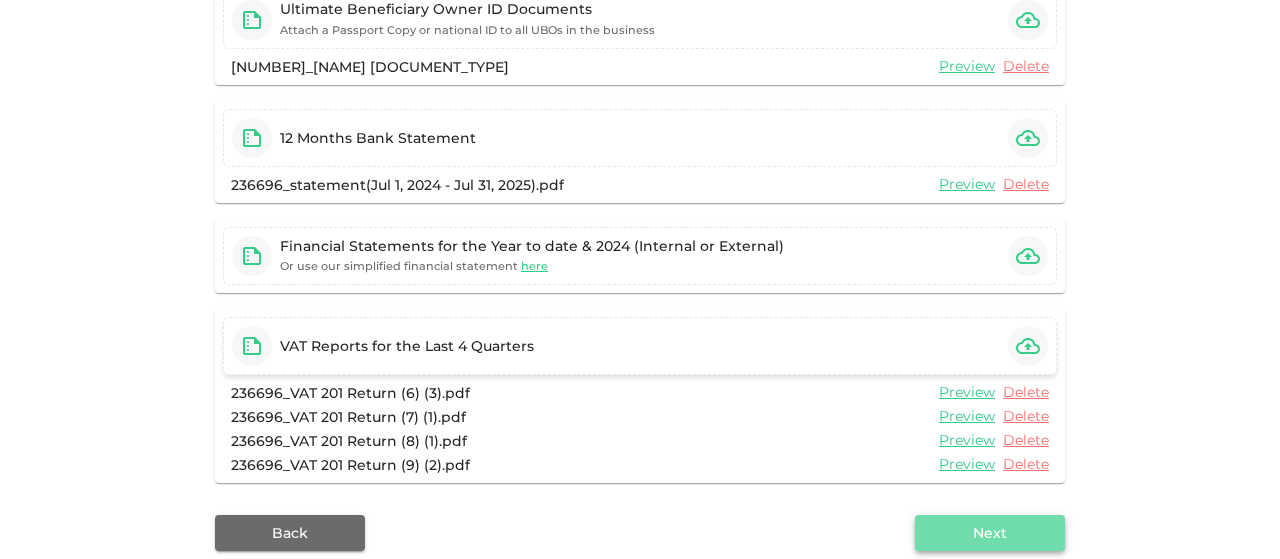 click on "Next" at bounding box center [990, 533] 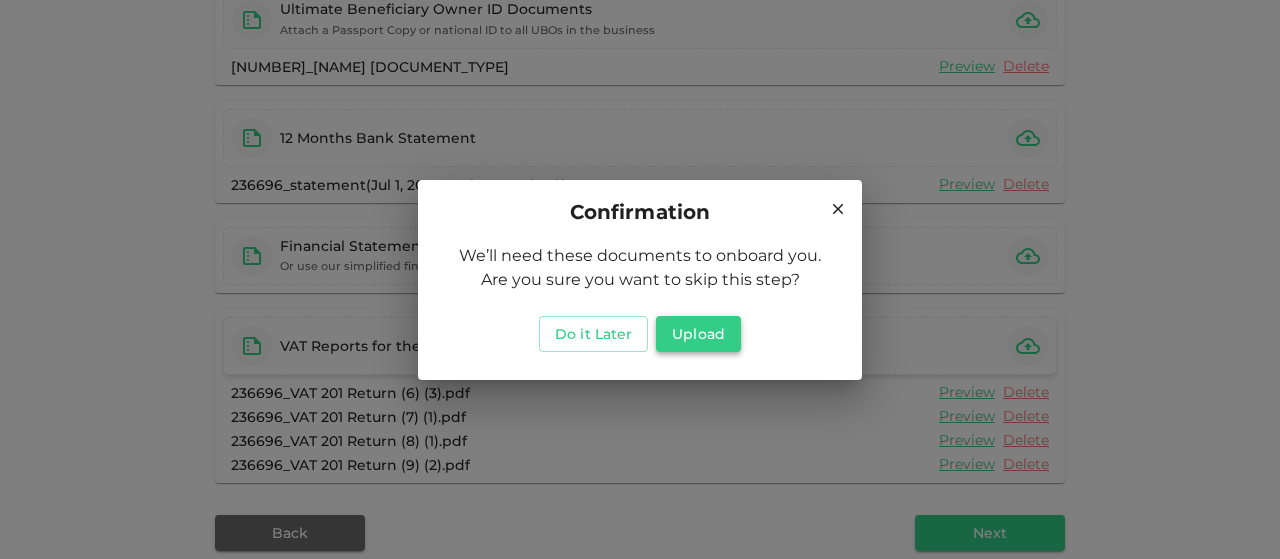 click on "Upload" at bounding box center [698, 334] 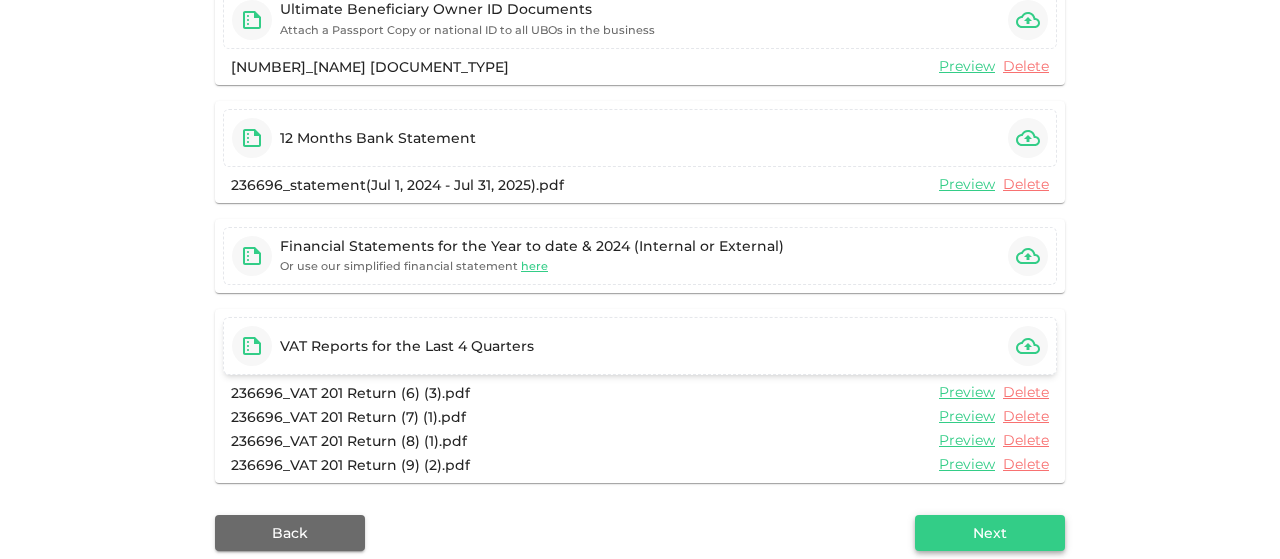 click on "Next" at bounding box center (990, 533) 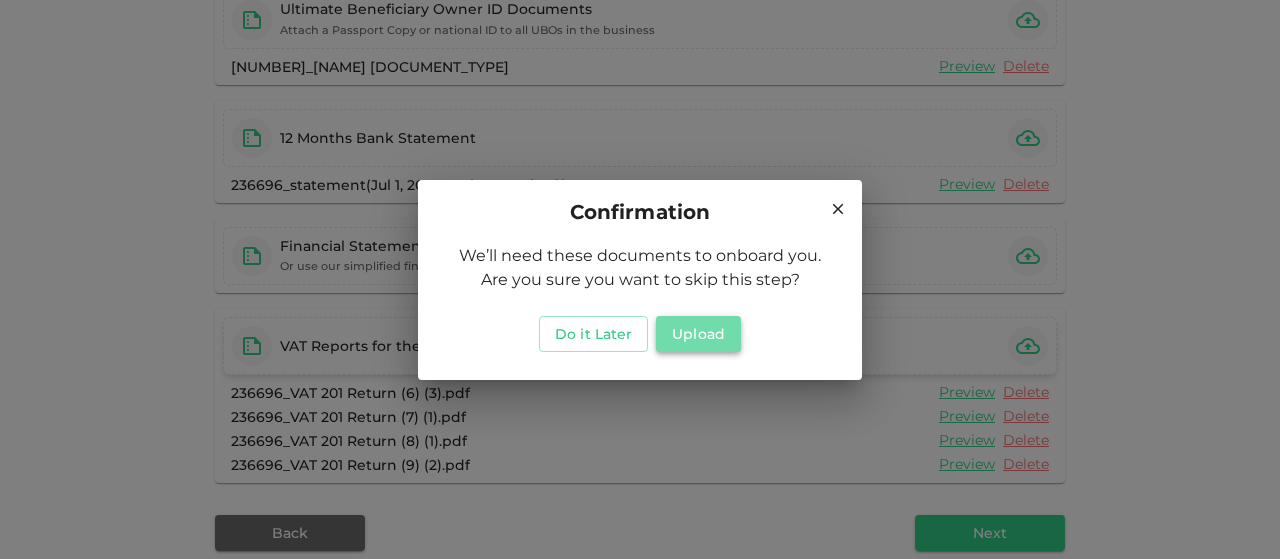 click on "Upload" at bounding box center (698, 334) 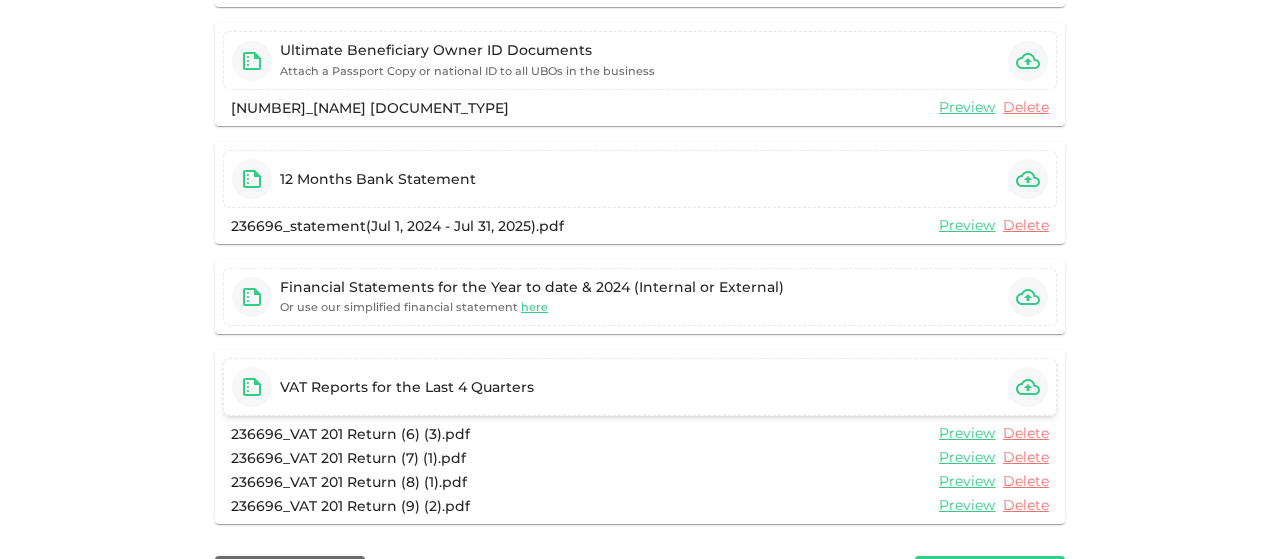 scroll, scrollTop: 532, scrollLeft: 0, axis: vertical 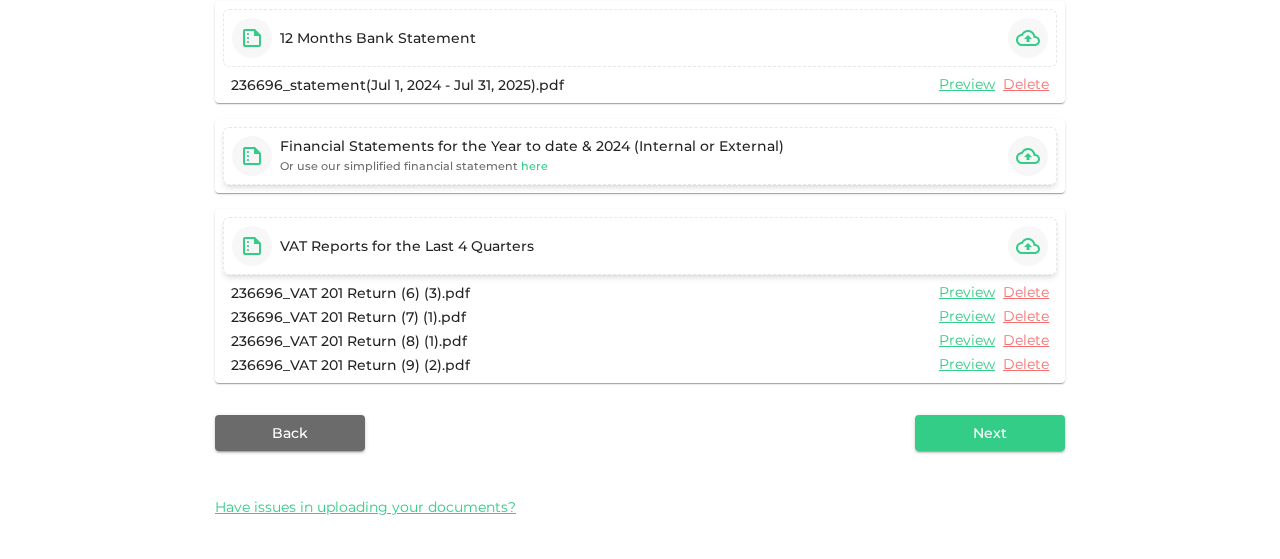 click on "here" at bounding box center [534, 166] 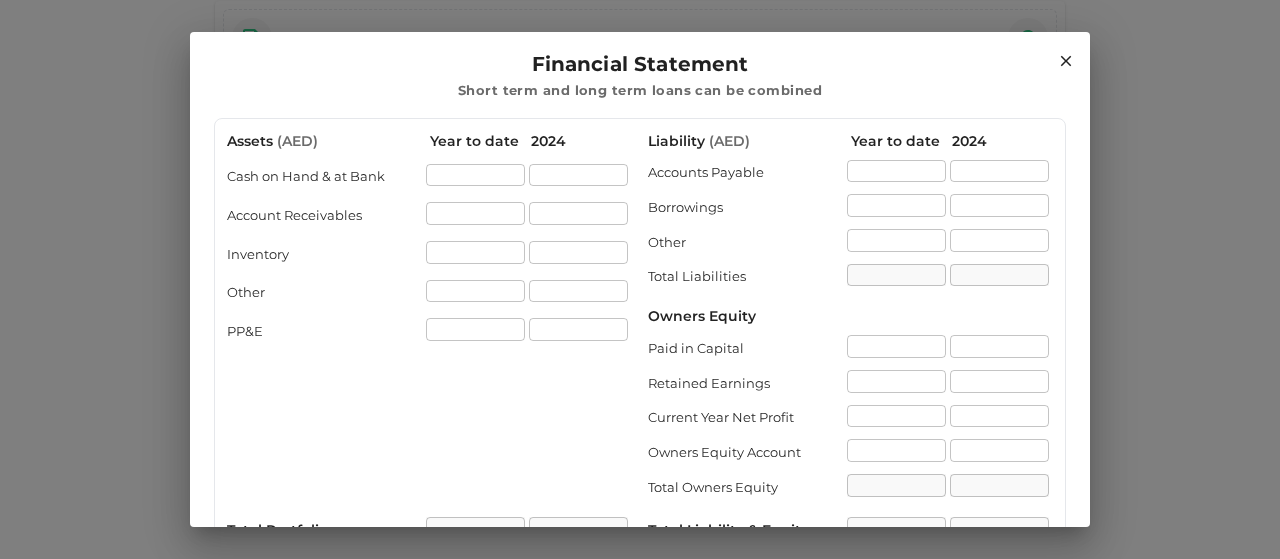 click 